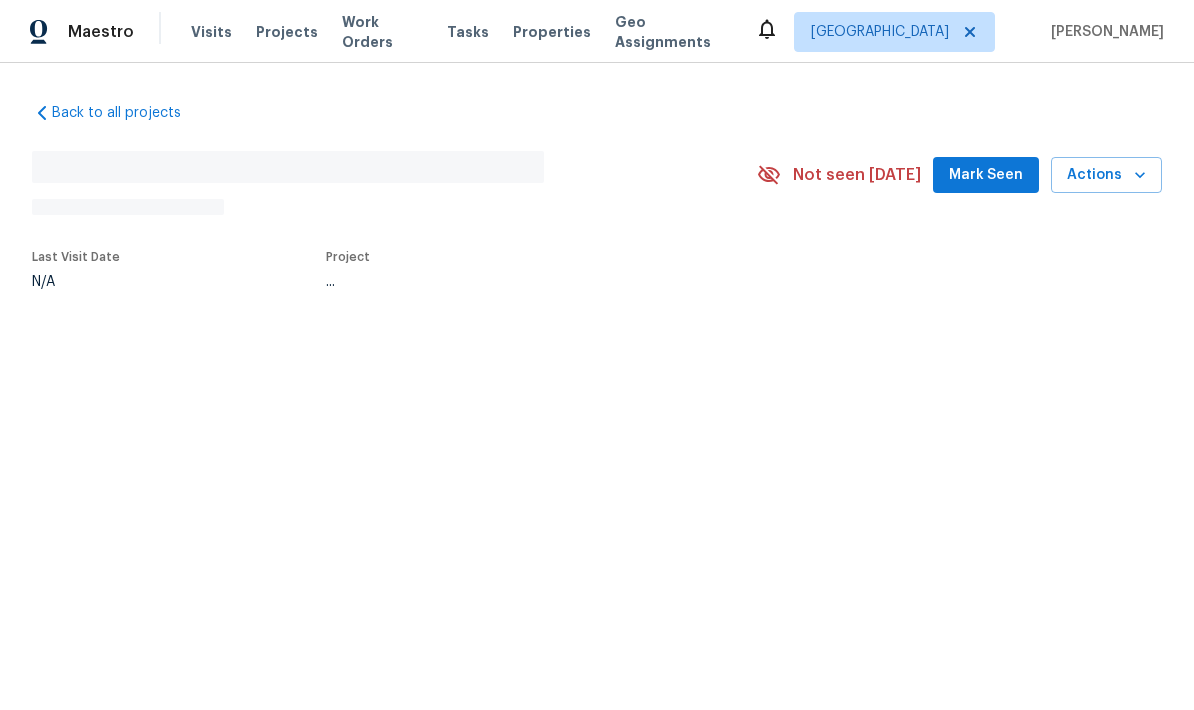 scroll, scrollTop: 0, scrollLeft: 0, axis: both 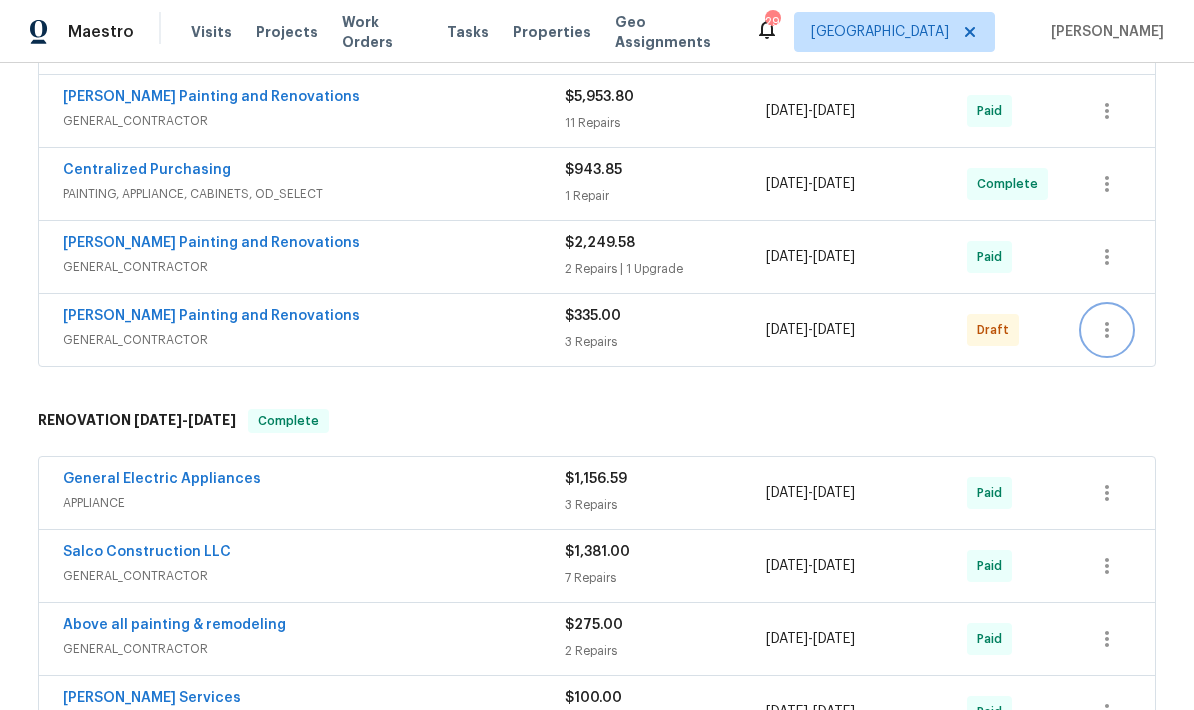 click 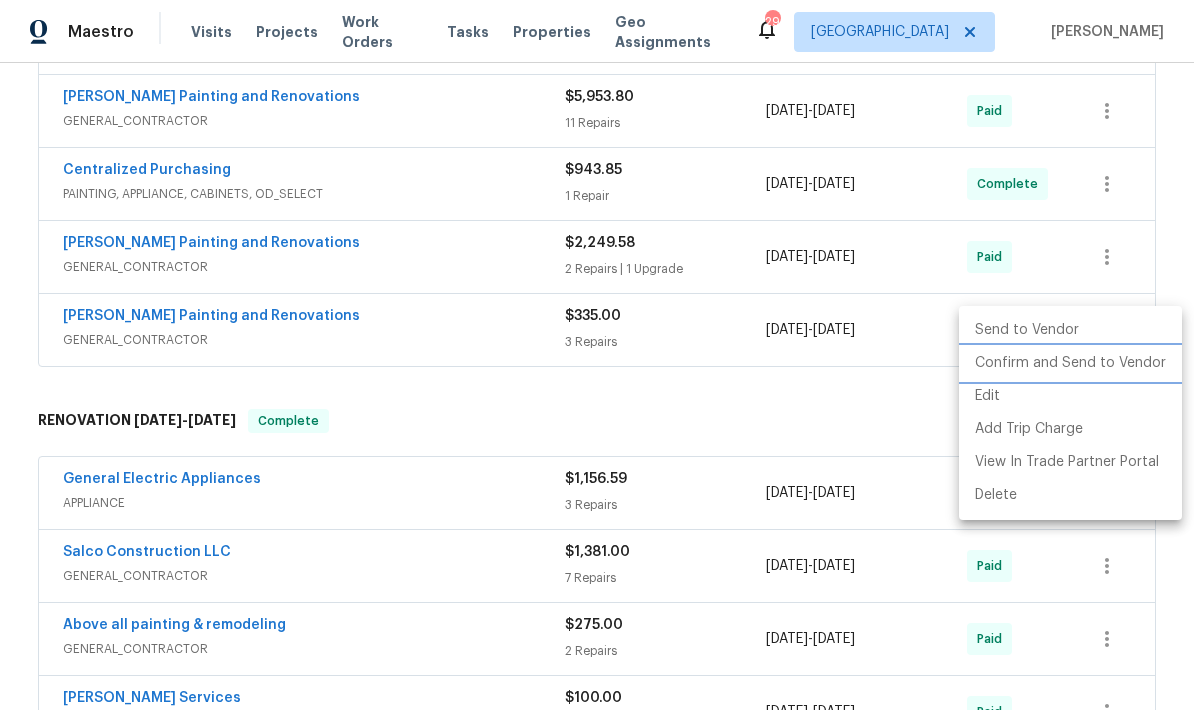 click on "Confirm and Send to Vendor" at bounding box center (1070, 363) 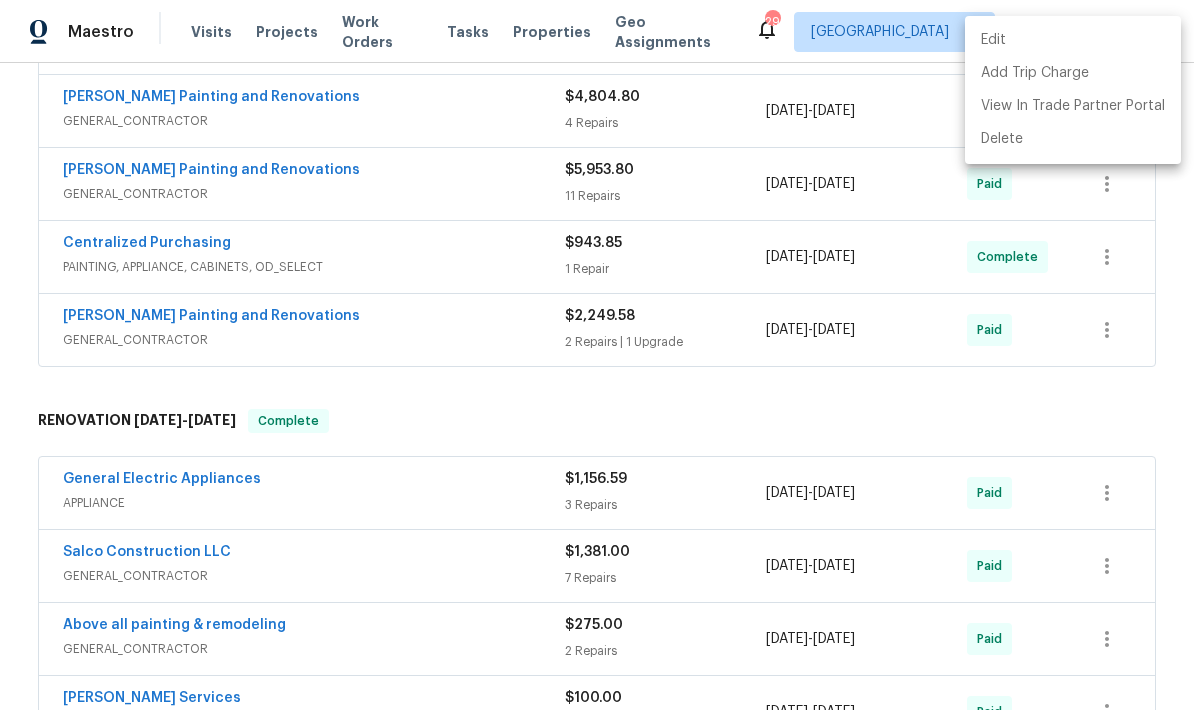 click at bounding box center [597, 355] 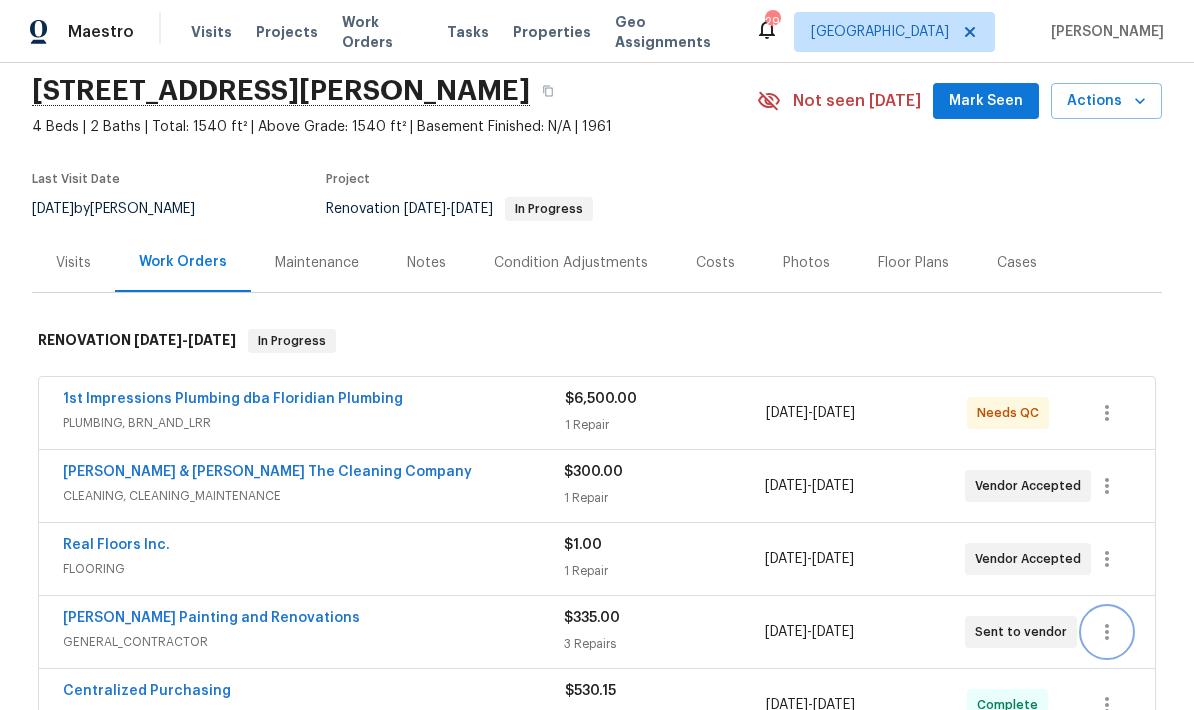 scroll, scrollTop: 73, scrollLeft: 0, axis: vertical 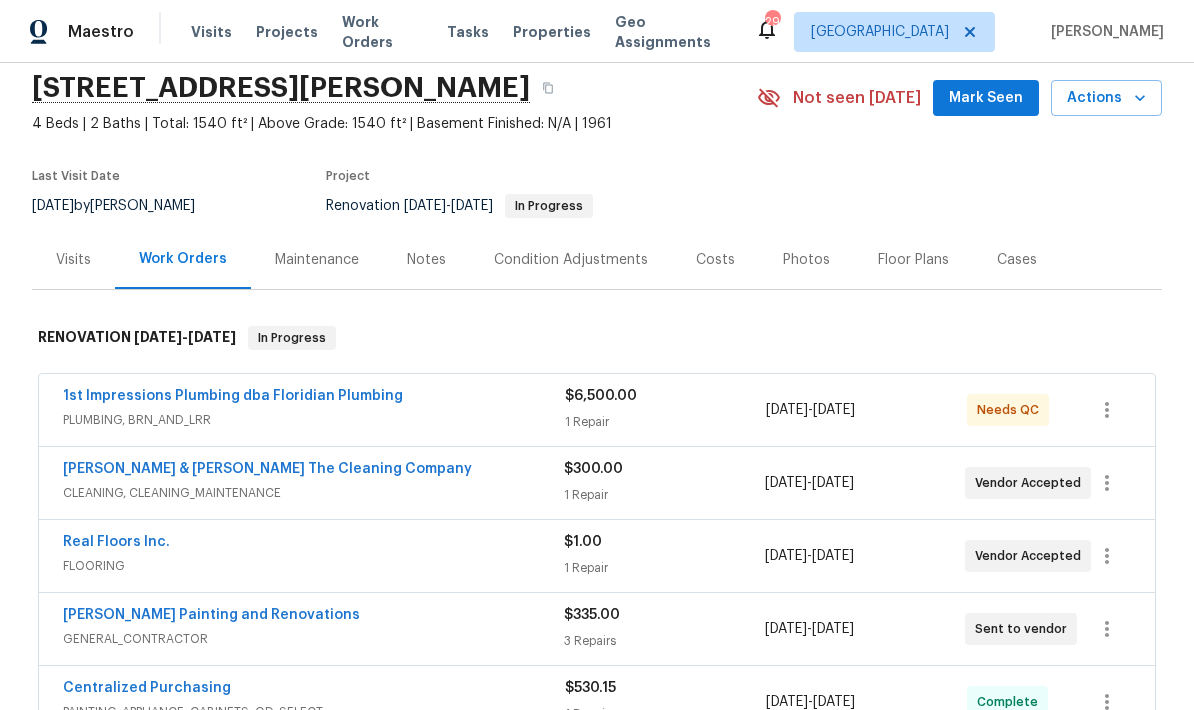 click on "PLUMBING, BRN_AND_LRR" at bounding box center [314, 420] 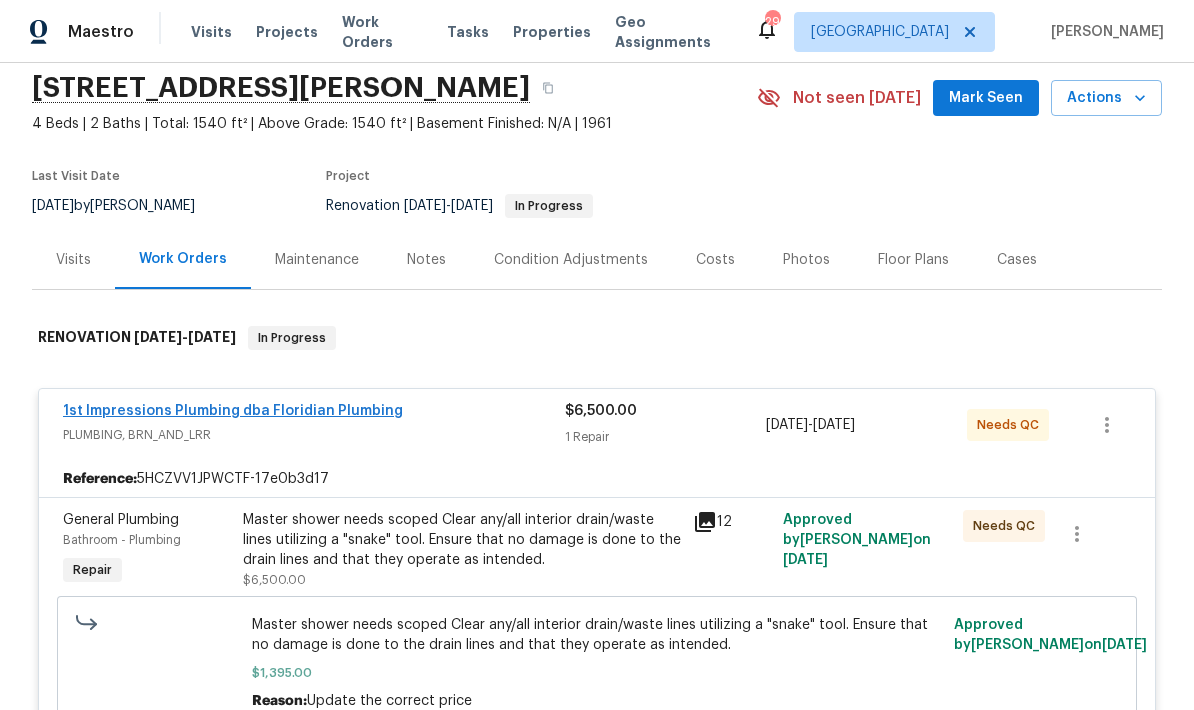 click on "1st Impressions Plumbing dba Floridian Plumbing" at bounding box center [233, 411] 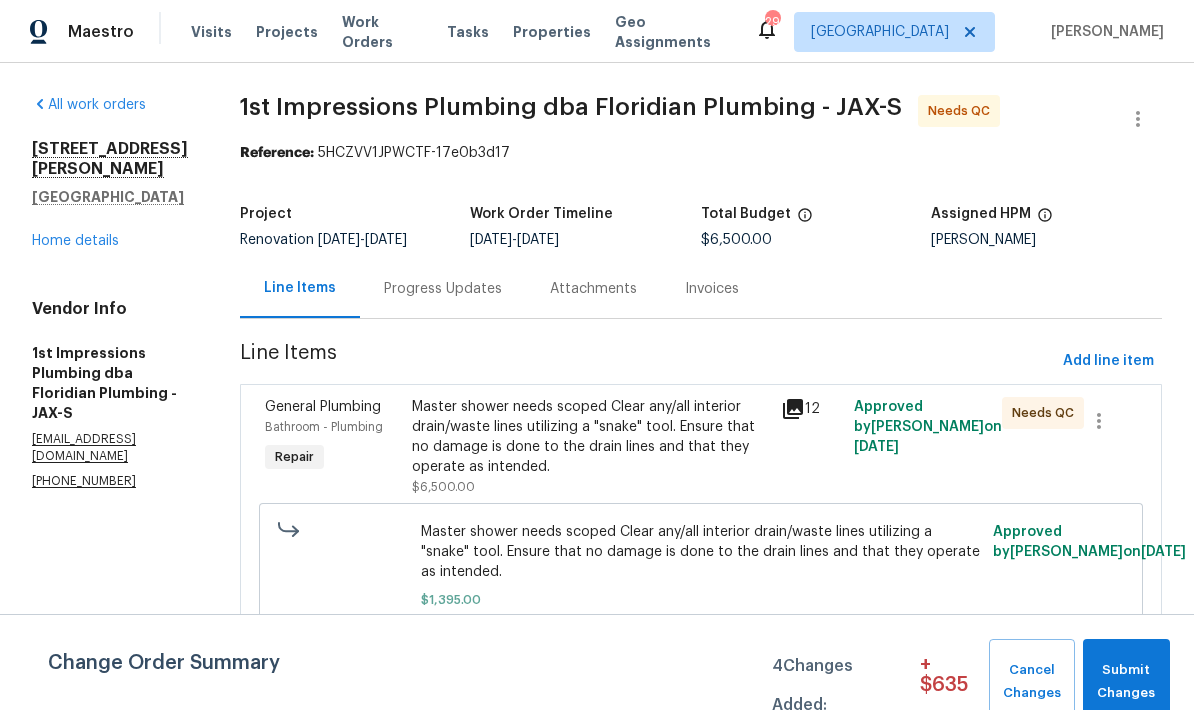 click on "Progress Updates" at bounding box center [443, 289] 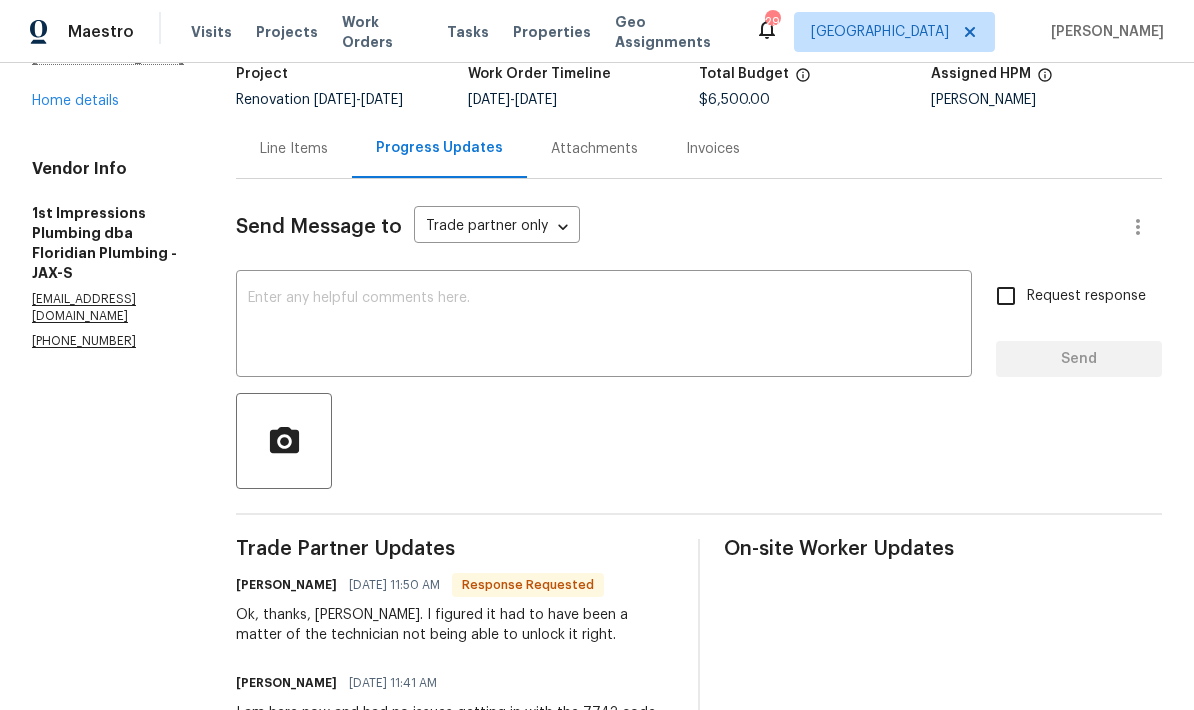 scroll, scrollTop: 131, scrollLeft: 0, axis: vertical 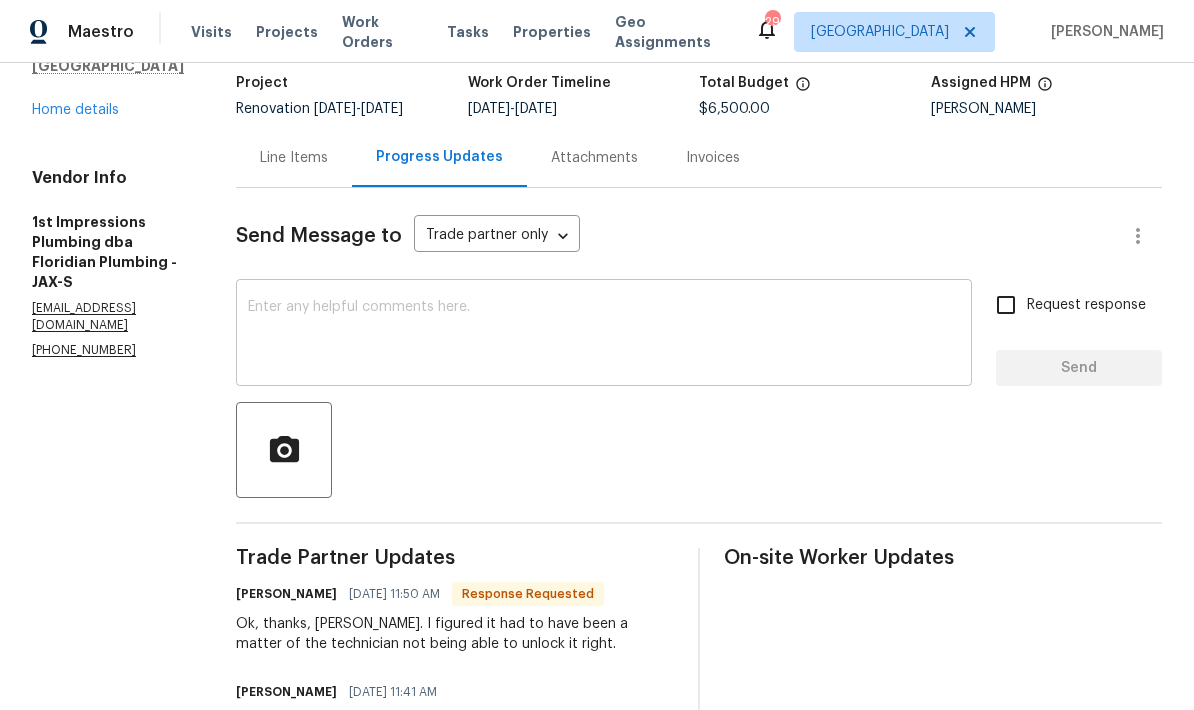 click at bounding box center [604, 335] 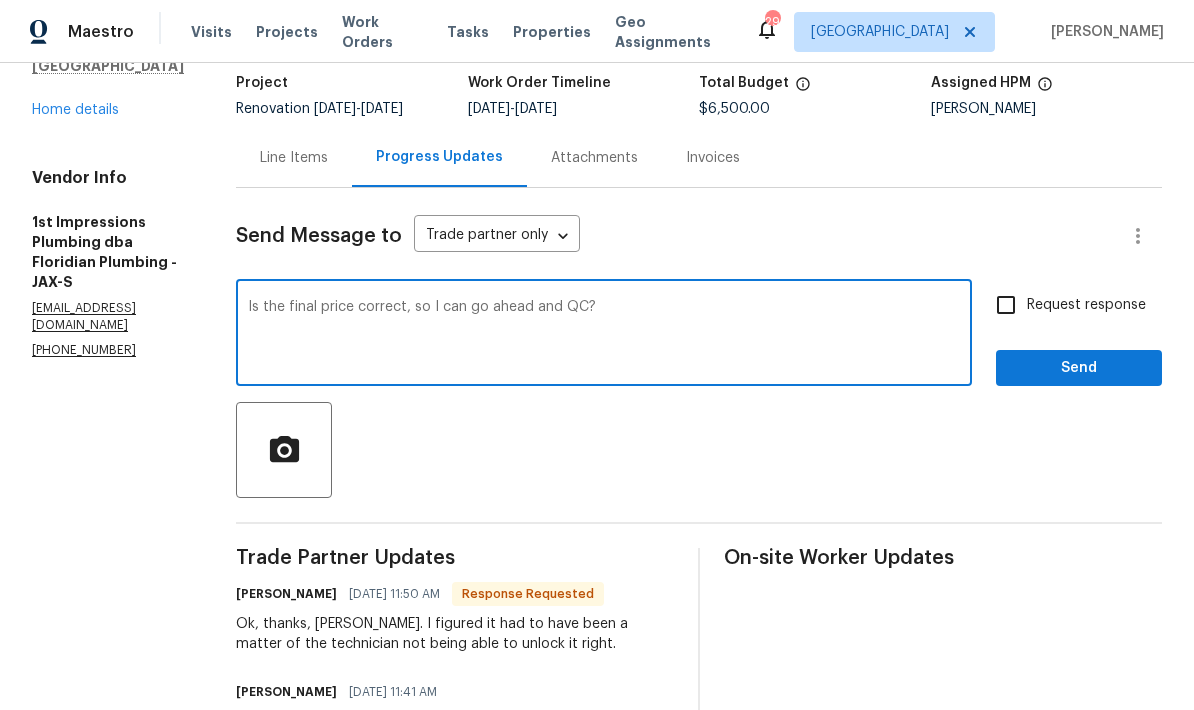 type on "Is the final price correct, so I can go ahead and QC?" 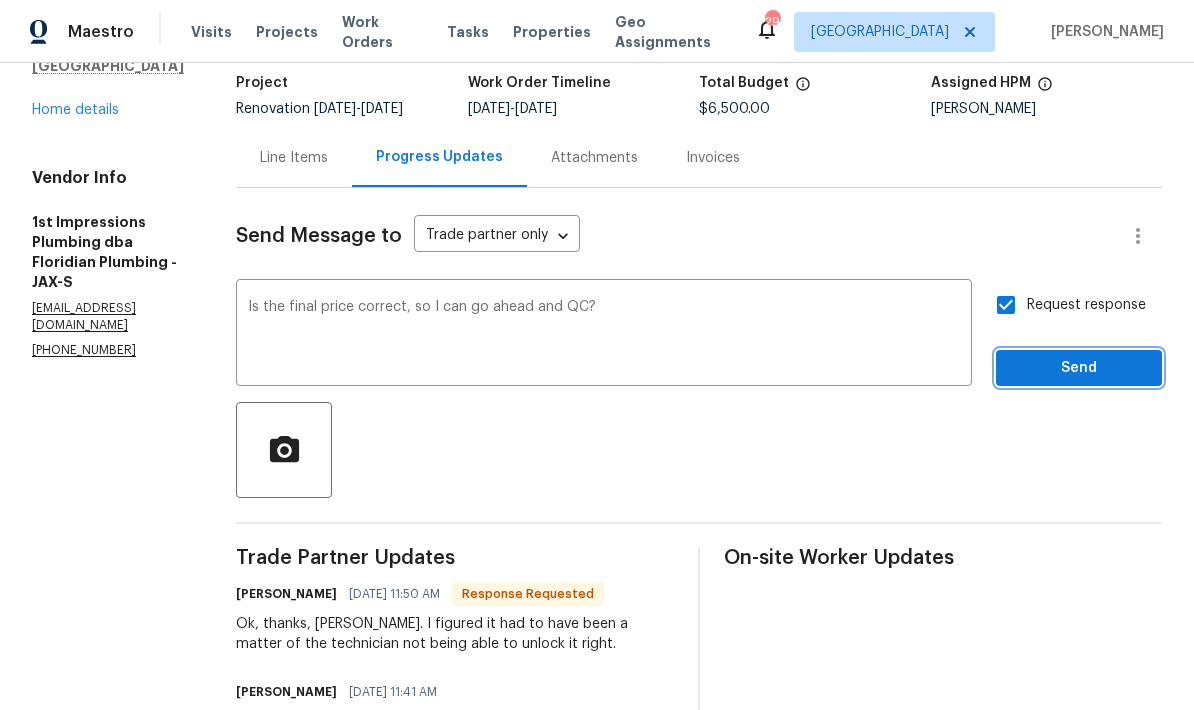click on "Send" at bounding box center (1079, 368) 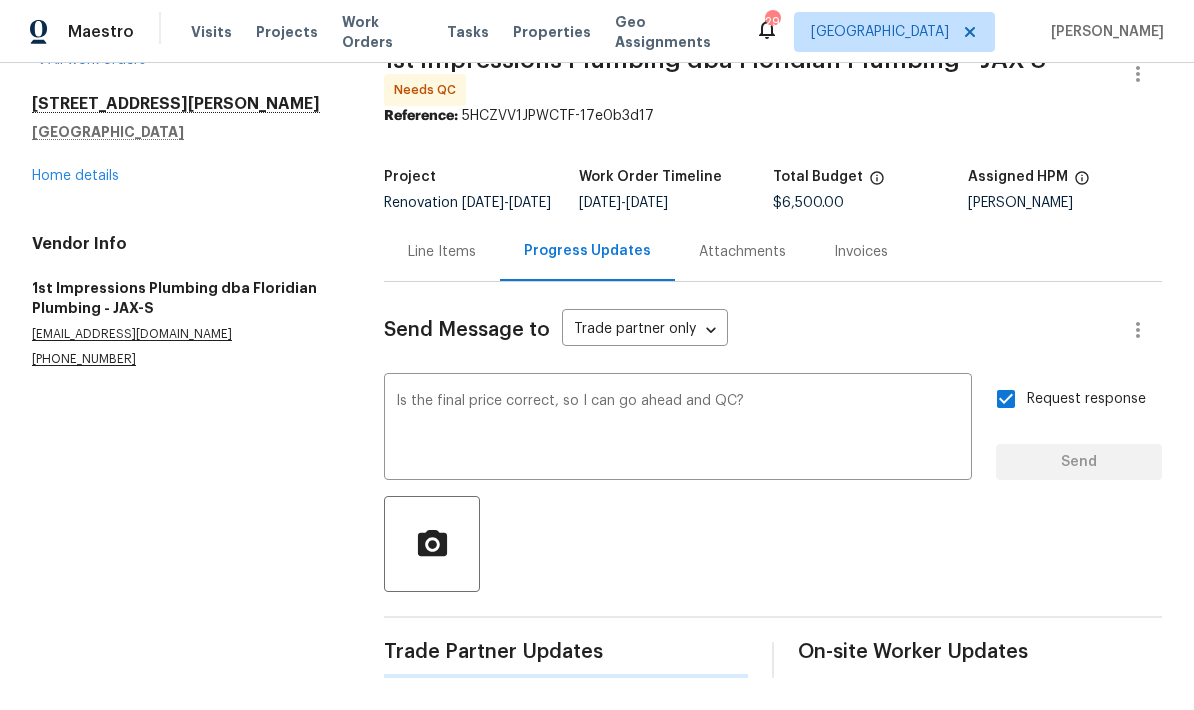 scroll, scrollTop: 0, scrollLeft: 0, axis: both 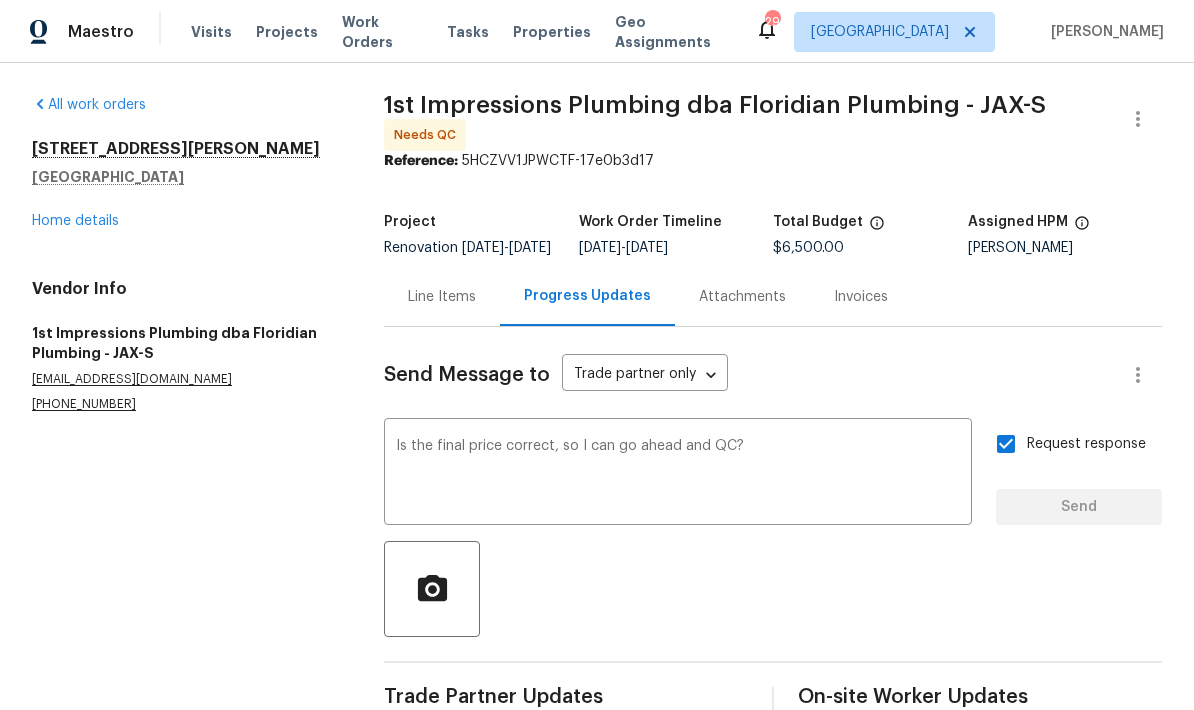 type 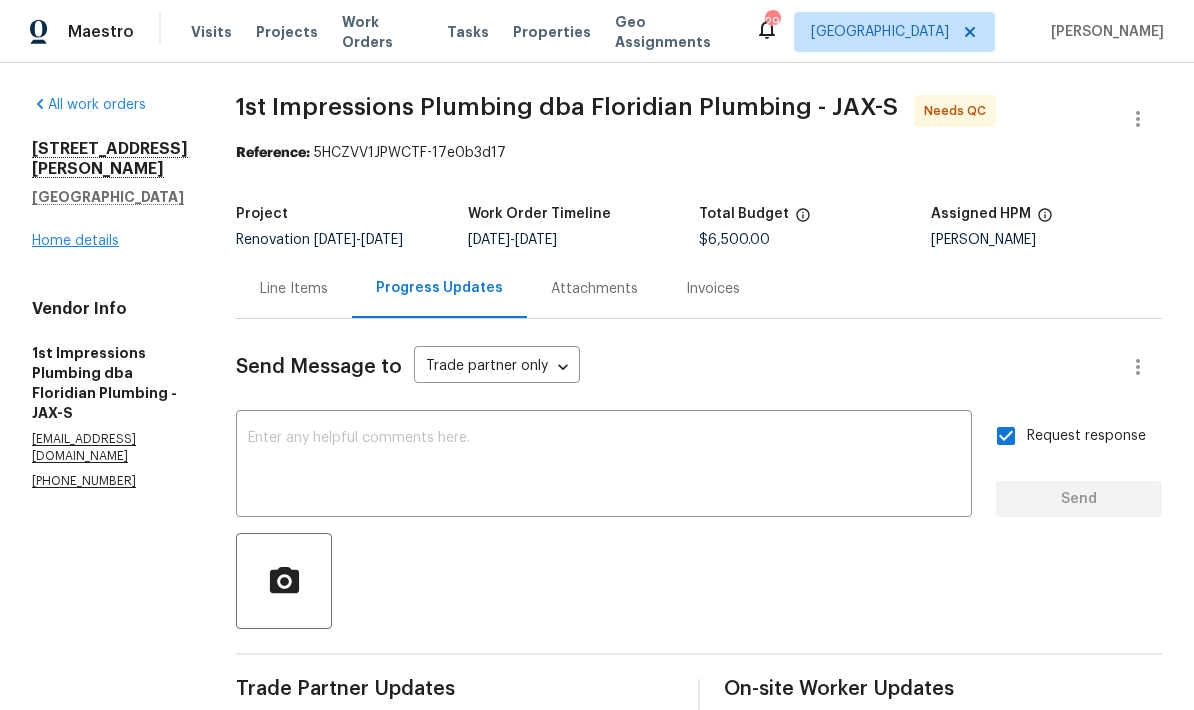 click on "Home details" at bounding box center [75, 241] 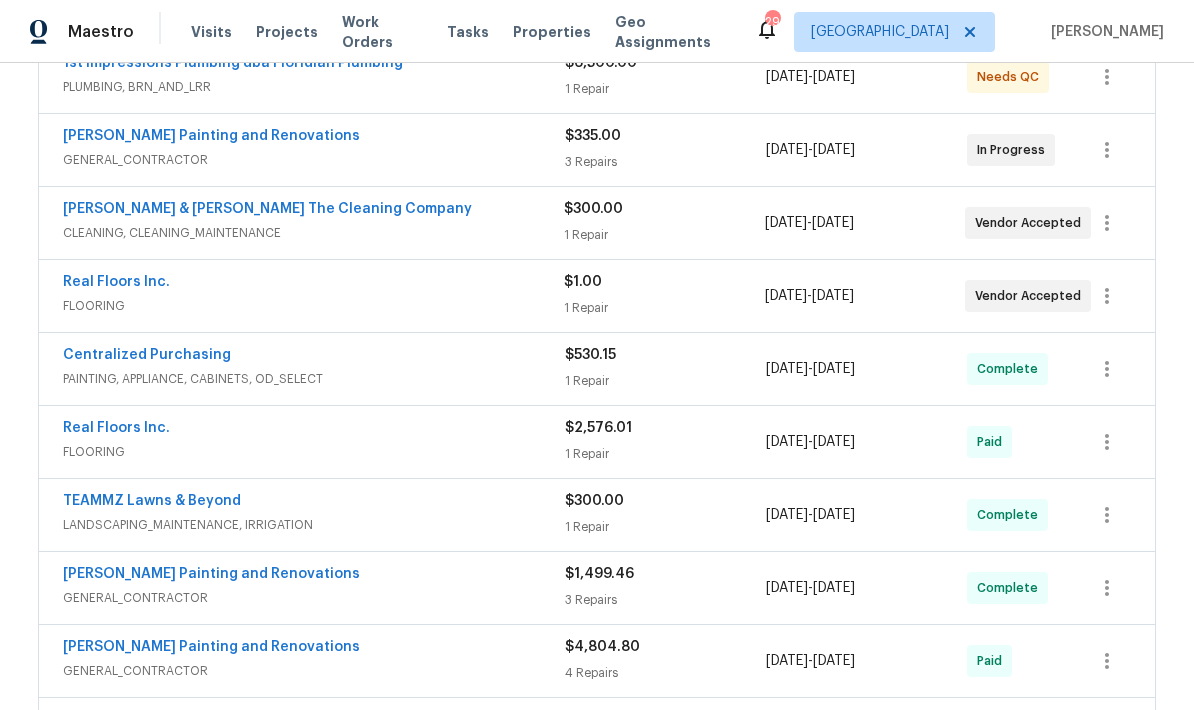 scroll, scrollTop: 407, scrollLeft: 0, axis: vertical 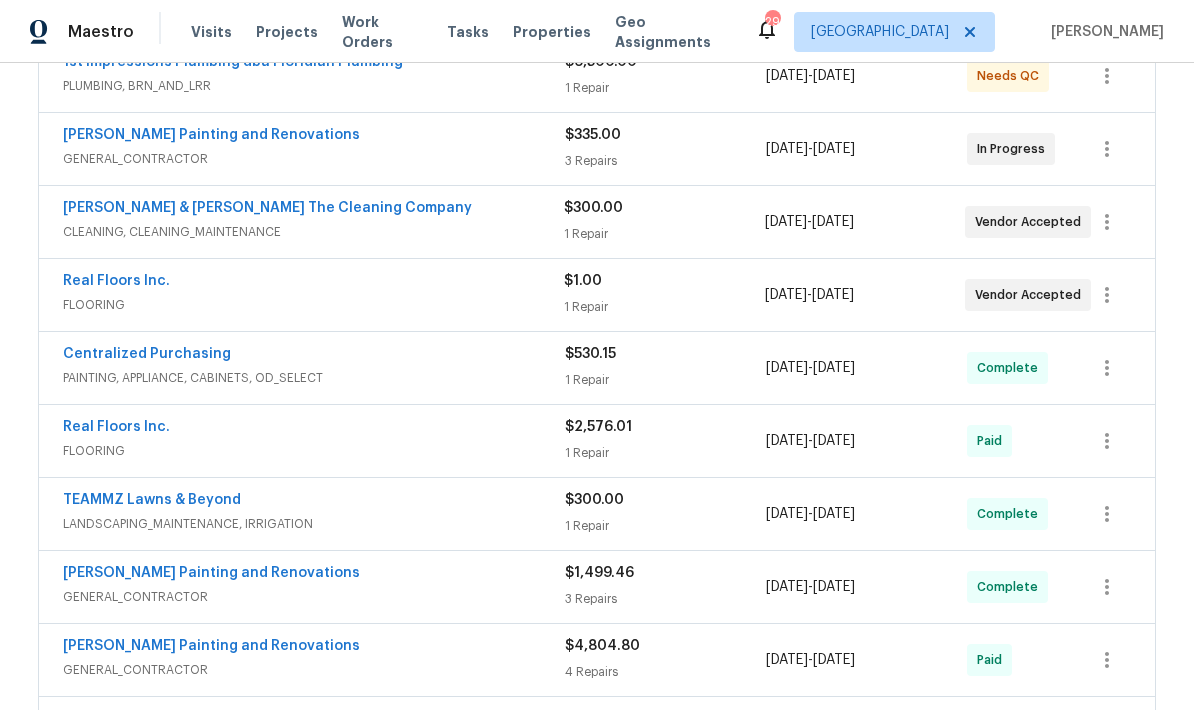 click on "Real Floors Inc." at bounding box center (313, 283) 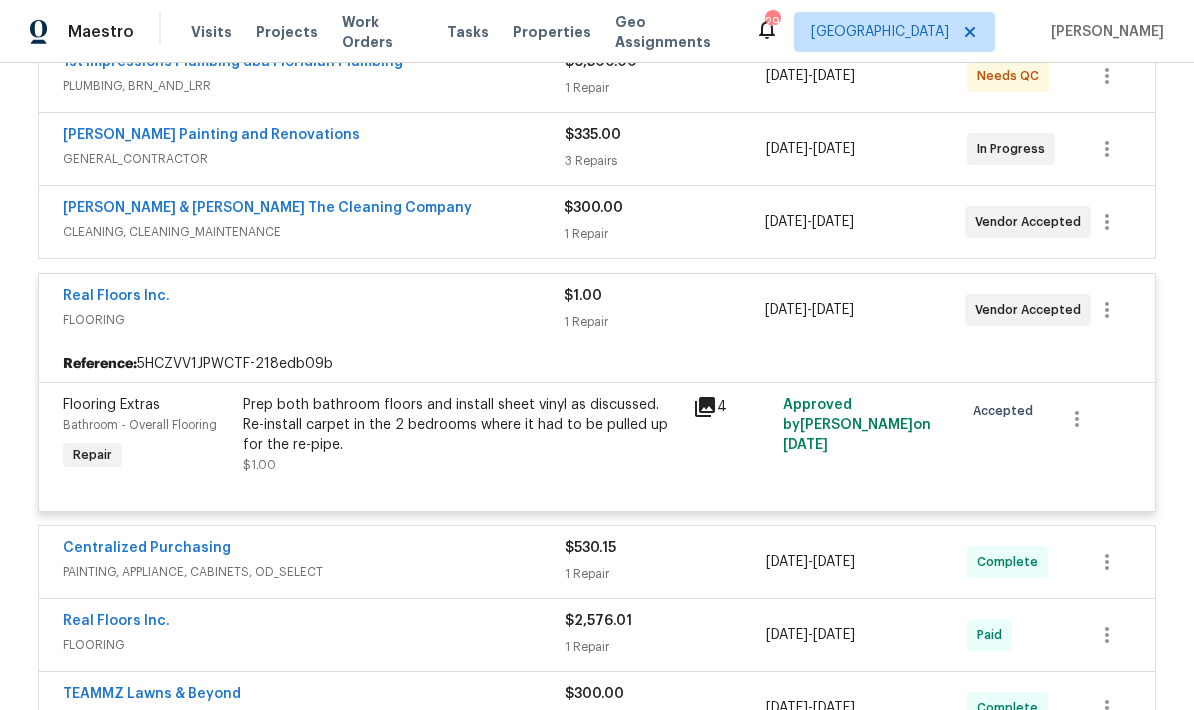 click on "Prep both bathroom floors and install sheet vinyl as discussed. Re-install carpet in the 2 bedrooms where it had to be pulled up for the re-pipe." at bounding box center [462, 425] 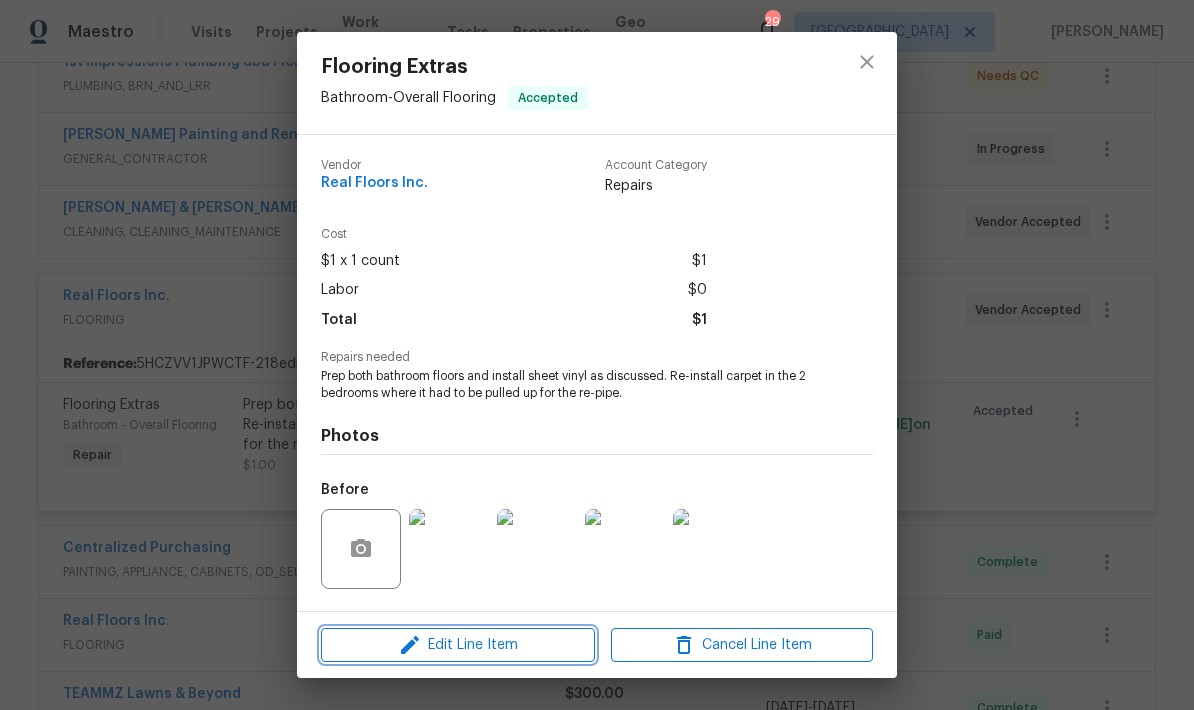 click on "Edit Line Item" at bounding box center (458, 645) 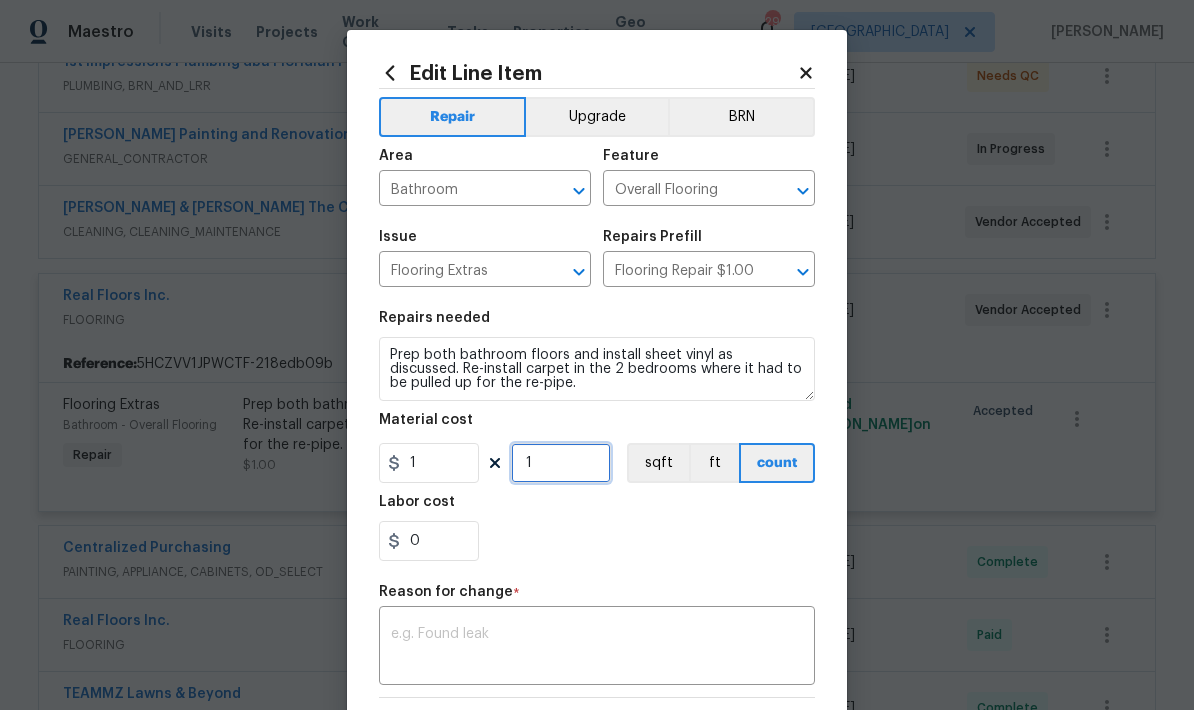 click on "1" at bounding box center (561, 463) 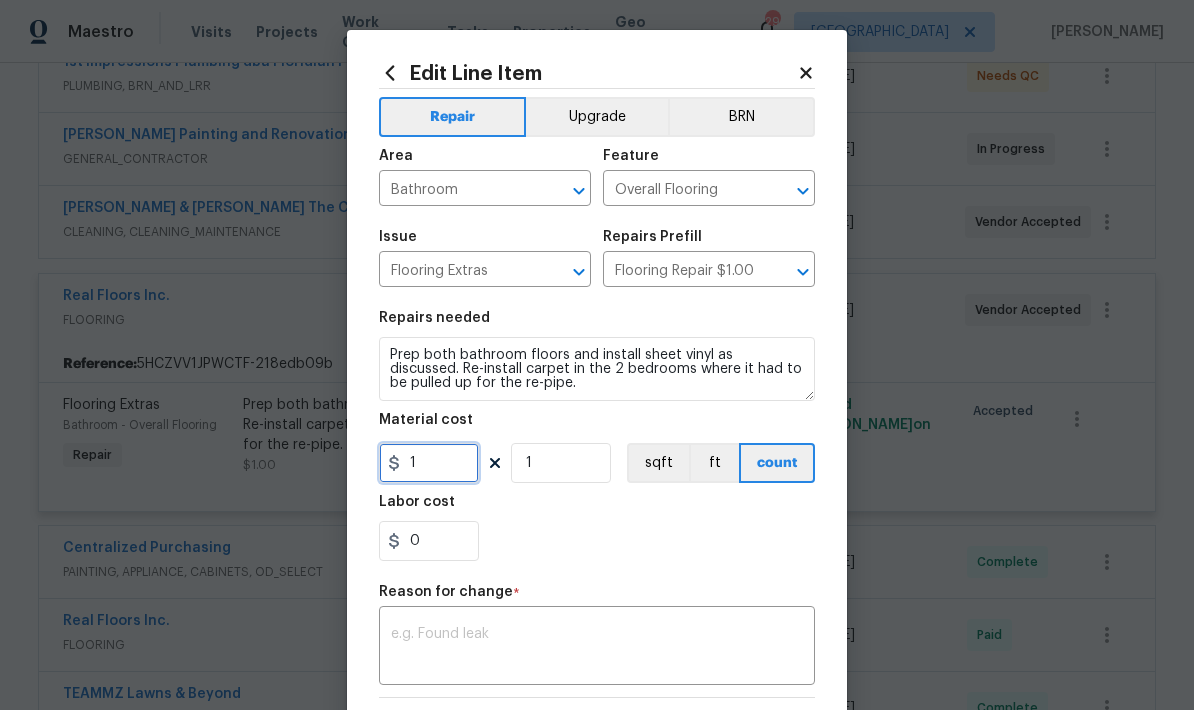 click on "1" at bounding box center (429, 463) 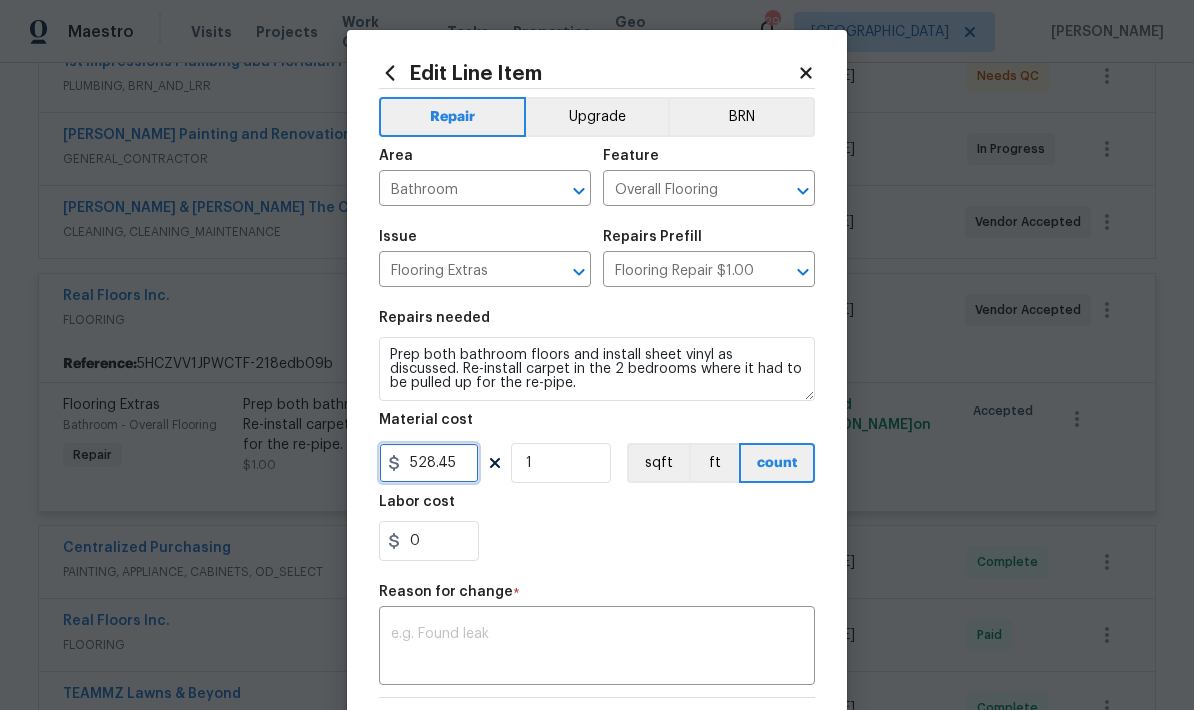 type on "528.45" 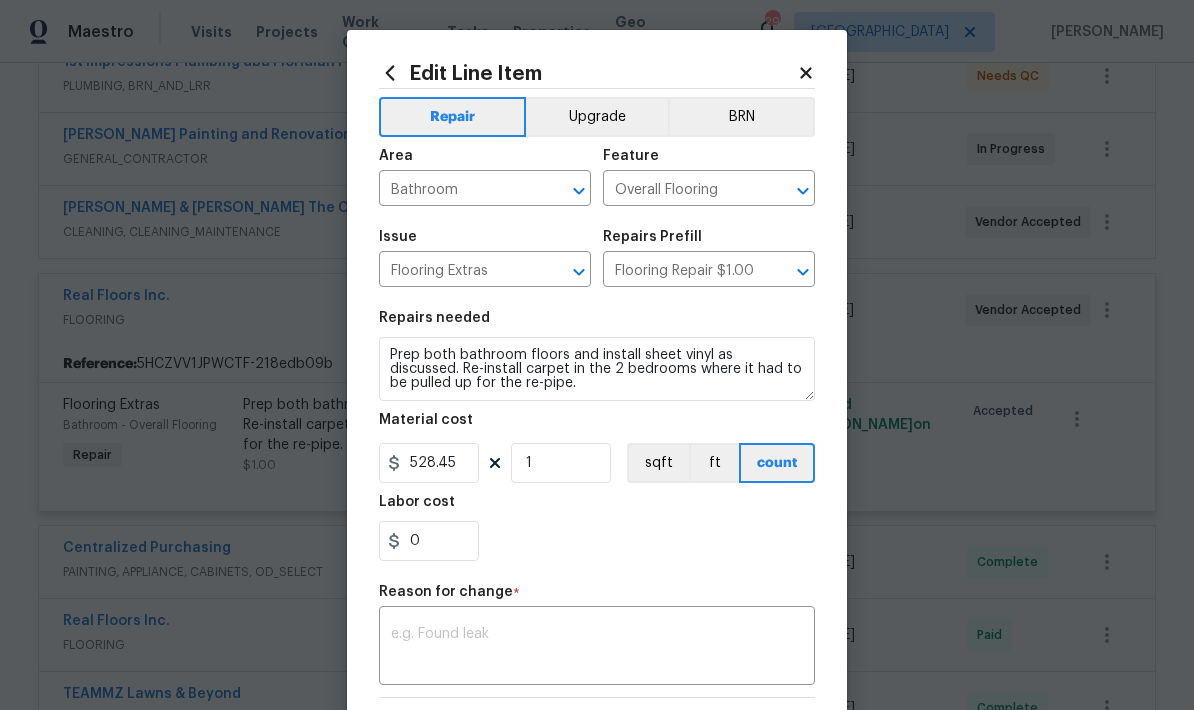 click on "Labor cost" at bounding box center [597, 508] 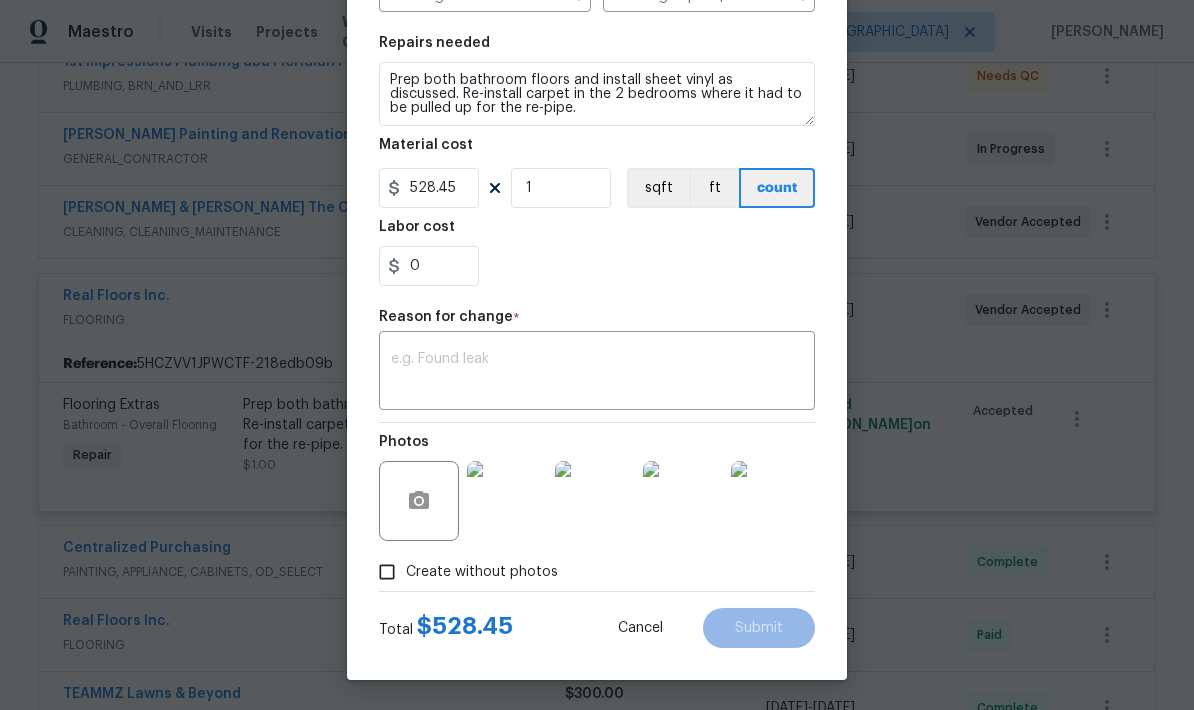 scroll, scrollTop: 279, scrollLeft: 0, axis: vertical 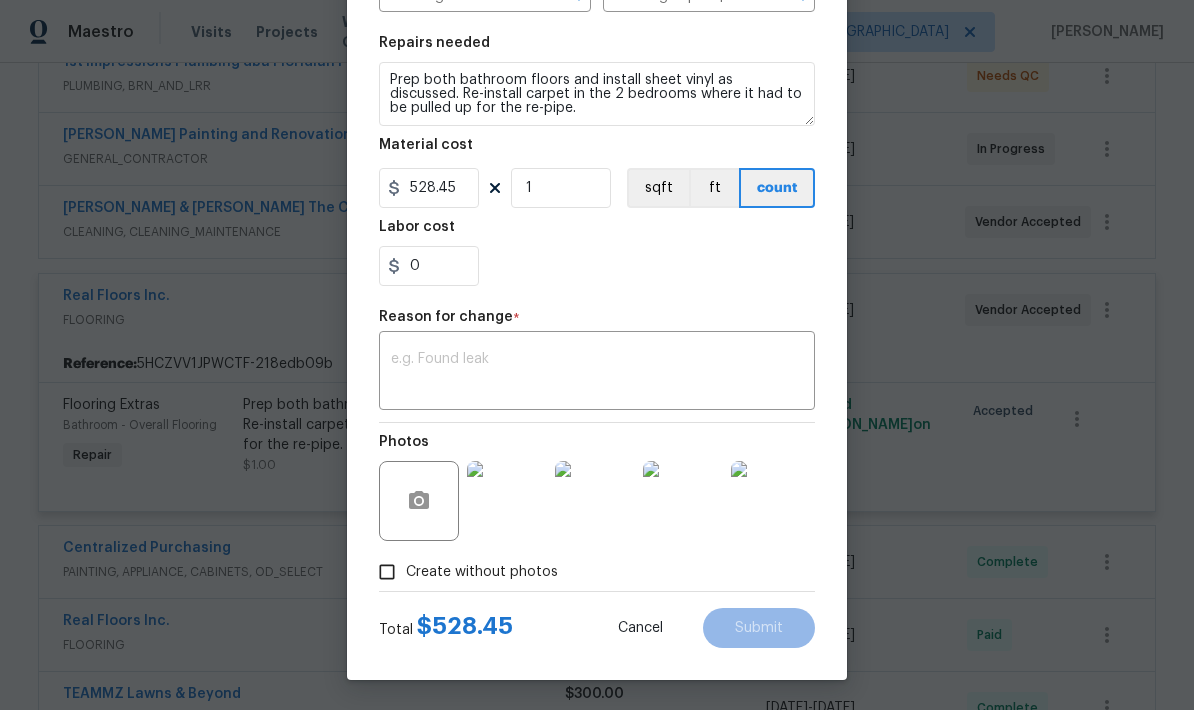 click on "Create without photos" at bounding box center [597, 572] 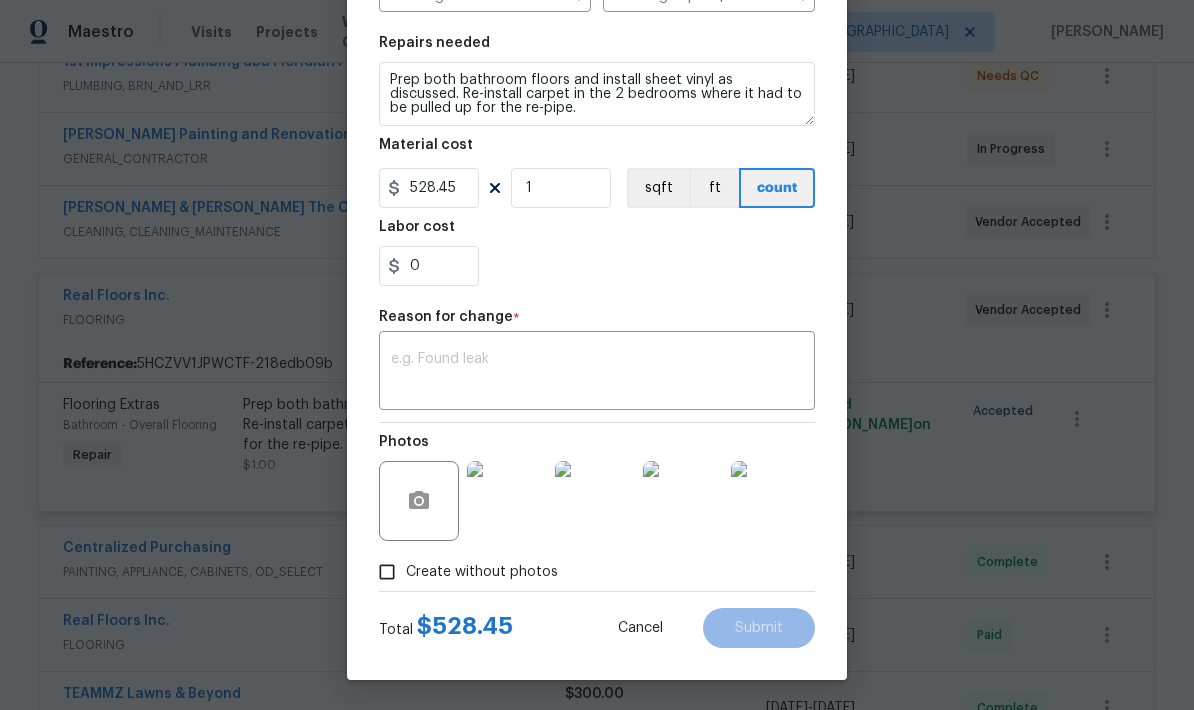 click on "Repairs needed Prep both bathroom floors and install sheet vinyl as discussed. Re-install carpet in the 2 bedrooms where it had to be pulled up for the re-pipe. Material cost 528.45 1 sqft ft count Labor cost 0" at bounding box center (597, 161) 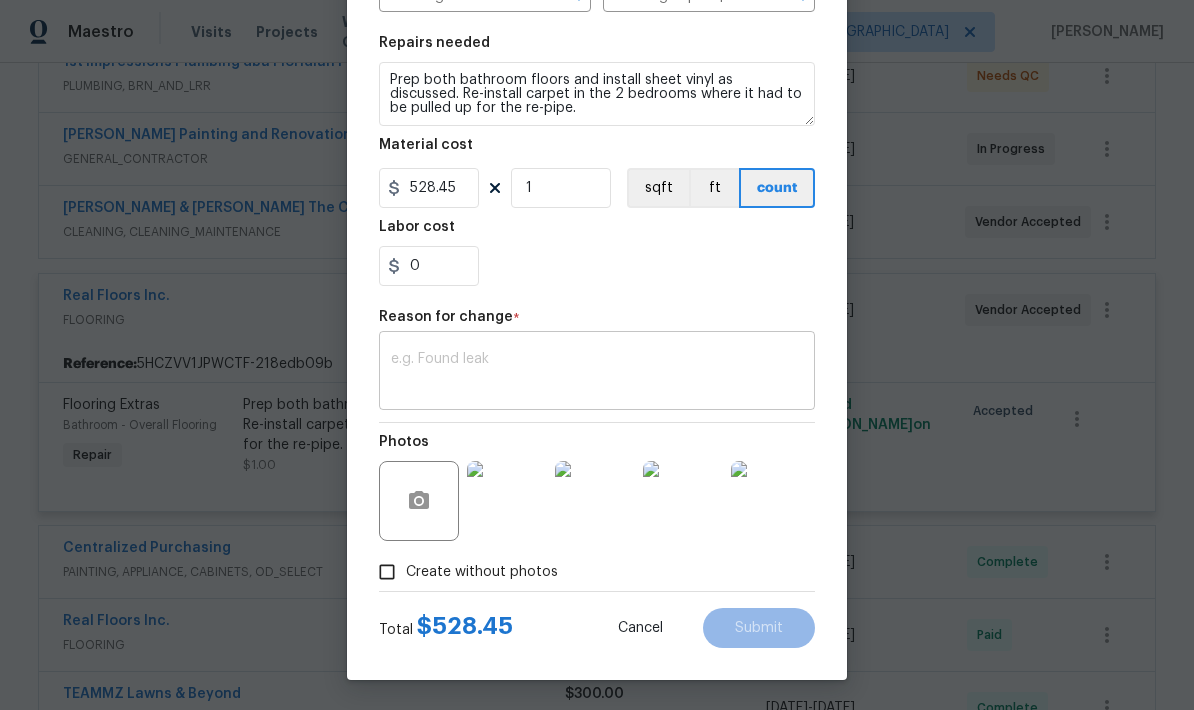 click at bounding box center (597, 373) 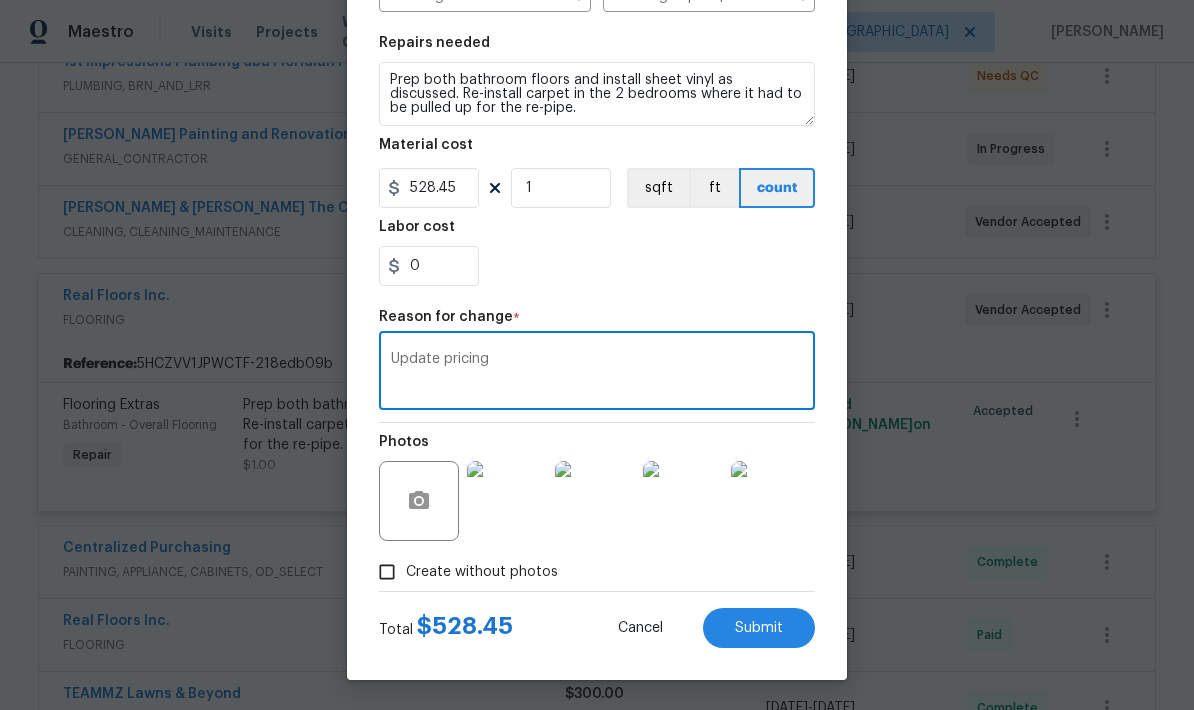 type on "Update pricing" 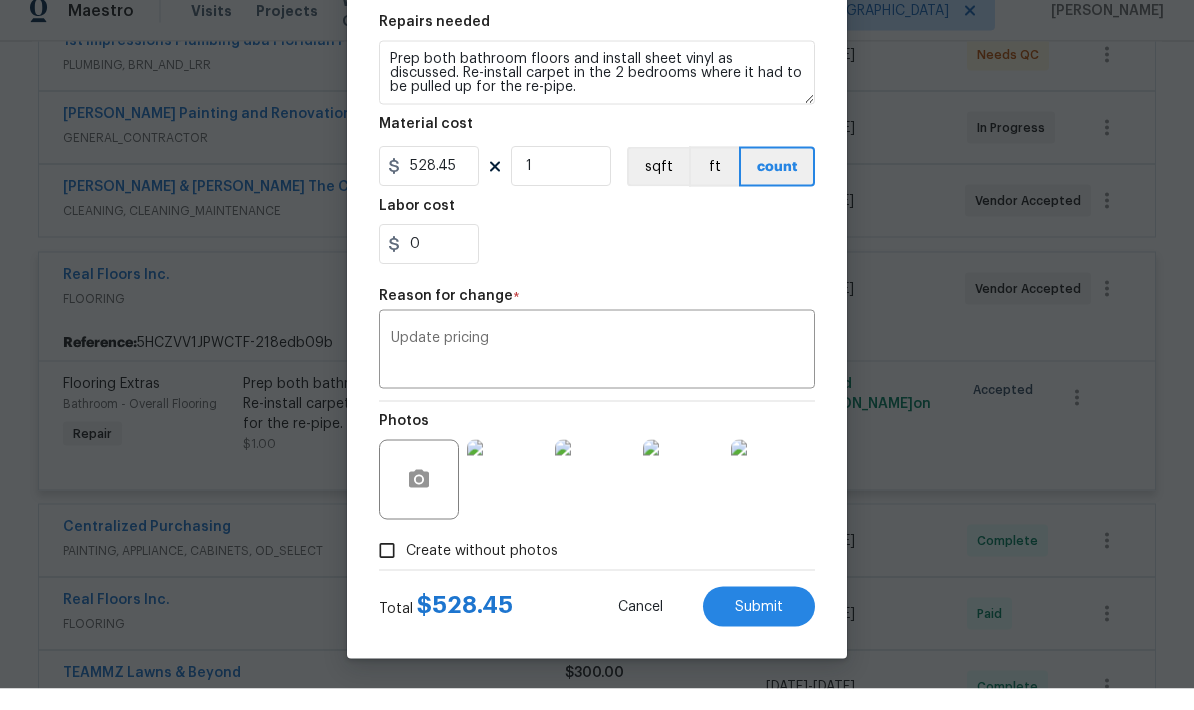 scroll, scrollTop: 80, scrollLeft: 0, axis: vertical 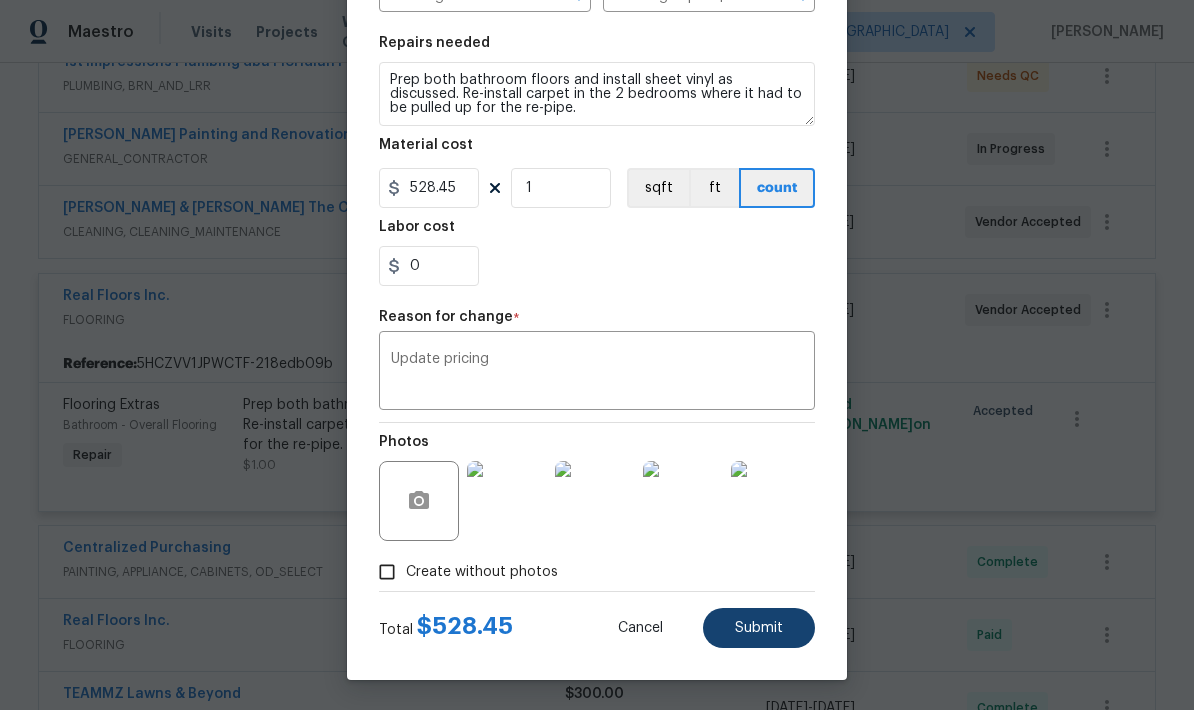 click on "Submit" at bounding box center (759, 628) 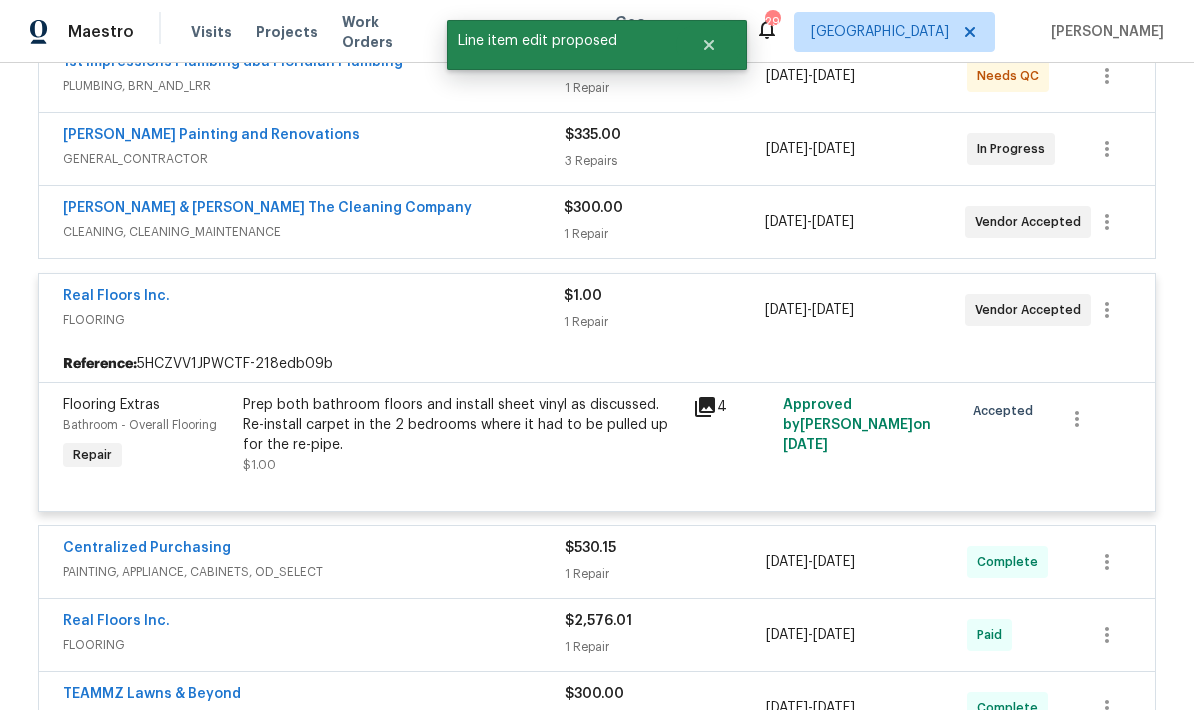 scroll, scrollTop: 0, scrollLeft: 0, axis: both 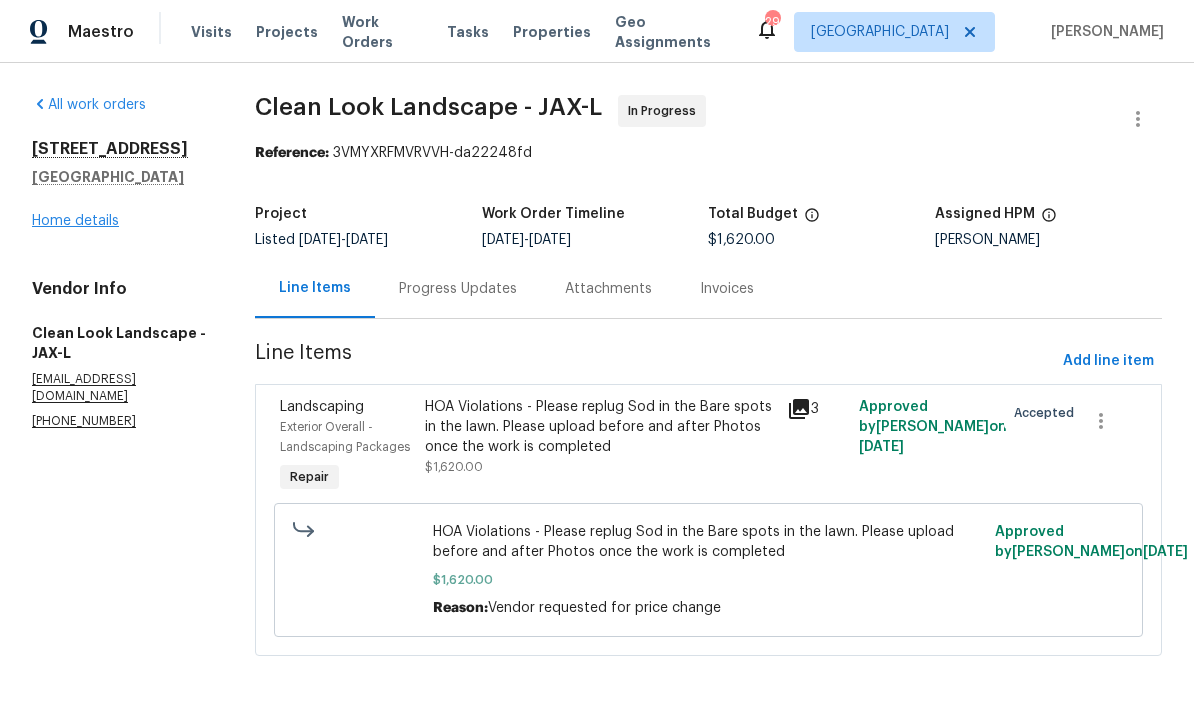 click on "Home details" at bounding box center (75, 221) 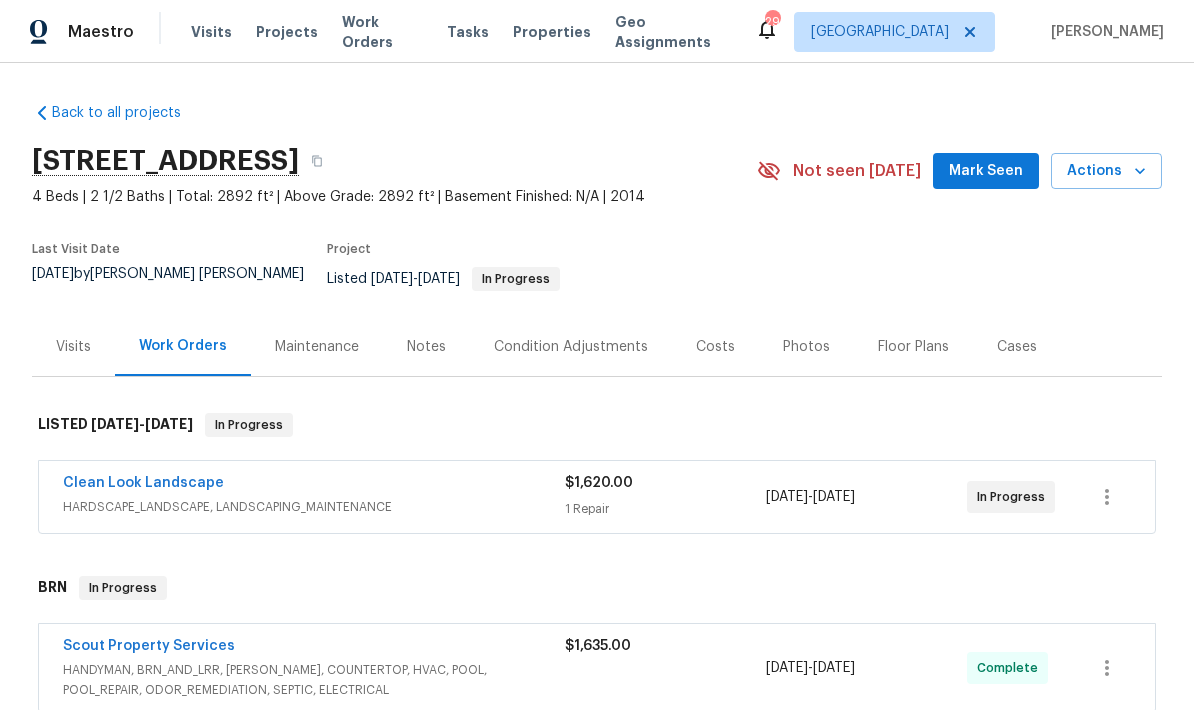 scroll, scrollTop: 0, scrollLeft: 0, axis: both 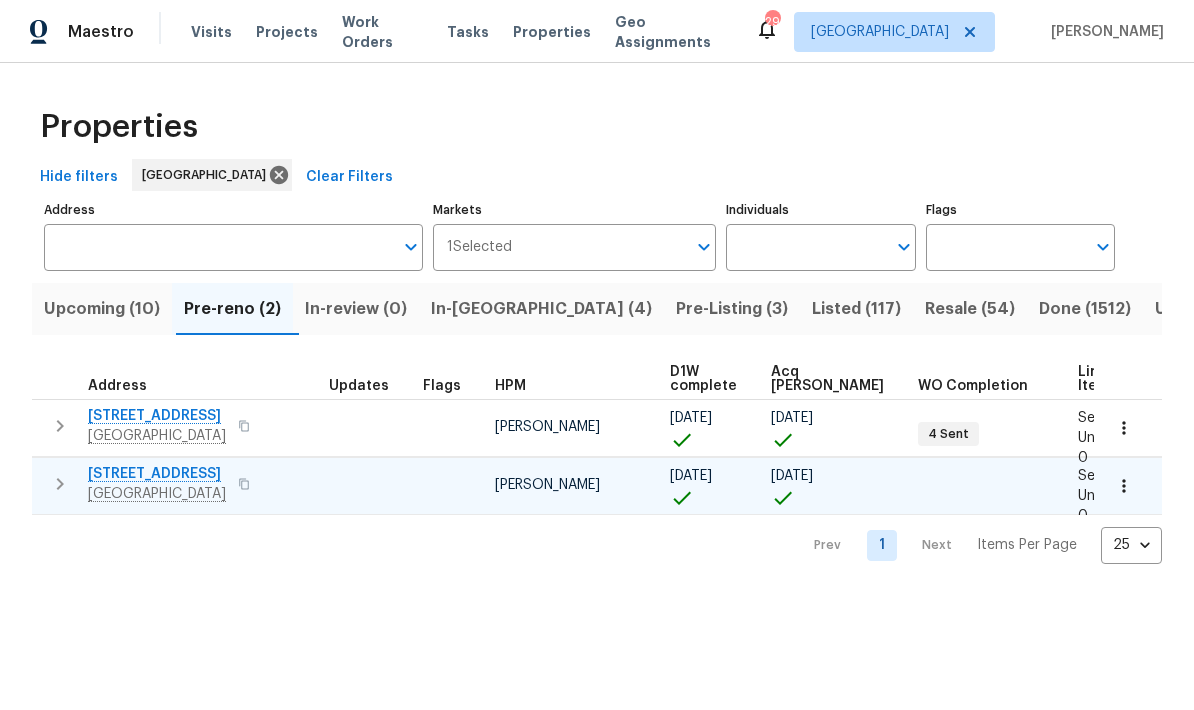 click on "7700 Lookout Point Dr" at bounding box center (157, 474) 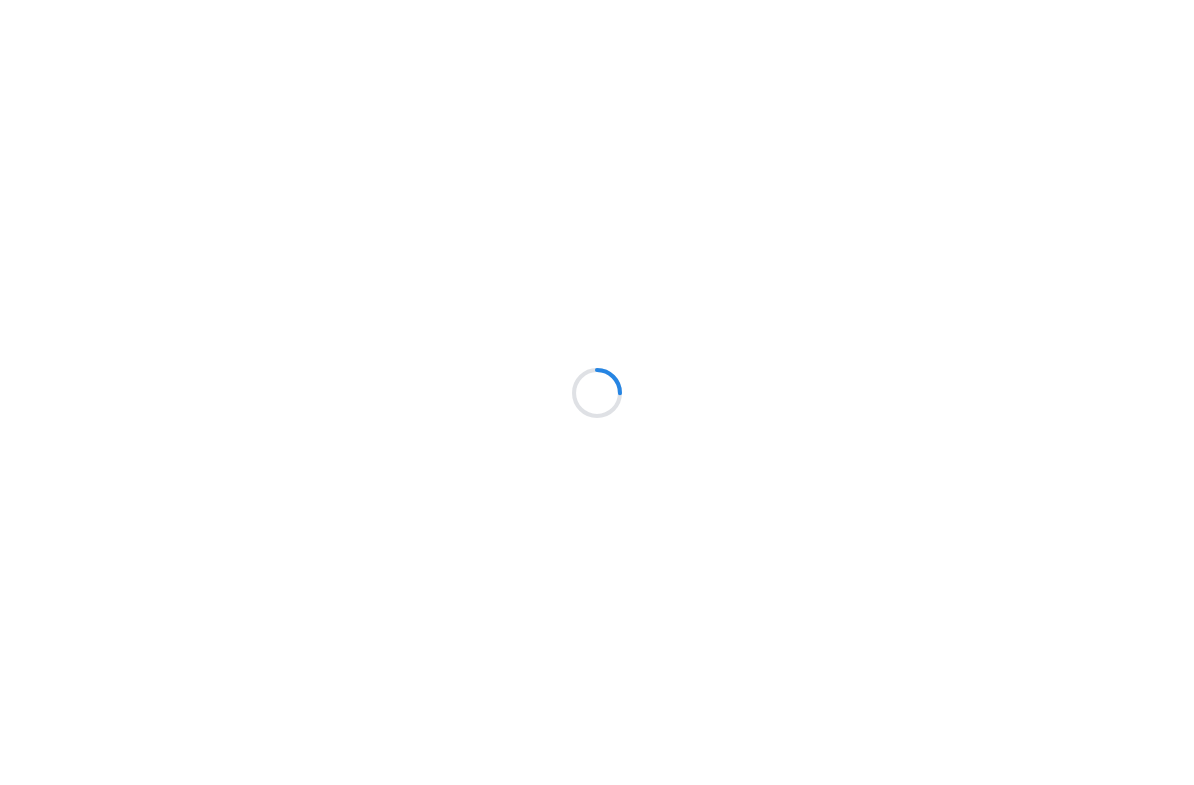 scroll, scrollTop: 0, scrollLeft: 0, axis: both 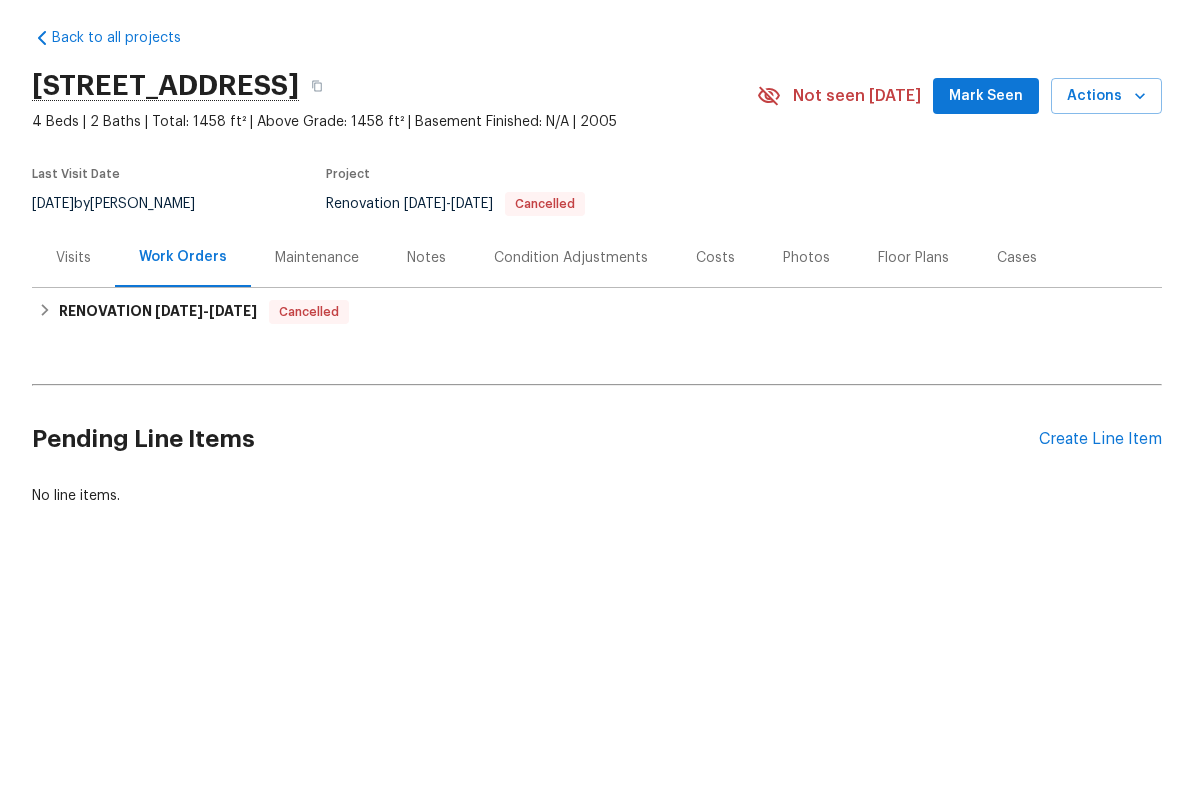 click on "Work Orders" at bounding box center (183, 332) 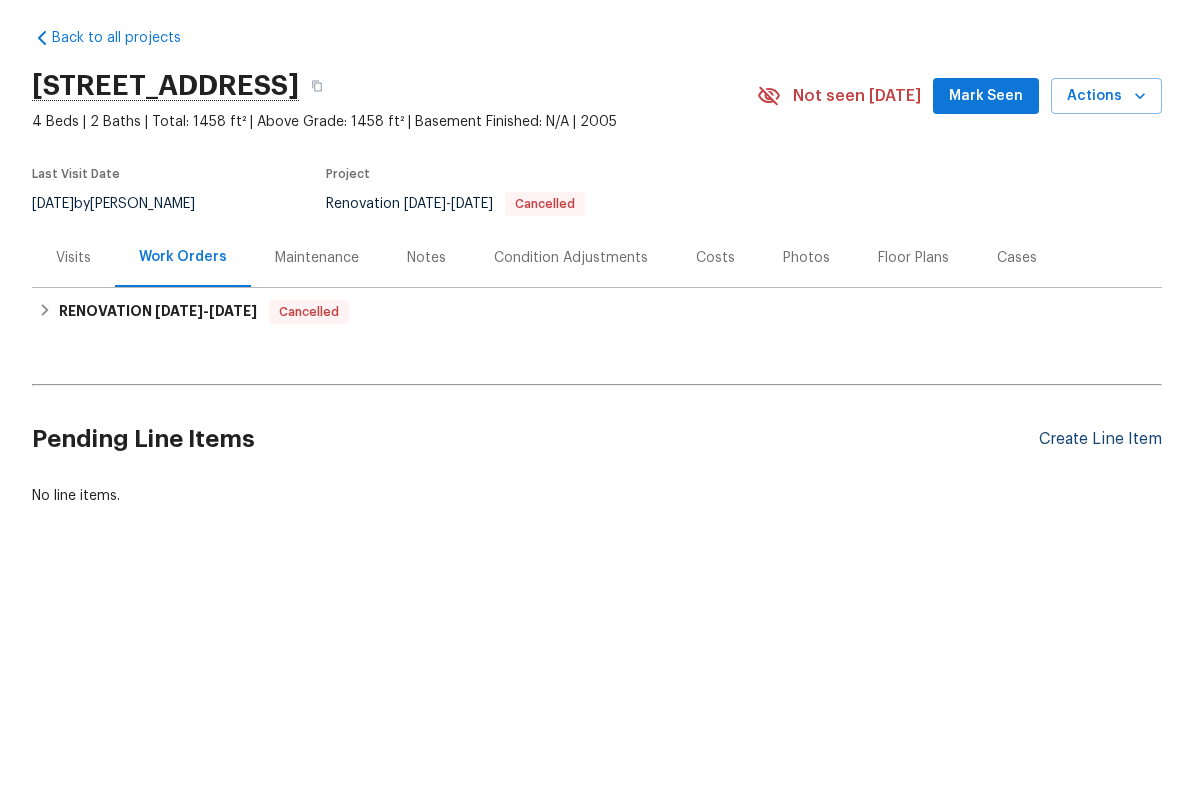 click on "Create Line Item" at bounding box center (1100, 514) 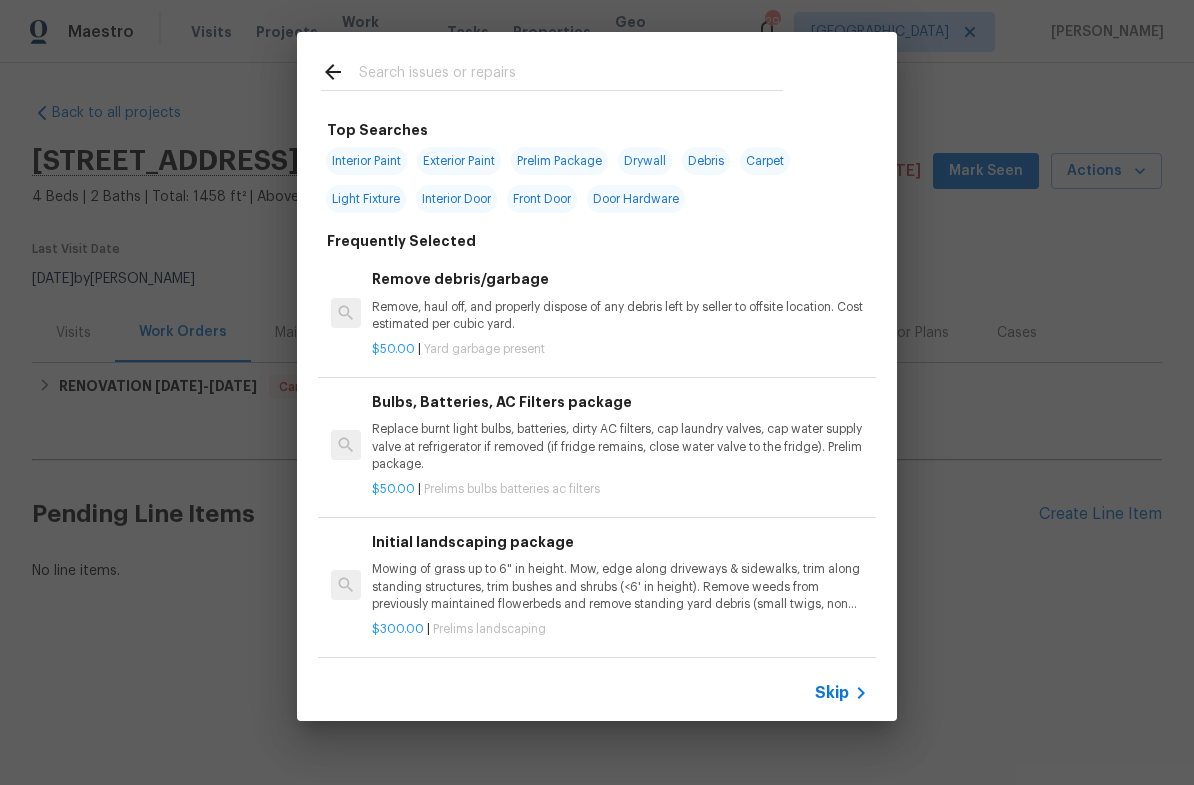 click at bounding box center [571, 75] 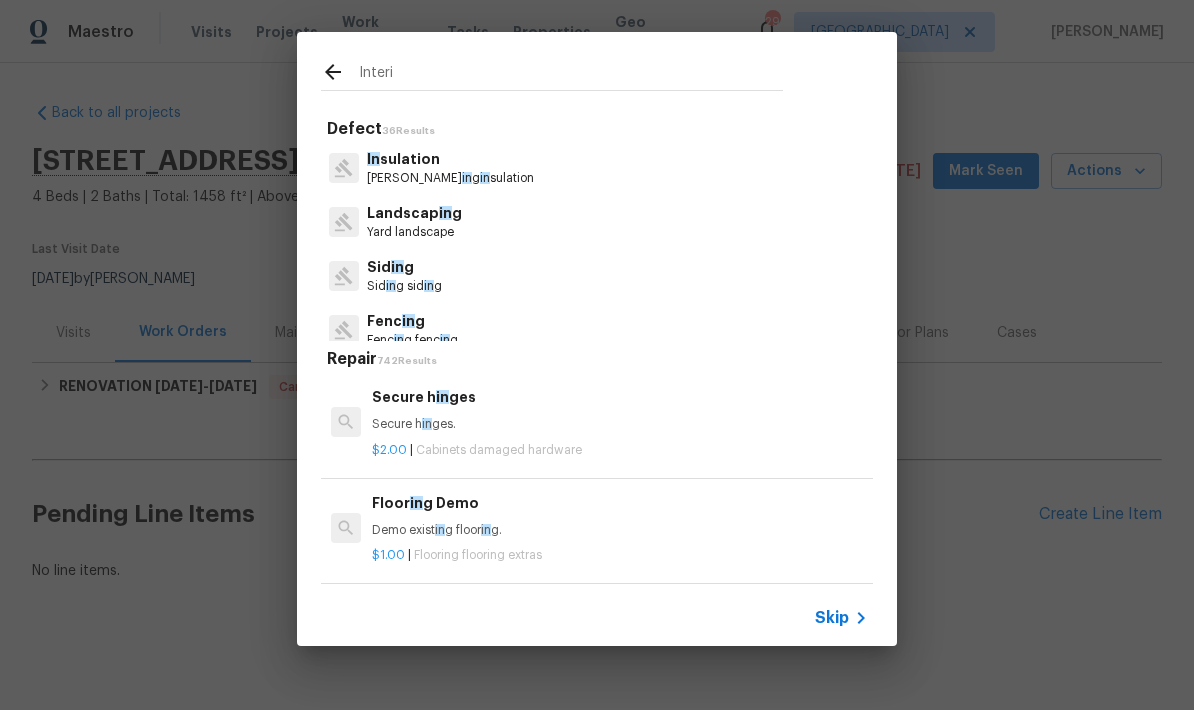 type on "Interir" 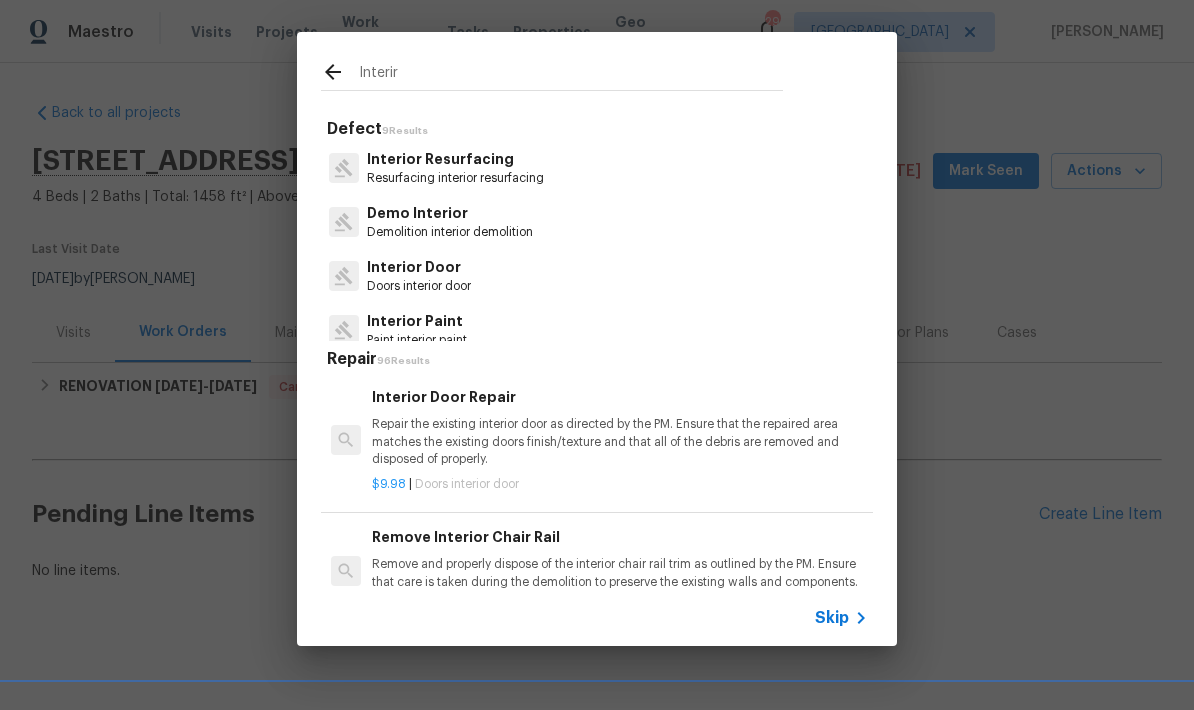 click on "Interior Paint" at bounding box center (417, 321) 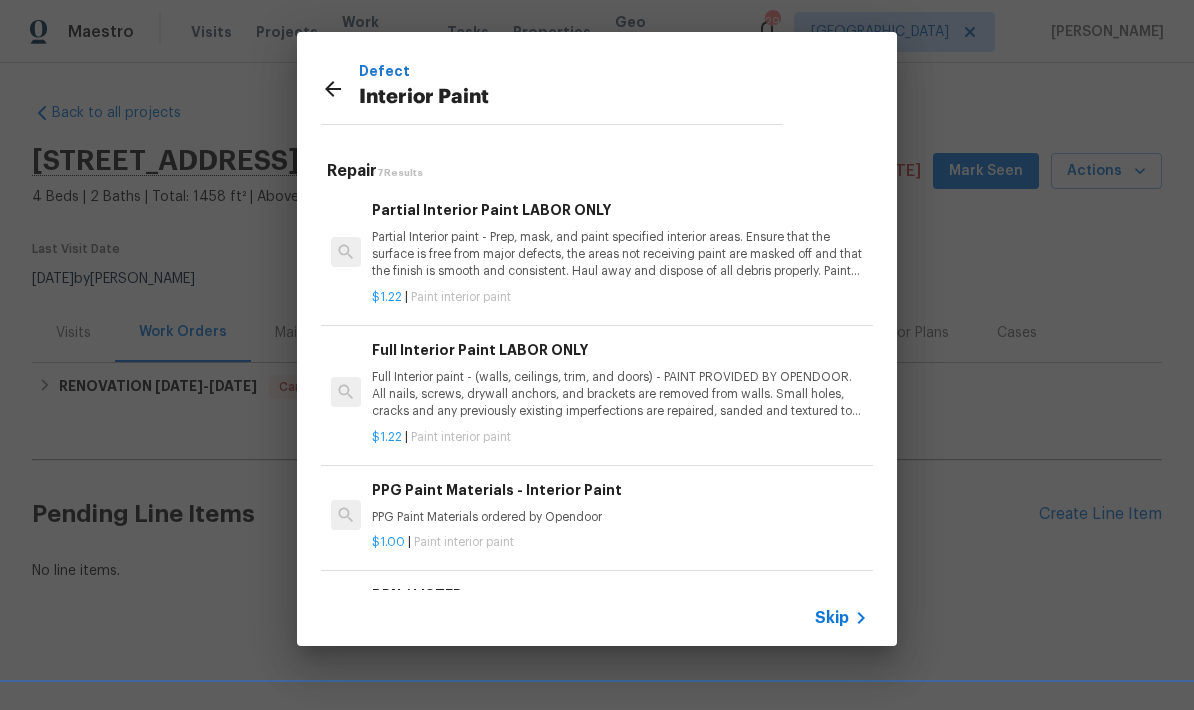click on "Full Interior paint - (walls, ceilings, trim, and doors) - PAINT PROVIDED BY OPENDOOR. All nails, screws, drywall anchors, and brackets are removed from walls. Small holes, cracks and any previously existing imperfections are repaired, sanded and textured to match surrounding texture prior to painting. Caulk all edges/corners, windows, doors, counters, tubs/showers and baseboards; To include painting of all register vents (after proper preparation), all sides of doors, protection of floors, cabinets, hardware and hinges, windows with drop cloths, plastic sheeting and masking. Clean up and removal of prep debris and any paint overspray." at bounding box center [620, 394] 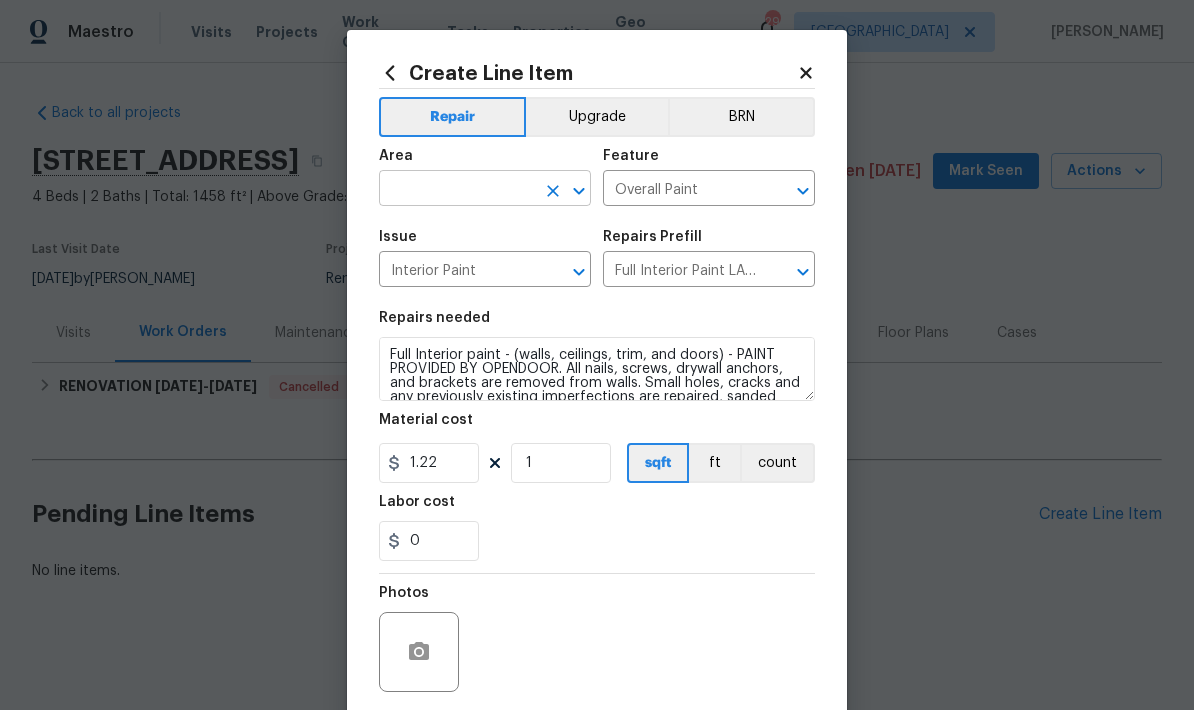 click at bounding box center (457, 190) 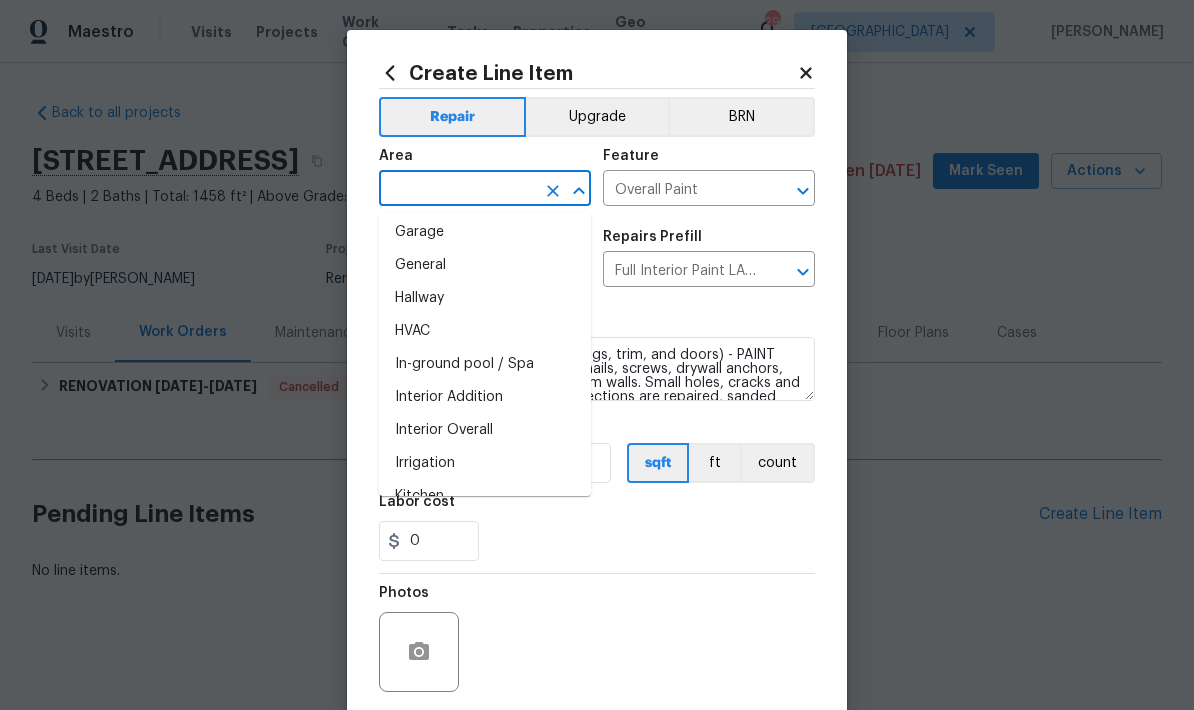 scroll, scrollTop: 632, scrollLeft: 0, axis: vertical 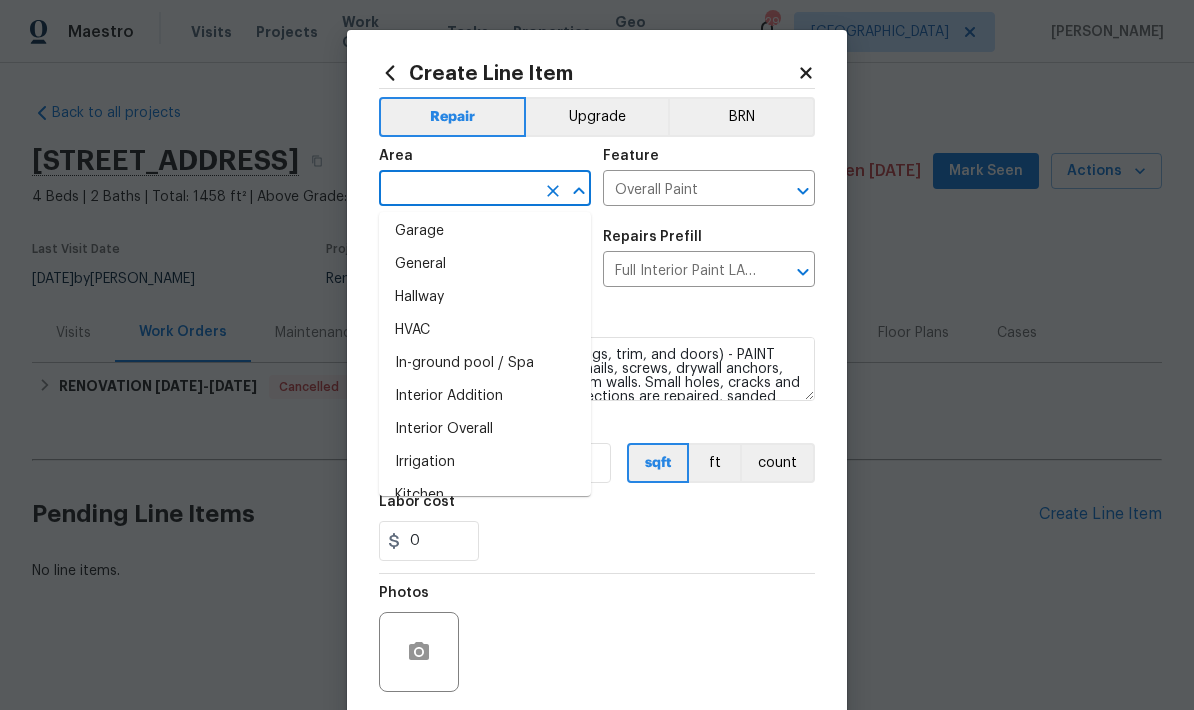click on "Interior Overall" at bounding box center (485, 429) 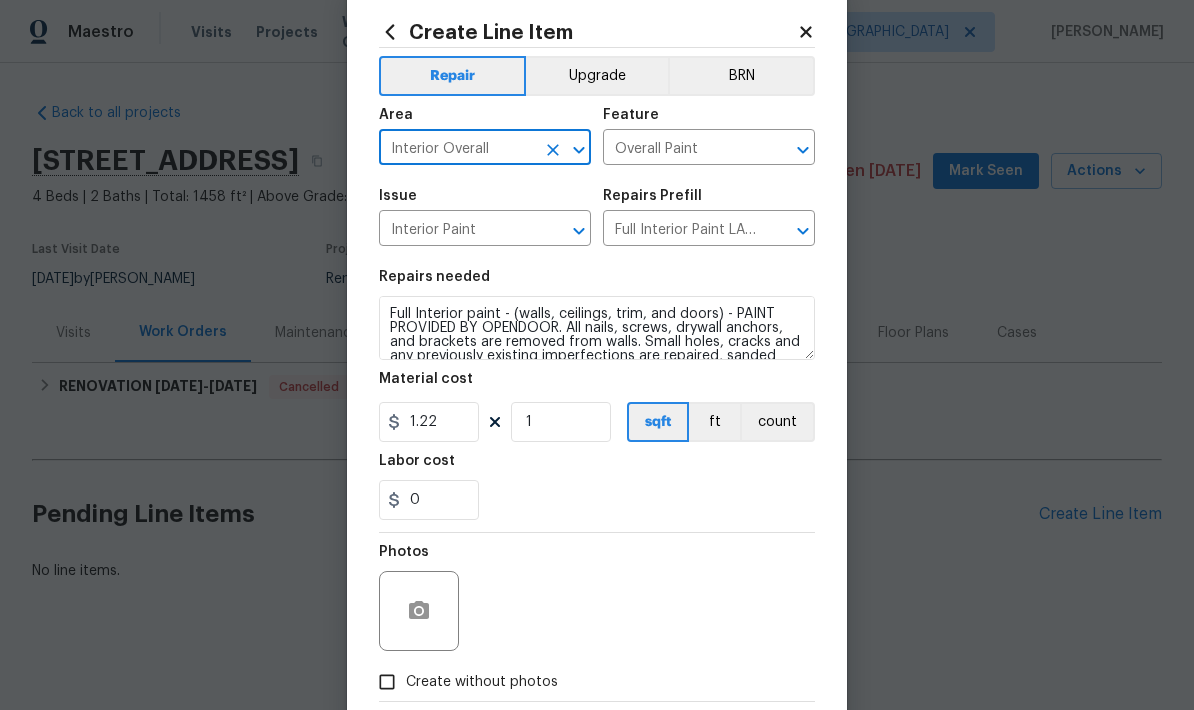 scroll, scrollTop: 35, scrollLeft: 0, axis: vertical 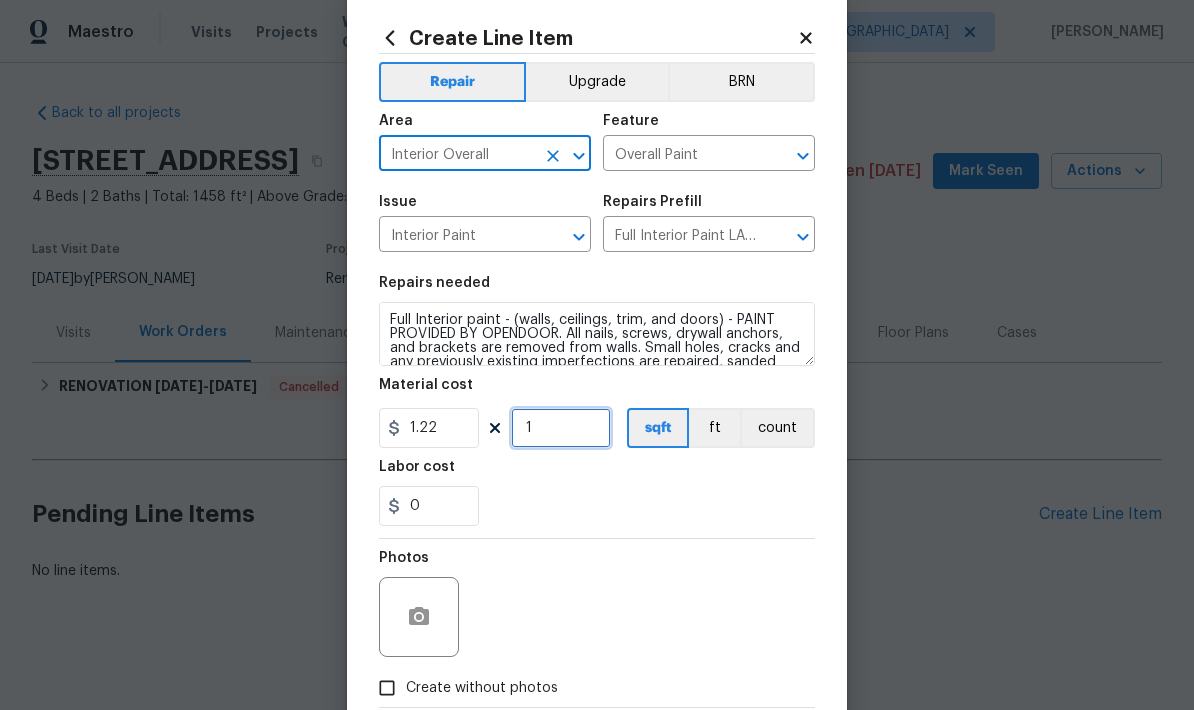 click on "1" at bounding box center [561, 428] 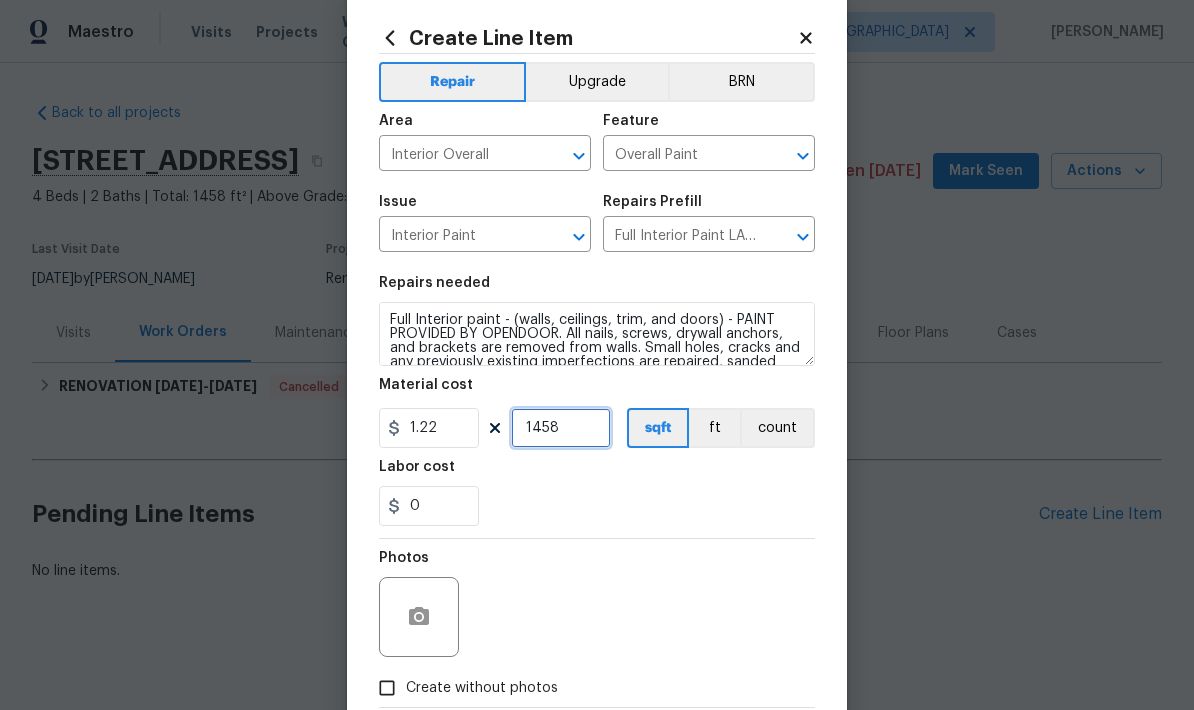 type on "1458" 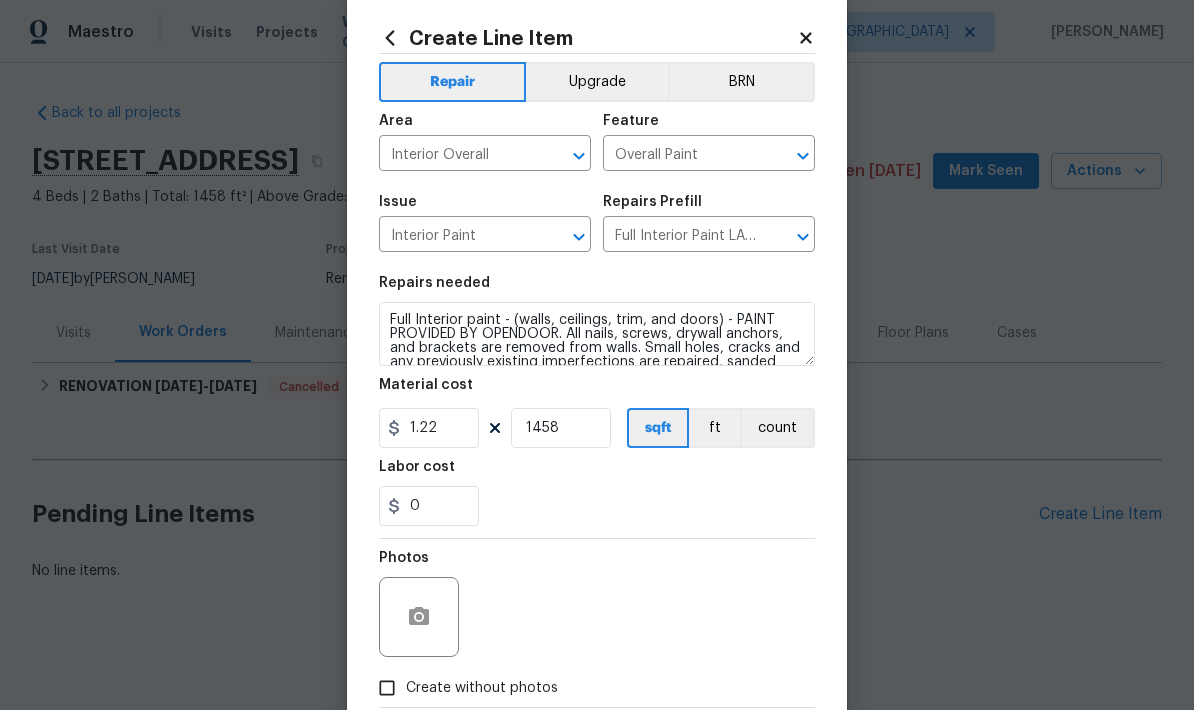 click on "0" at bounding box center (597, 506) 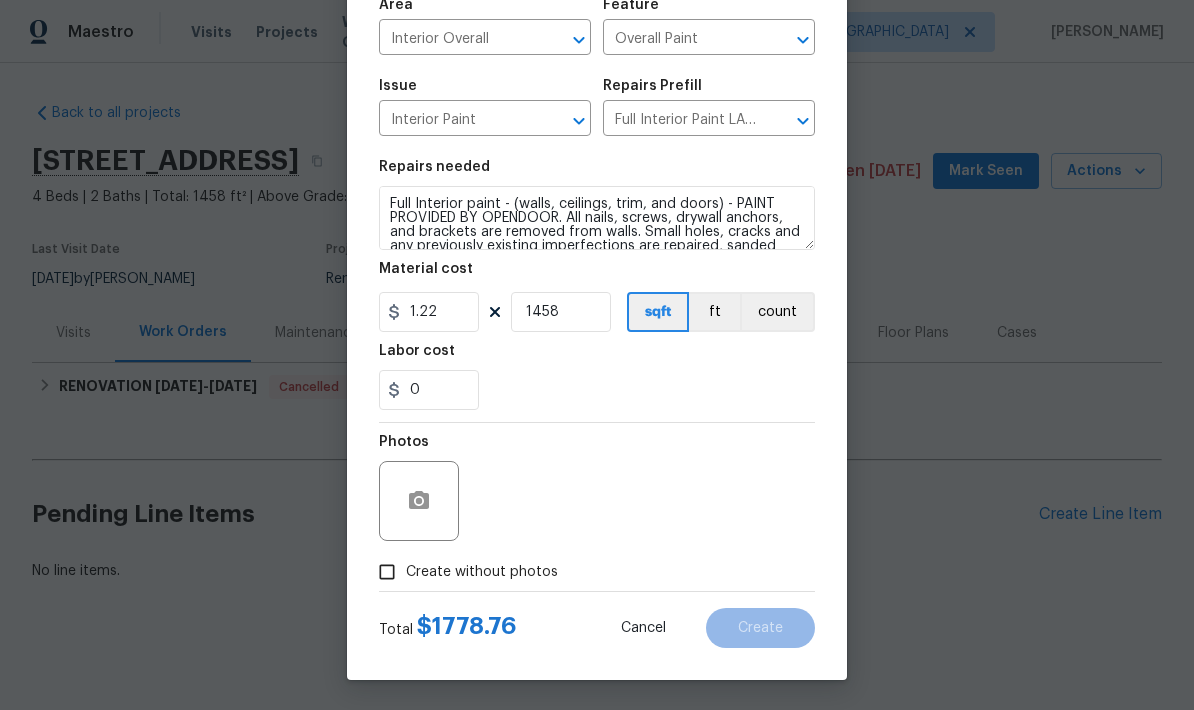 scroll, scrollTop: 155, scrollLeft: 0, axis: vertical 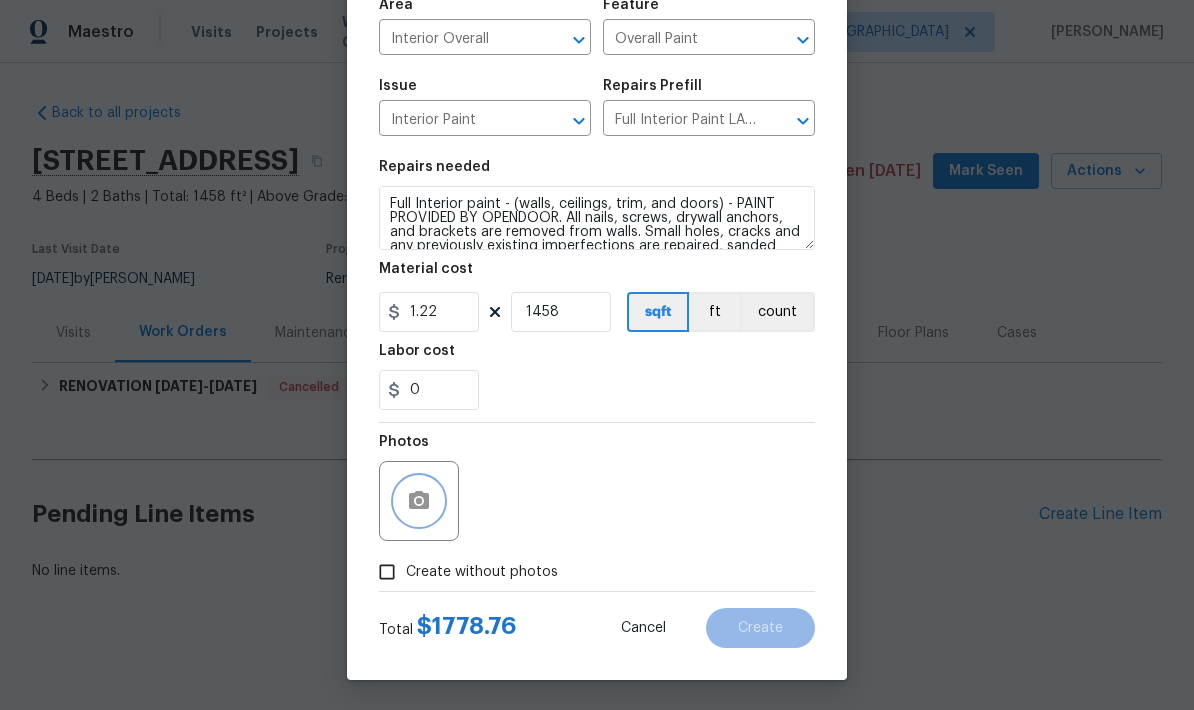 click 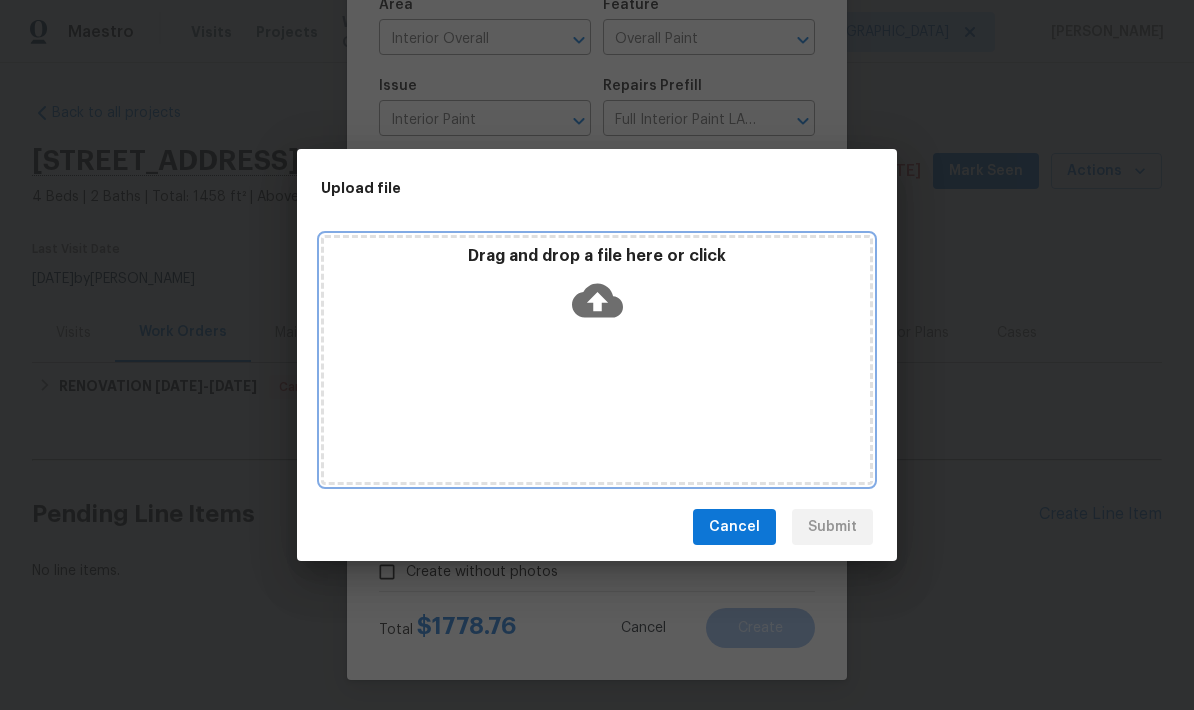 click 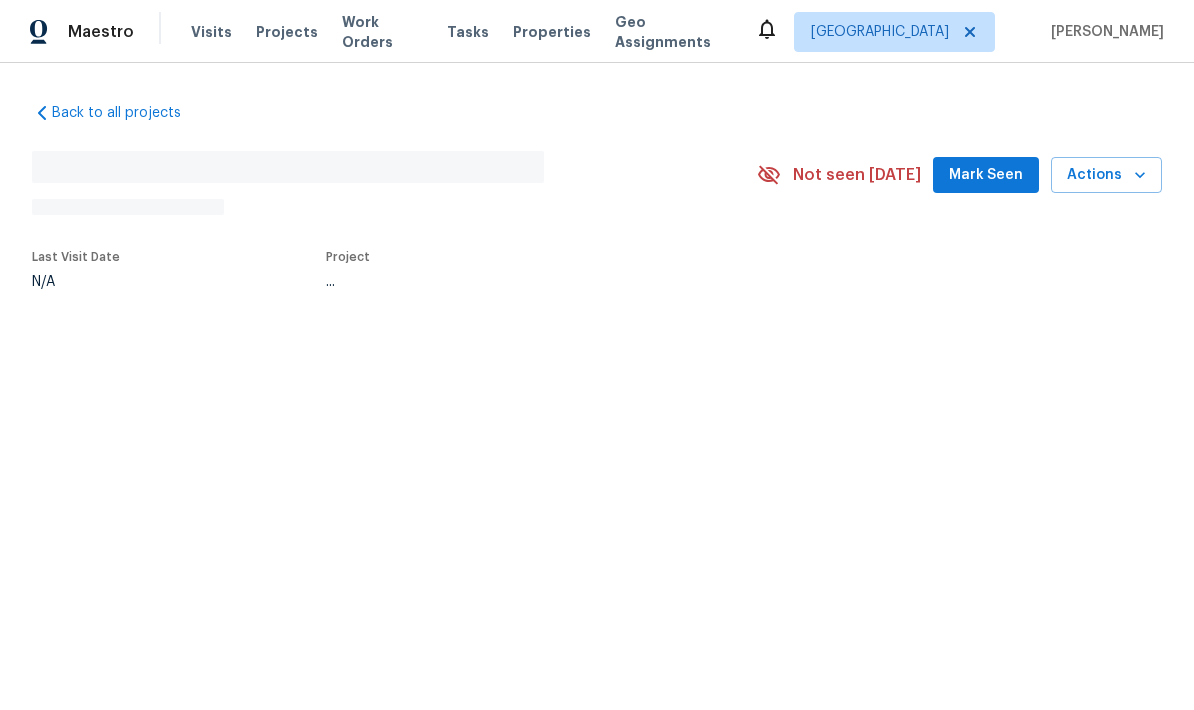 scroll, scrollTop: 0, scrollLeft: 0, axis: both 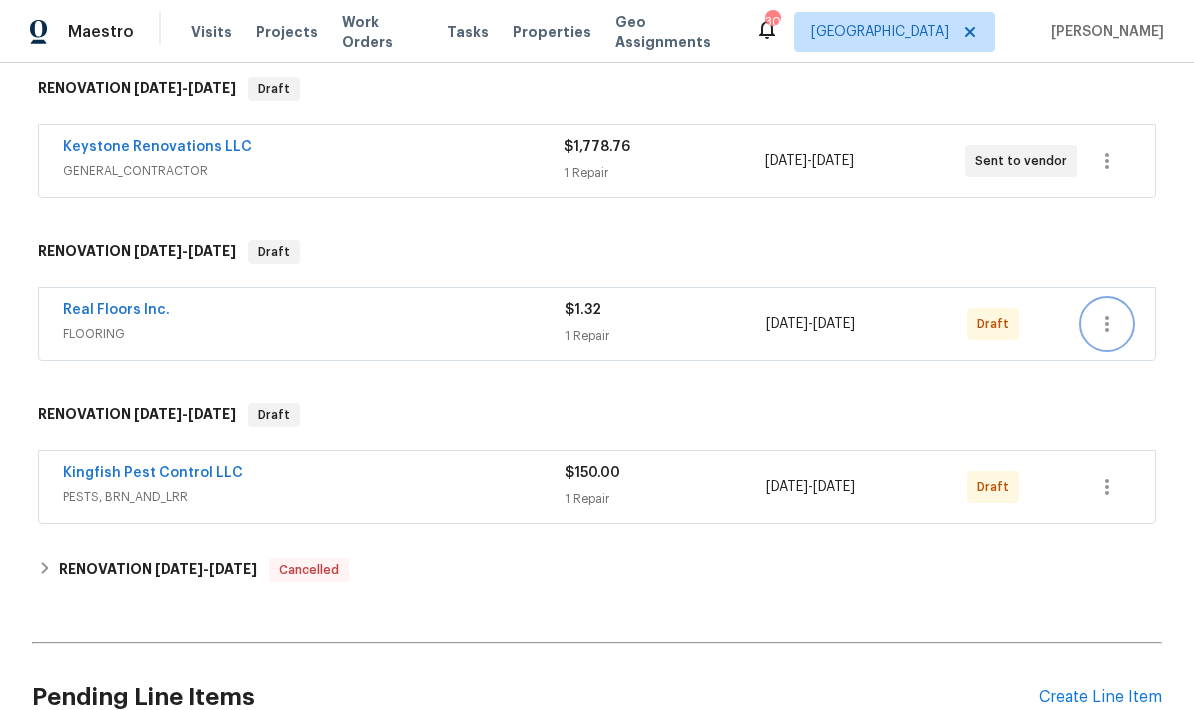 click 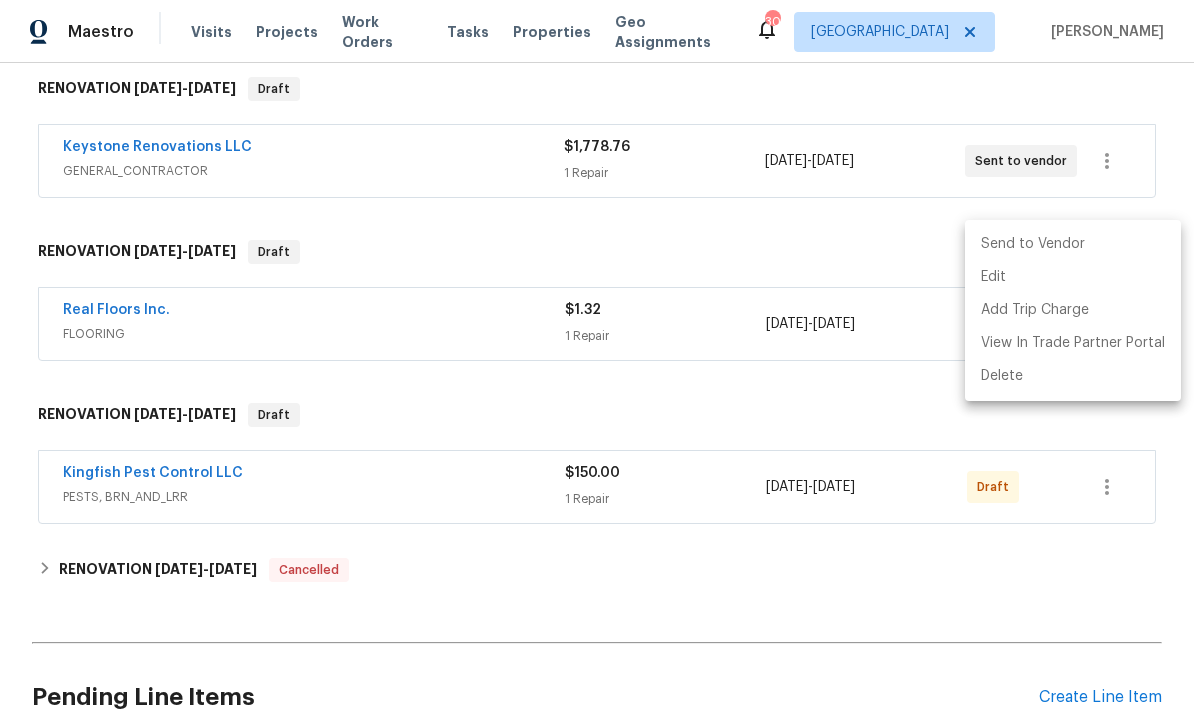 click on "Send to Vendor" at bounding box center (1073, 244) 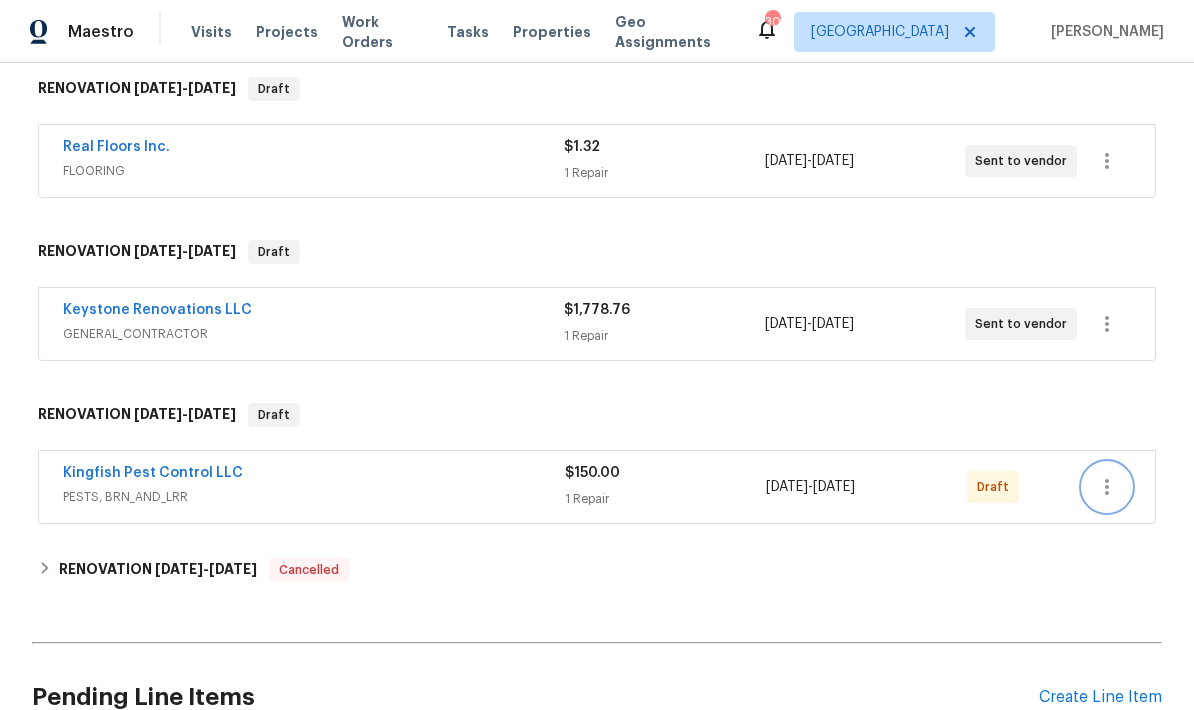 click 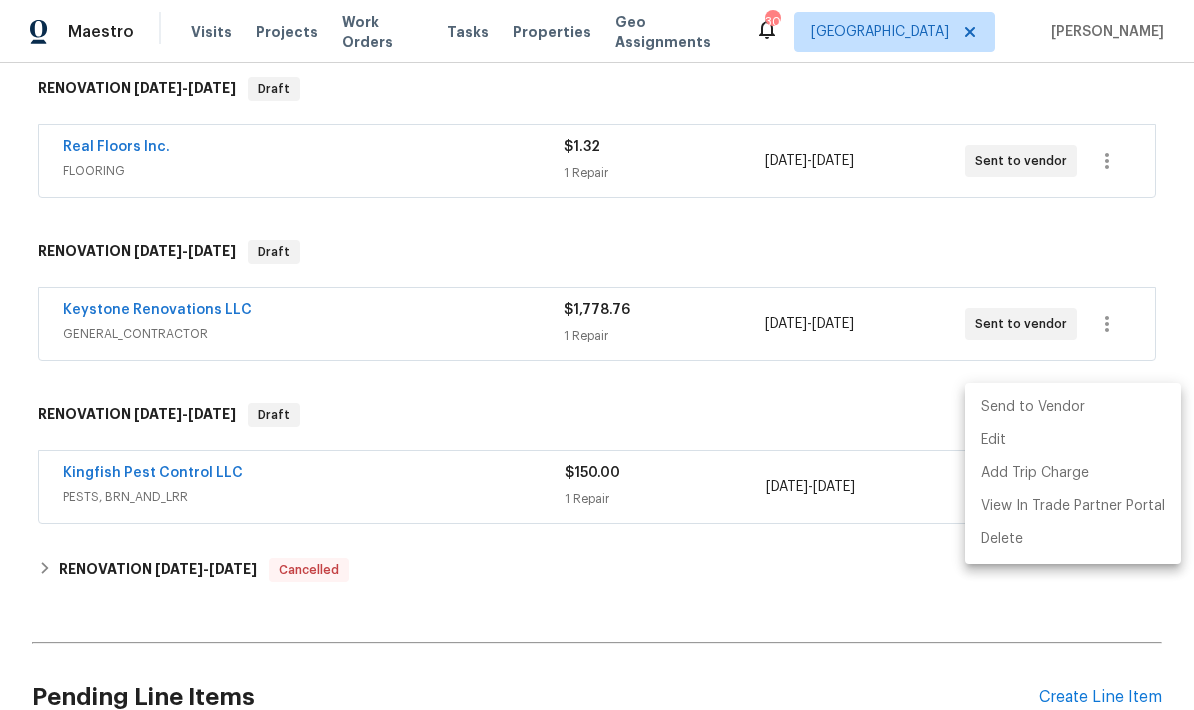 click on "Send to Vendor" at bounding box center (1073, 407) 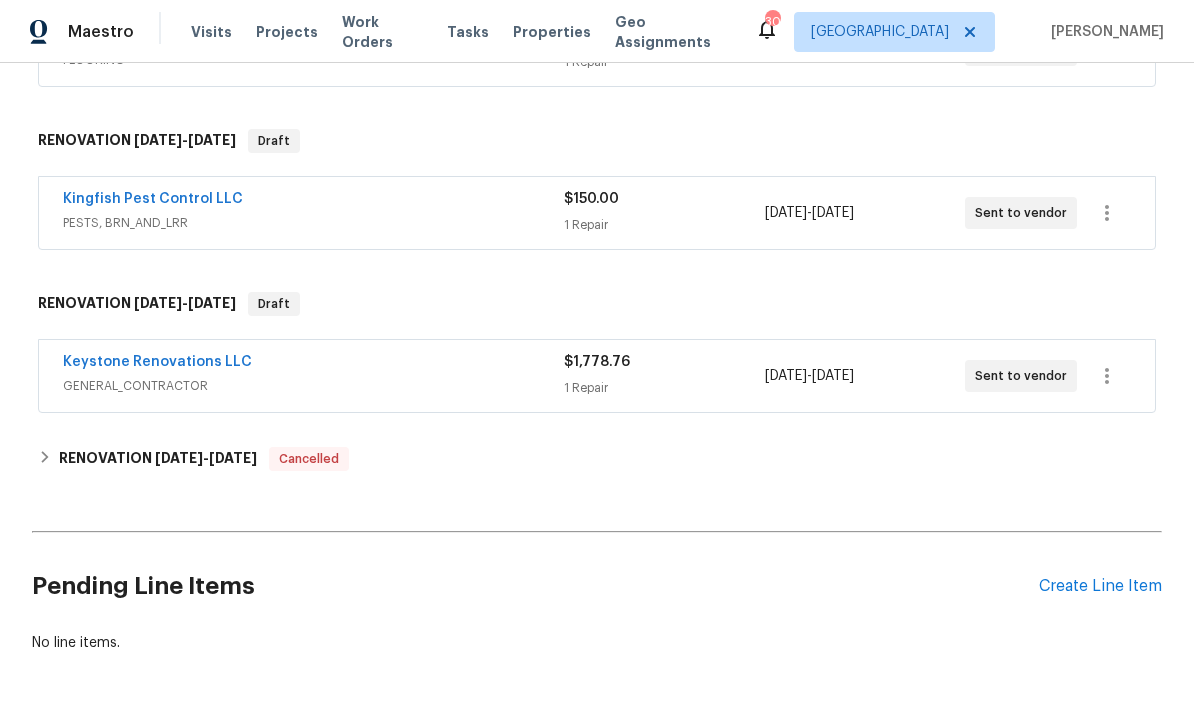 scroll, scrollTop: 431, scrollLeft: 0, axis: vertical 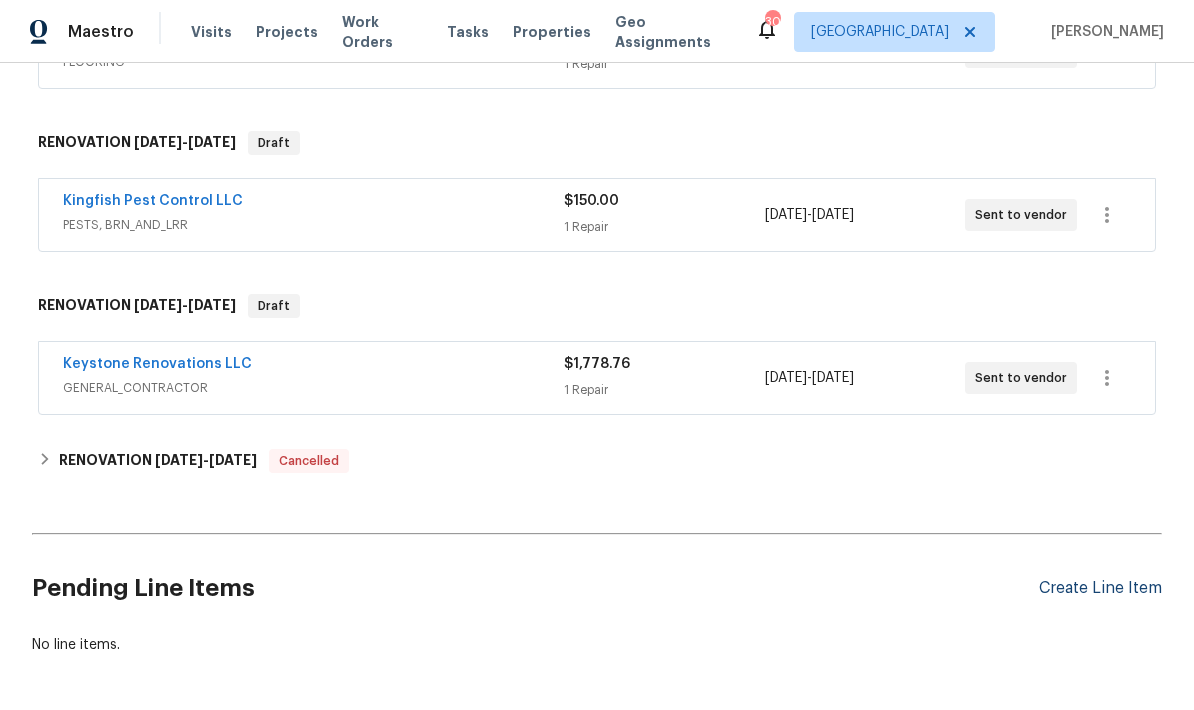 click on "Create Line Item" at bounding box center (1100, 588) 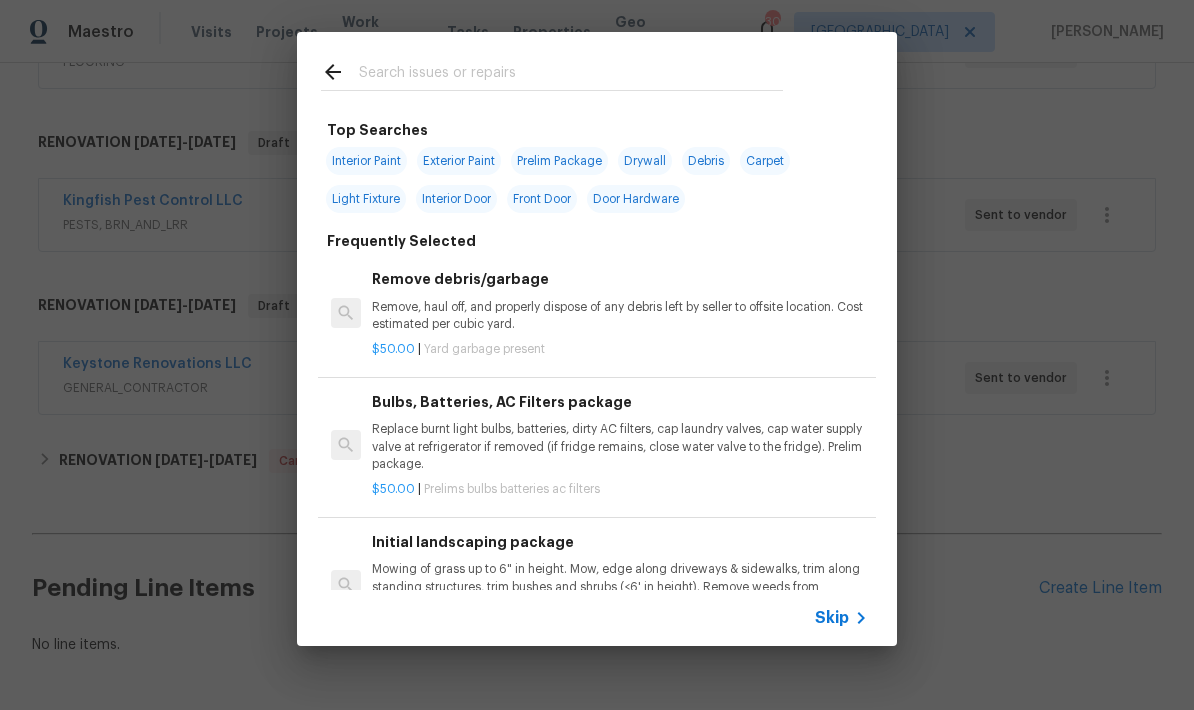 click at bounding box center (571, 75) 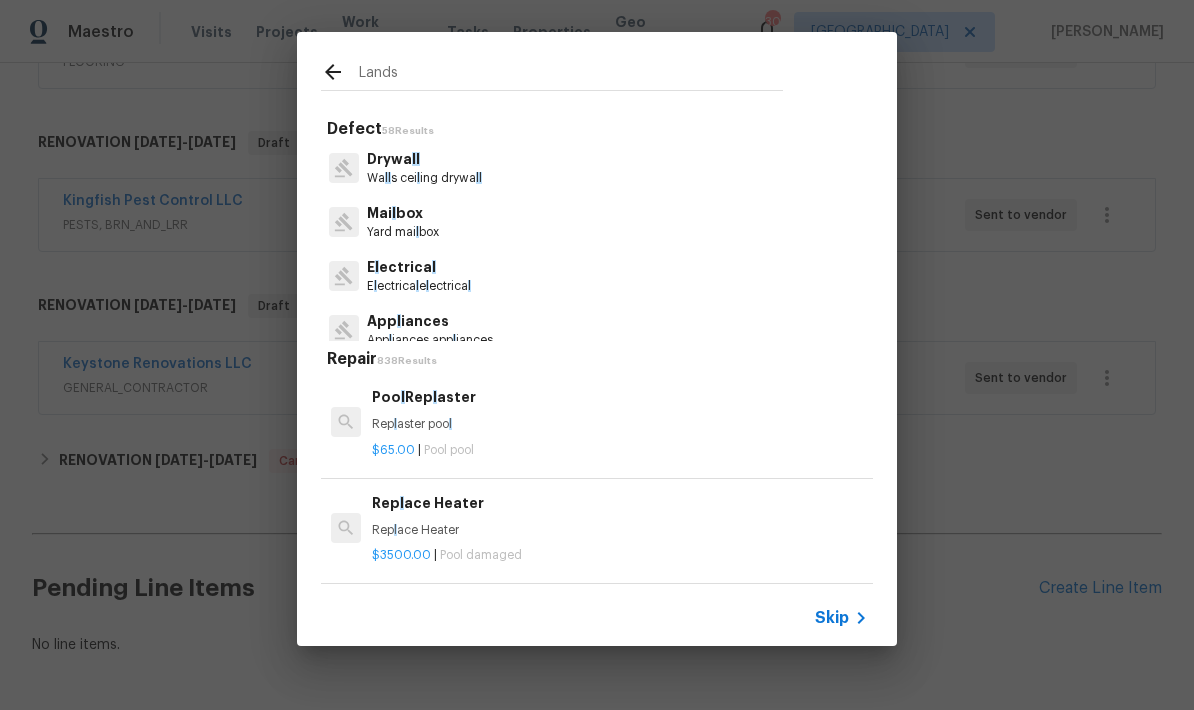 type on "Landsc" 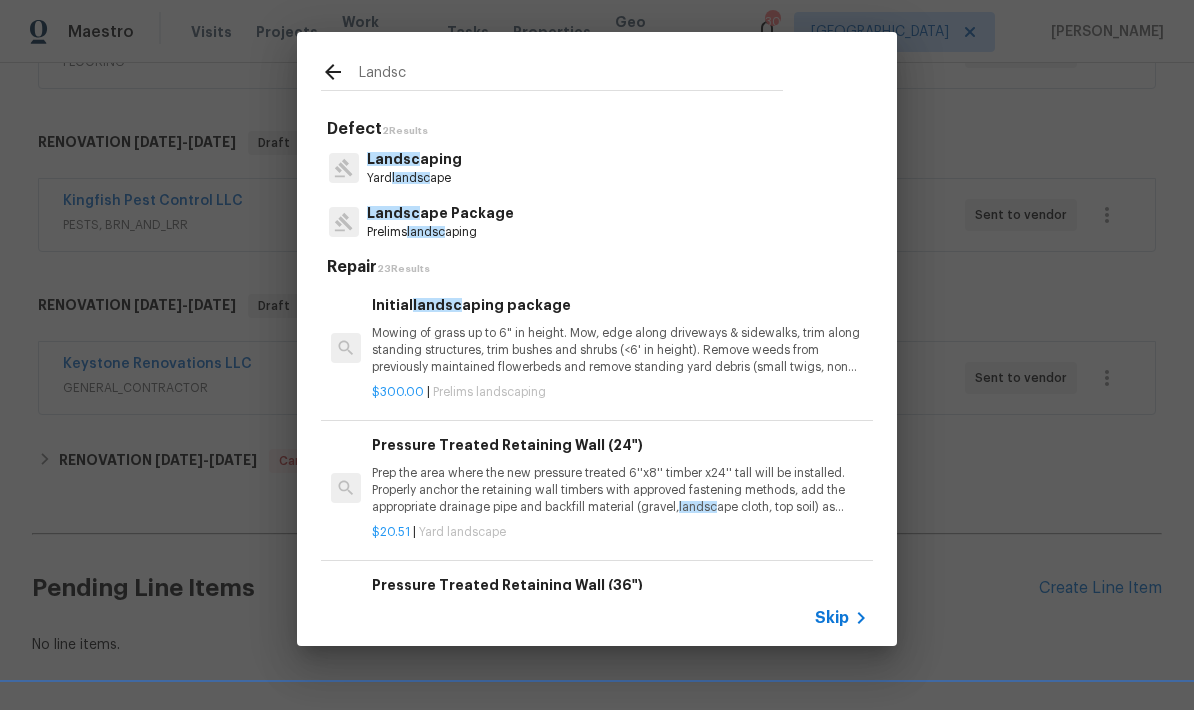 click on "Landsc ape Package" at bounding box center [440, 213] 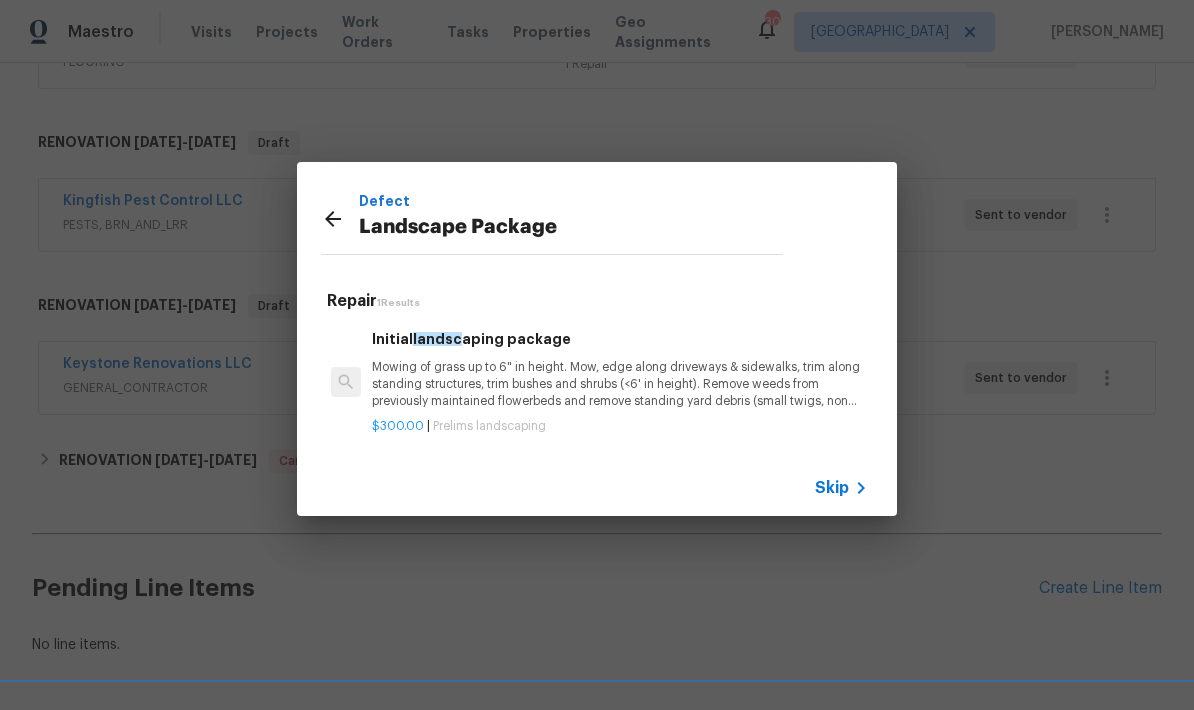 click on "Mowing of grass up to 6" in height. Mow, edge along driveways & sidewalks, trim along standing structures, trim bushes and shrubs (<6' in height). Remove weeds from previously maintained flowerbeds and remove standing yard debris (small twigs, non seasonal falling leaves).  Use leaf blower to remove clippings from hard surfaces."" at bounding box center (620, 384) 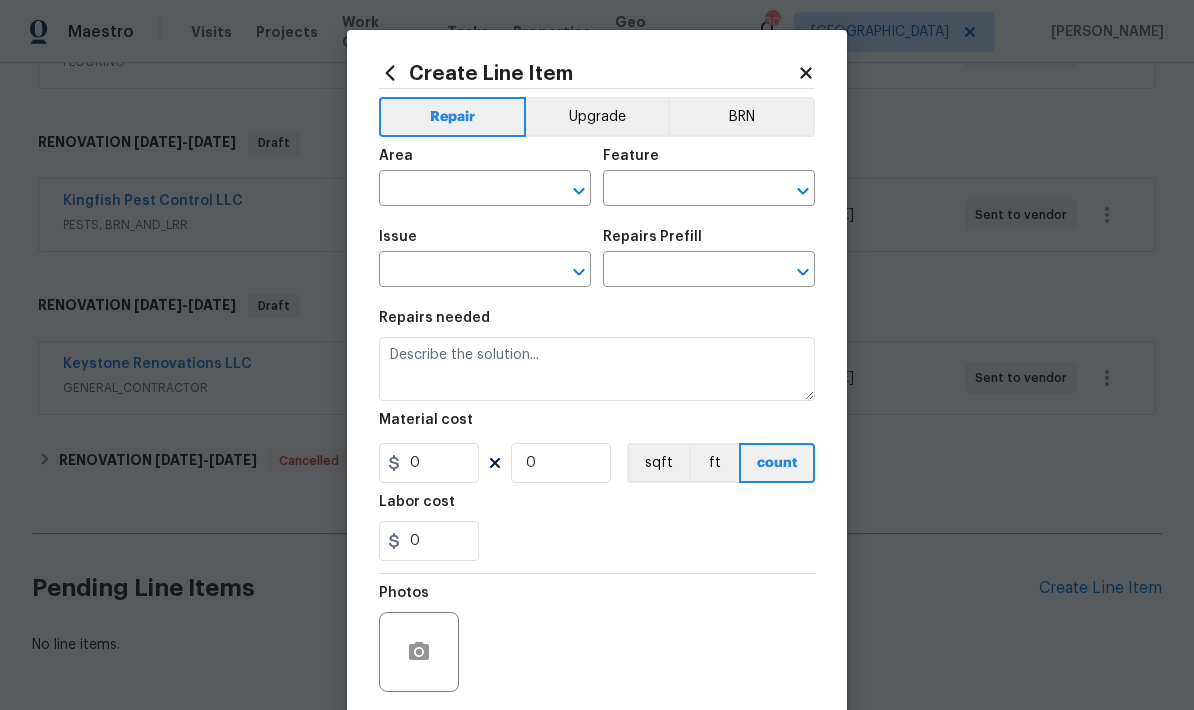 type on "Home Readiness Packages" 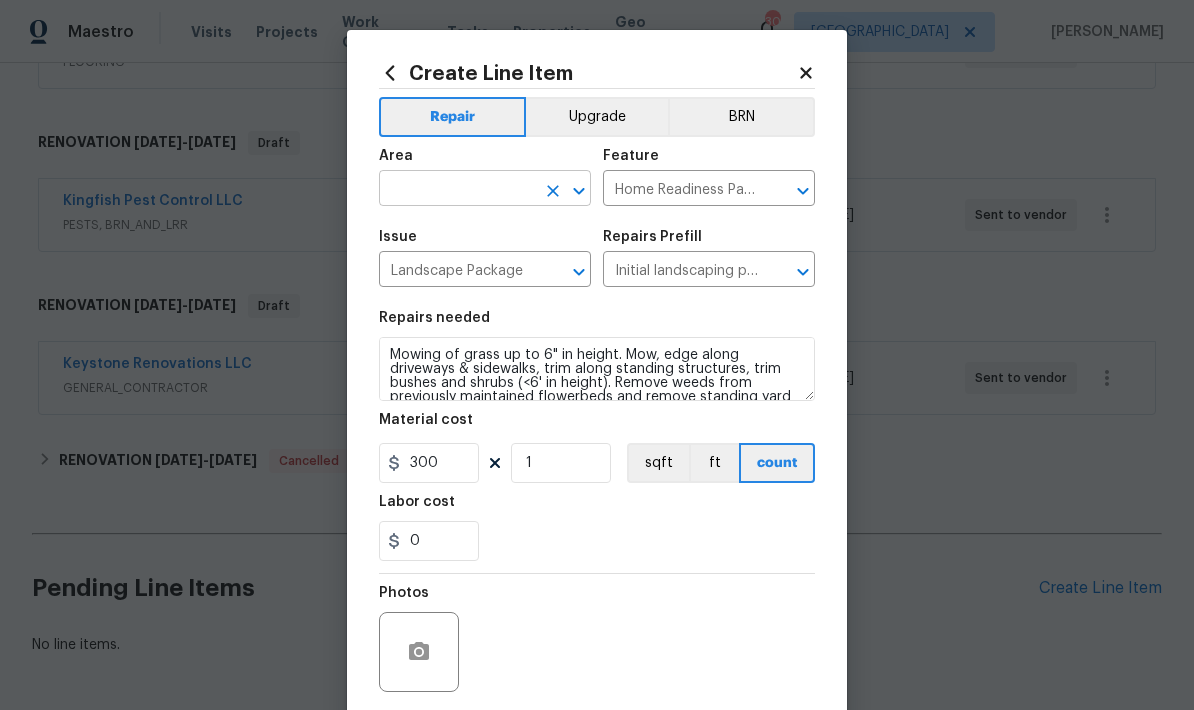 click at bounding box center (457, 190) 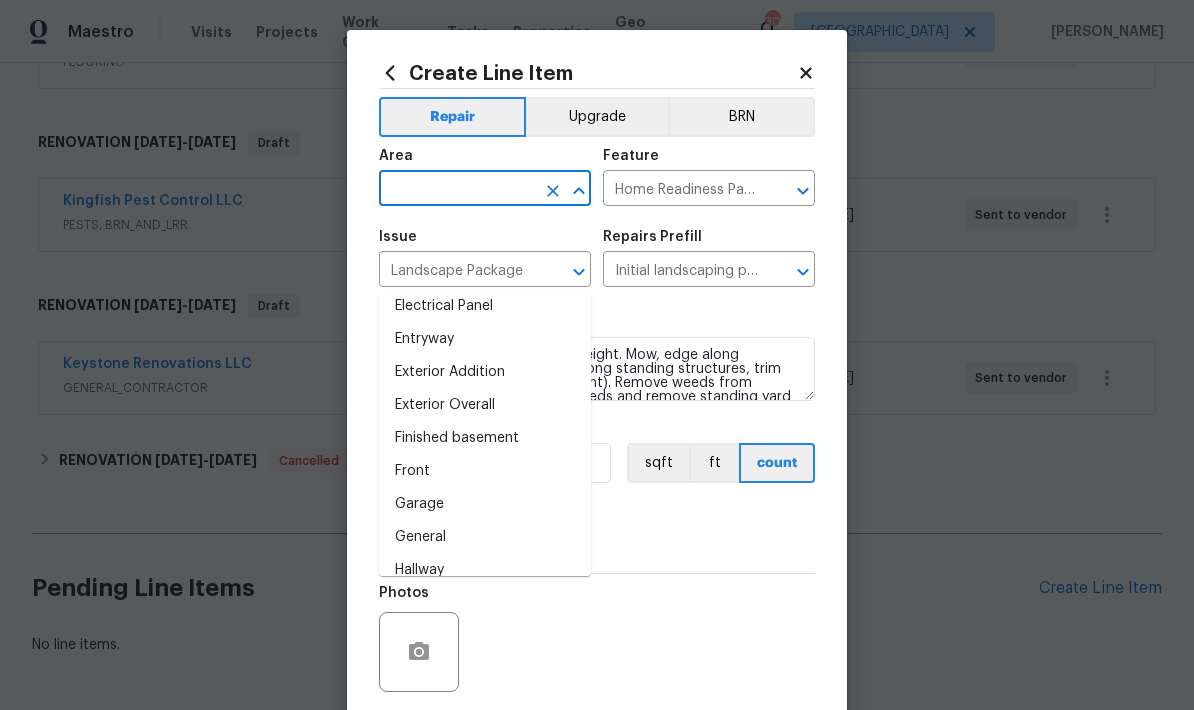 scroll, scrollTop: 449, scrollLeft: 0, axis: vertical 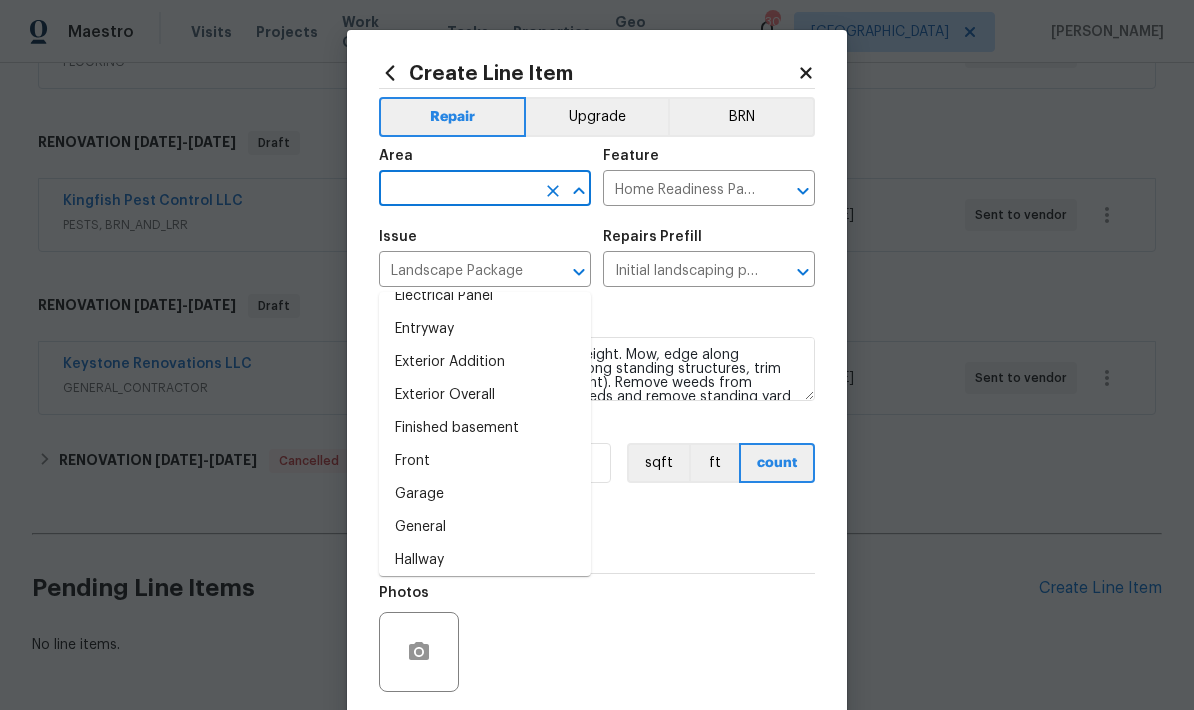 click on "Exterior Overall" at bounding box center [485, 395] 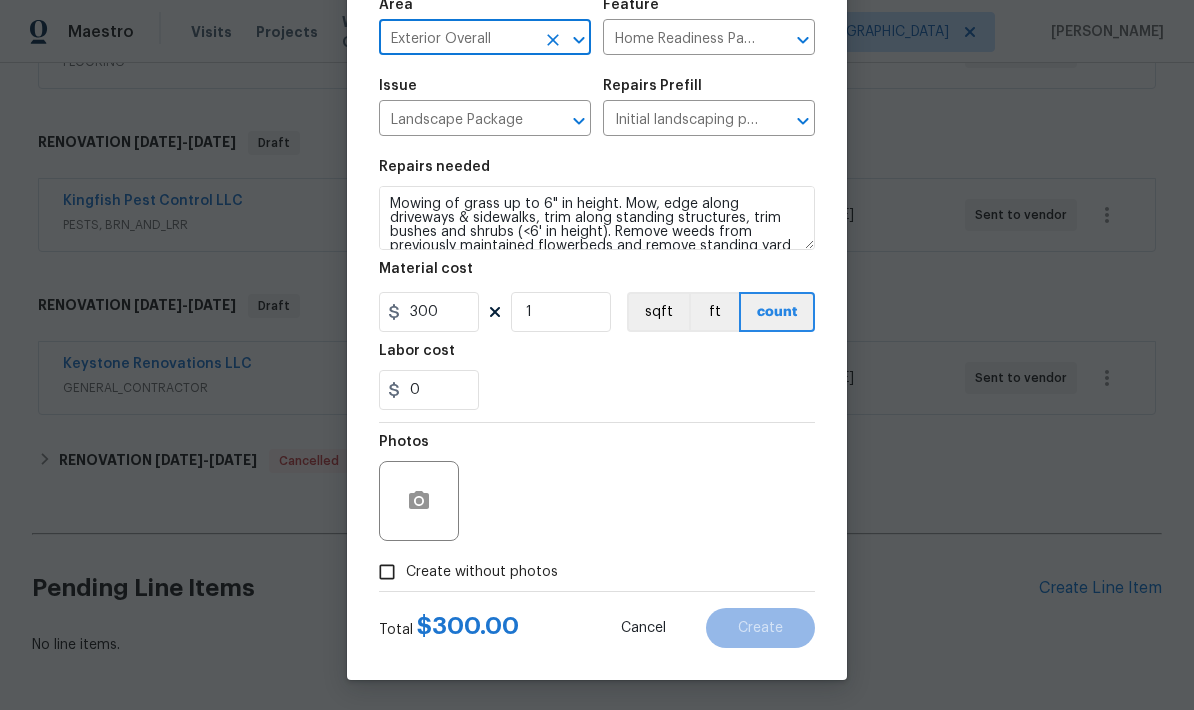 scroll, scrollTop: 155, scrollLeft: 0, axis: vertical 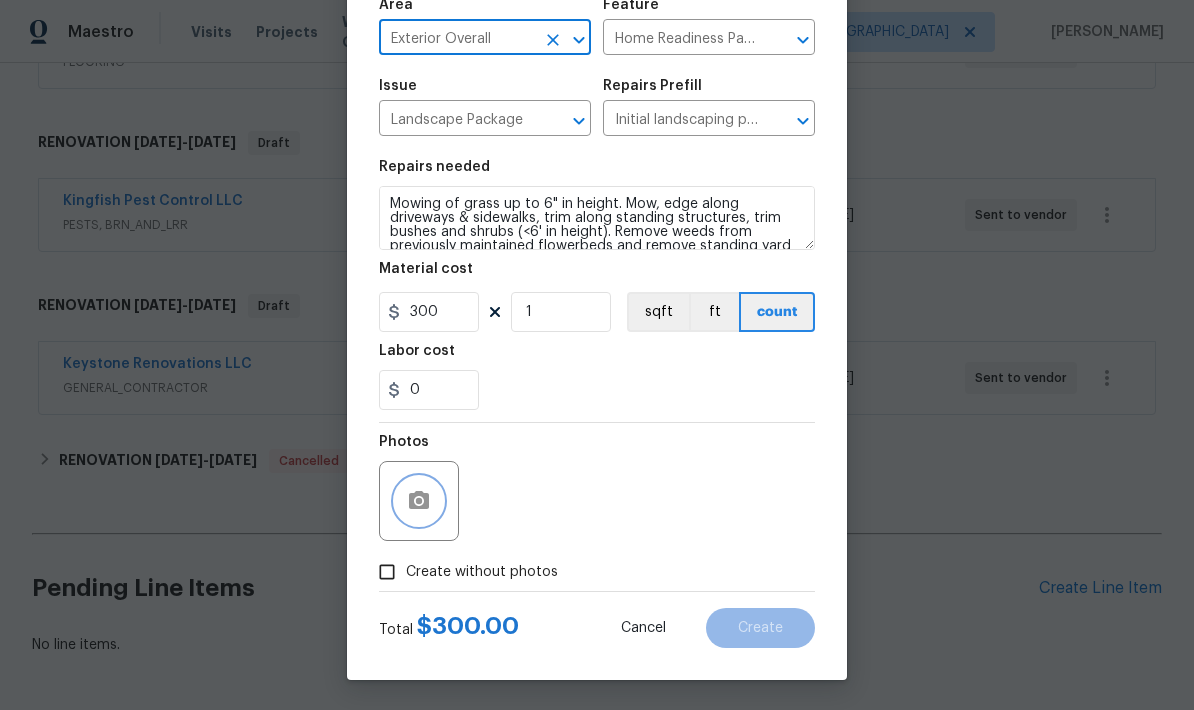 click at bounding box center (419, 501) 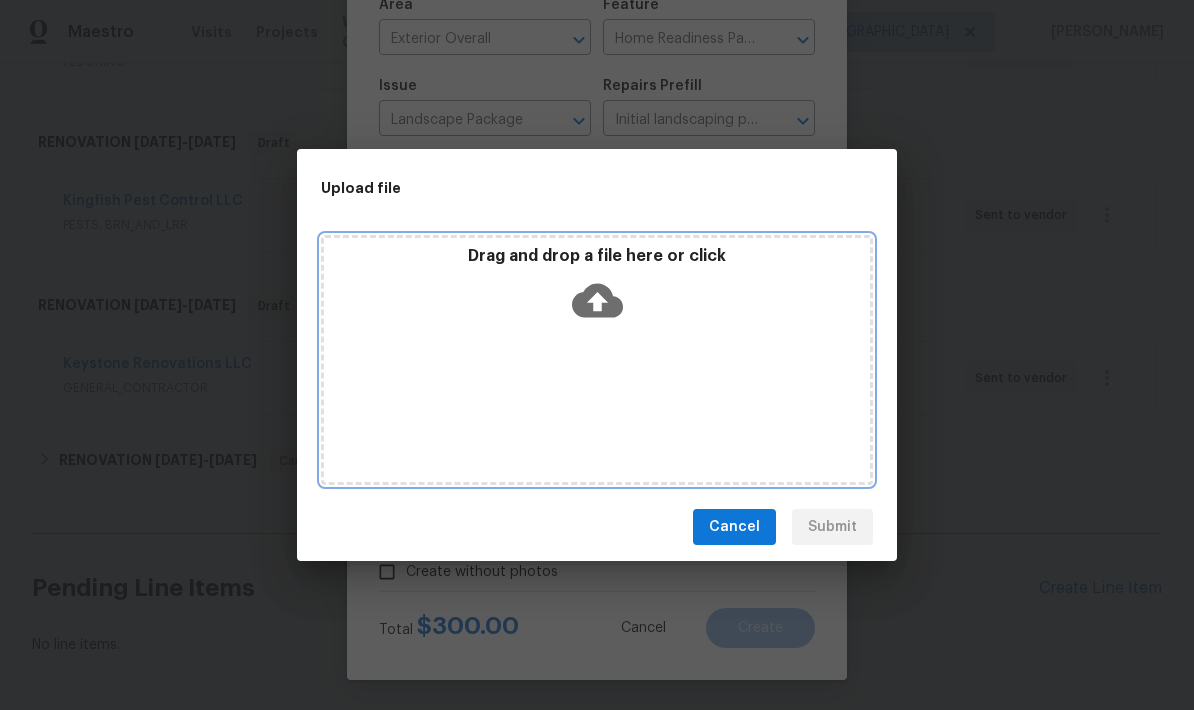 click 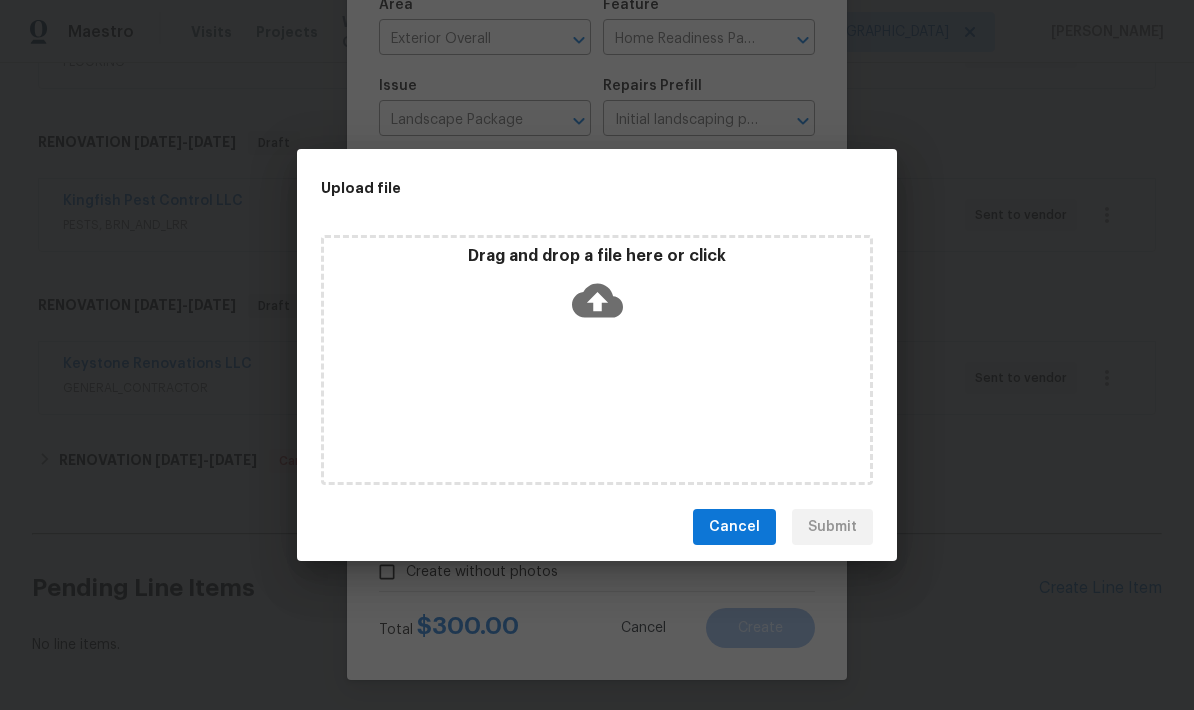 click on "Cancel" at bounding box center [734, 527] 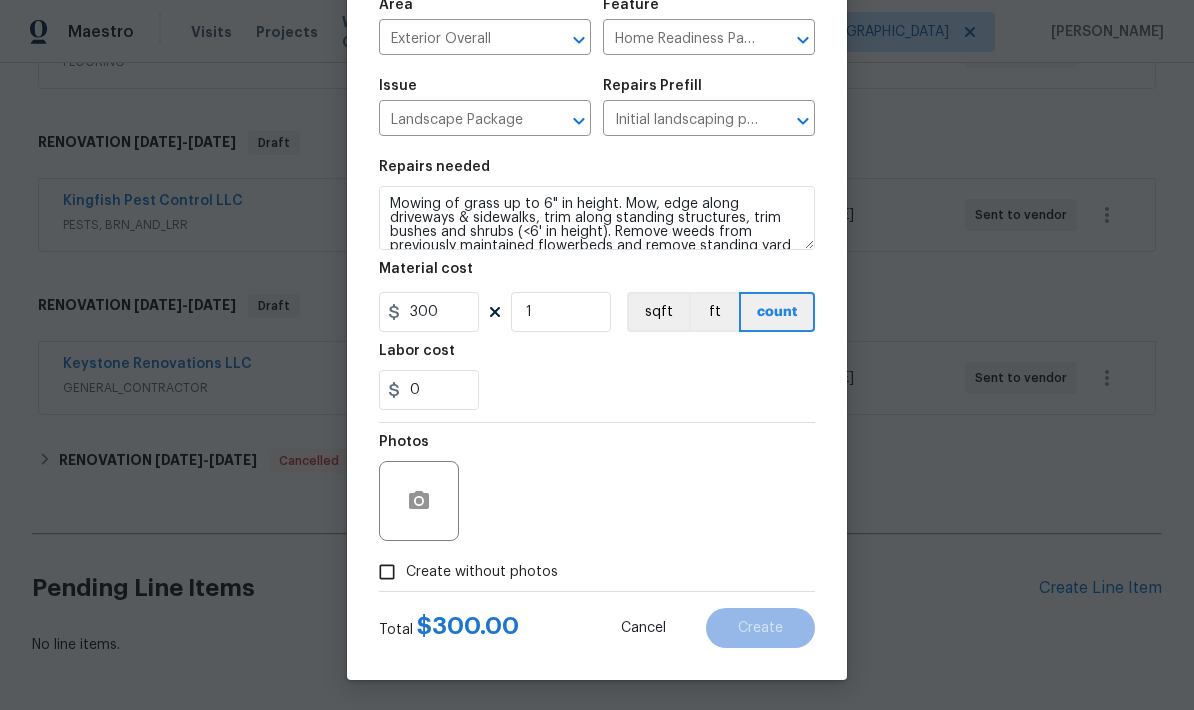 click on "Create without photos" at bounding box center (387, 572) 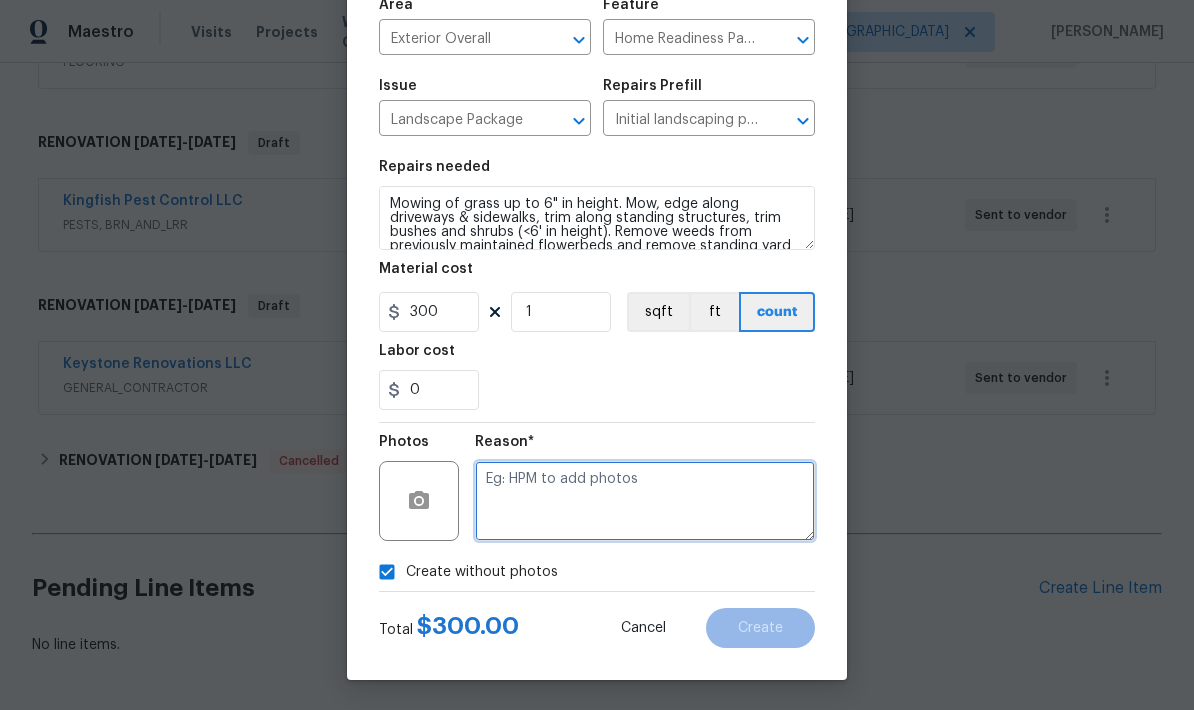 click at bounding box center (645, 501) 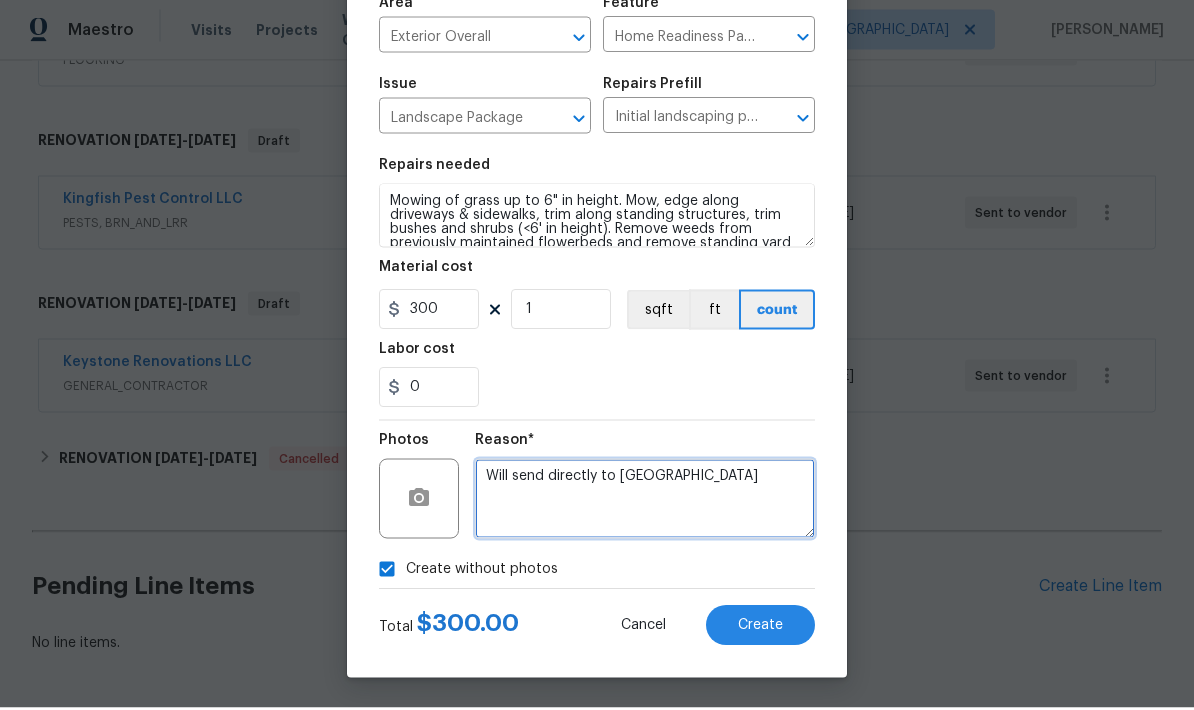 type on "Will send directly to TP" 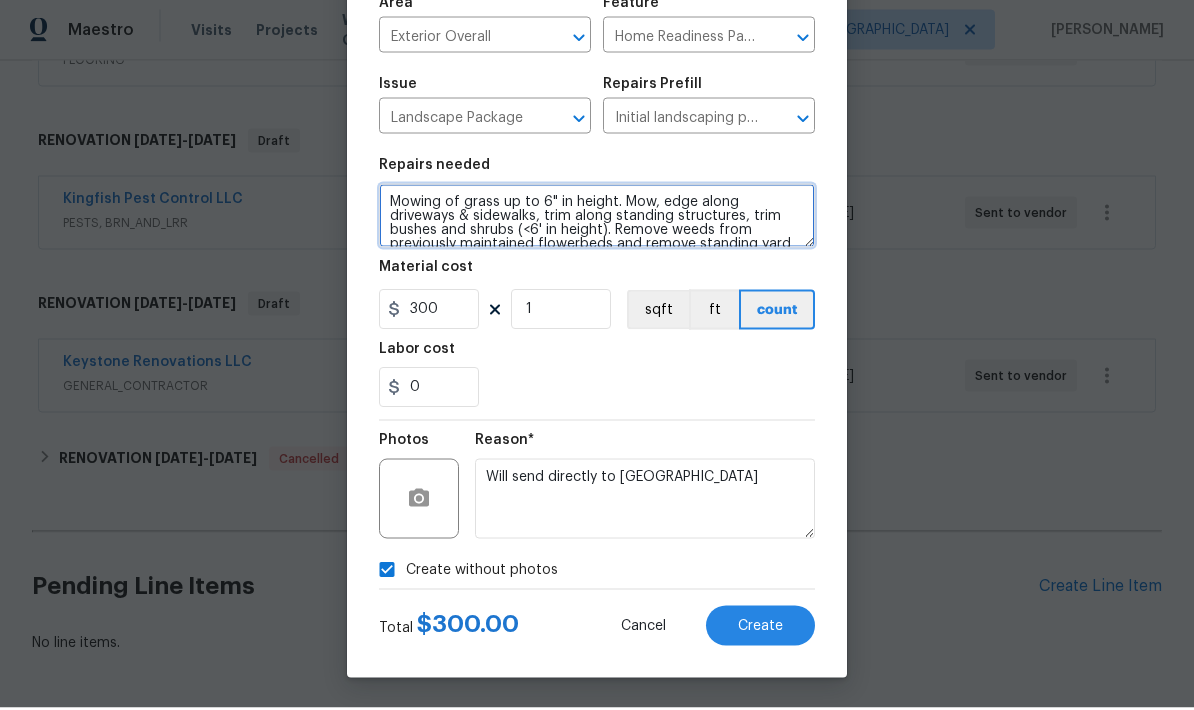 click on "Mowing of grass up to 6" in height. Mow, edge along driveways & sidewalks, trim along standing structures, trim bushes and shrubs (<6' in height). Remove weeds from previously maintained flowerbeds and remove standing yard debris (small twigs, non seasonal falling leaves).  Use leaf blower to remove clippings from hard surfaces."" at bounding box center (597, 218) 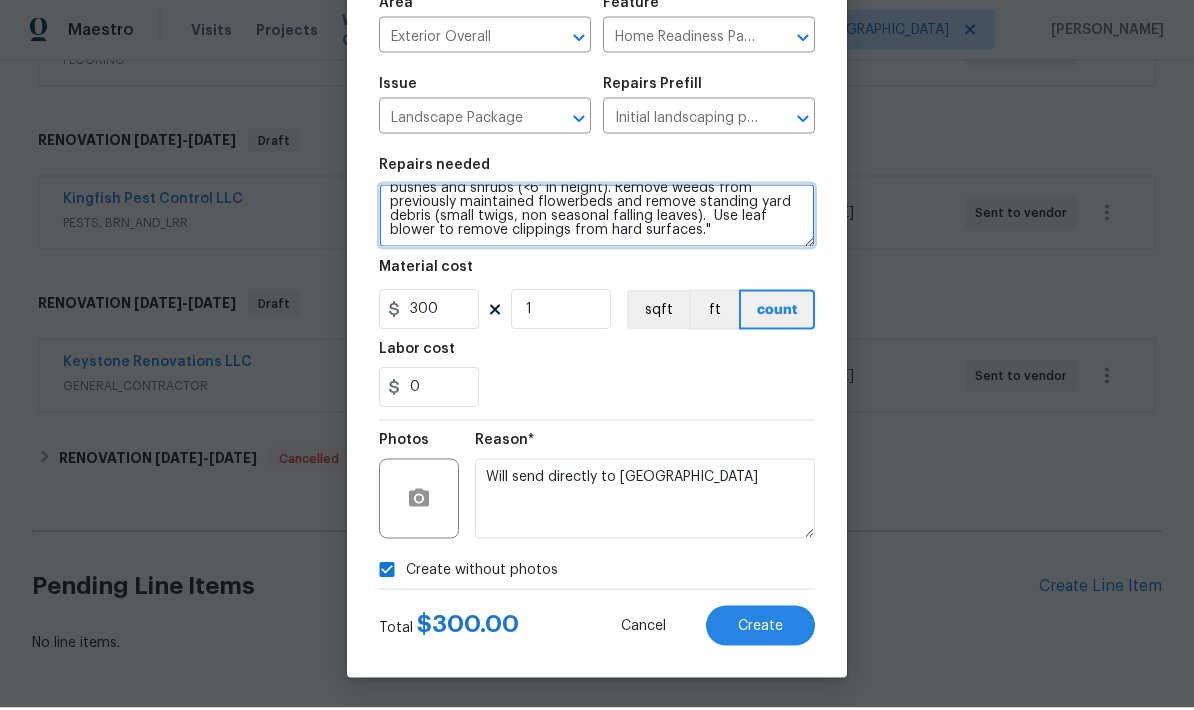 scroll, scrollTop: 42, scrollLeft: 0, axis: vertical 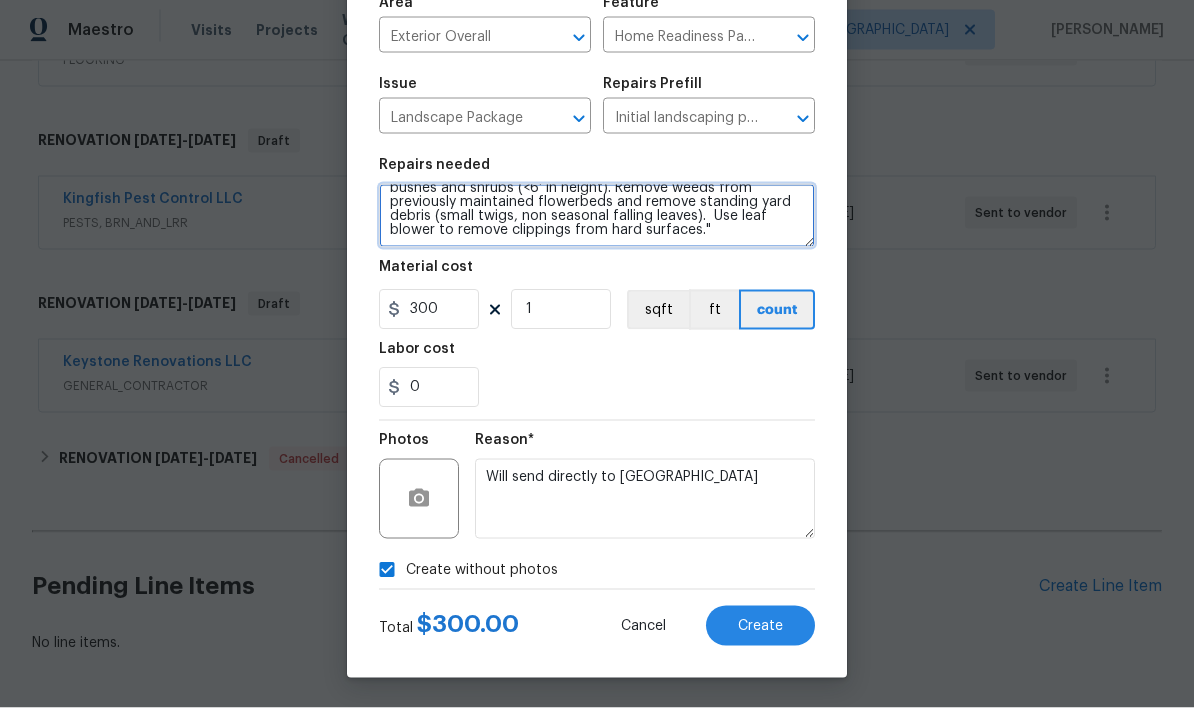 click on "Mowing of grass up to 6" in height. Mow, edge along driveways & sidewalks, trim along standing structures, trim bushes and shrubs (<6' in height). Remove weeds from previously maintained flowerbeds and remove standing yard debris (small twigs, non seasonal falling leaves).  Use leaf blower to remove clippings from hard surfaces."" at bounding box center (597, 218) 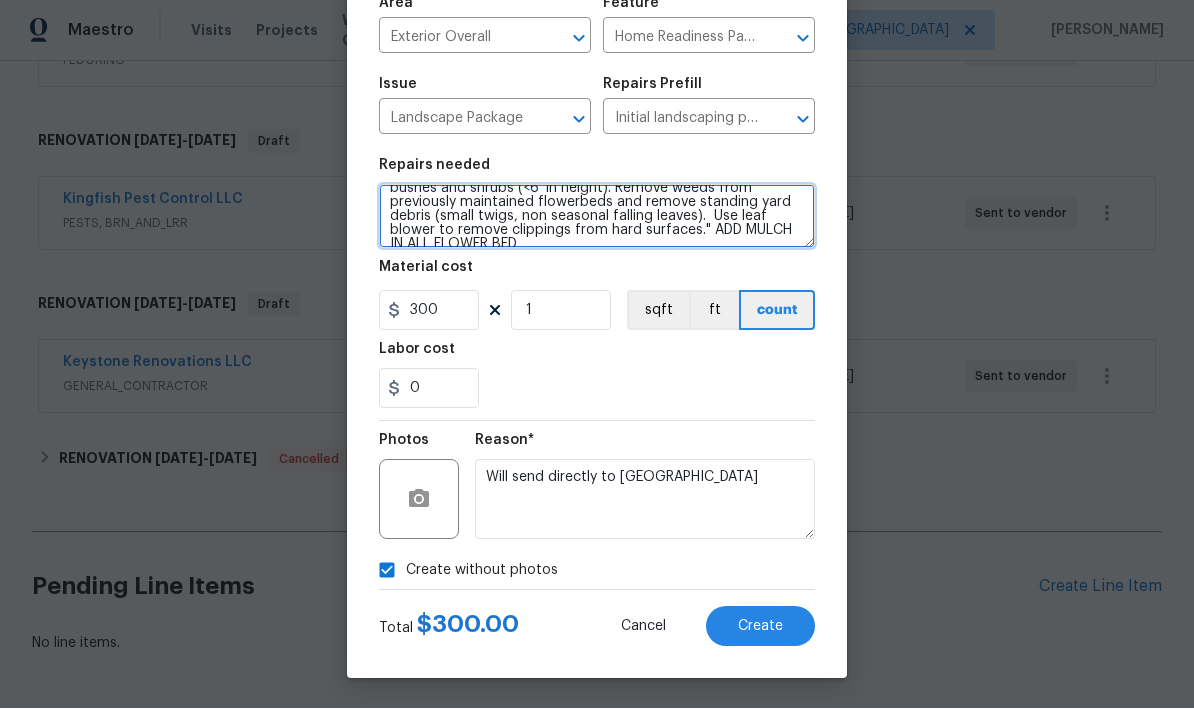 scroll, scrollTop: 46, scrollLeft: 0, axis: vertical 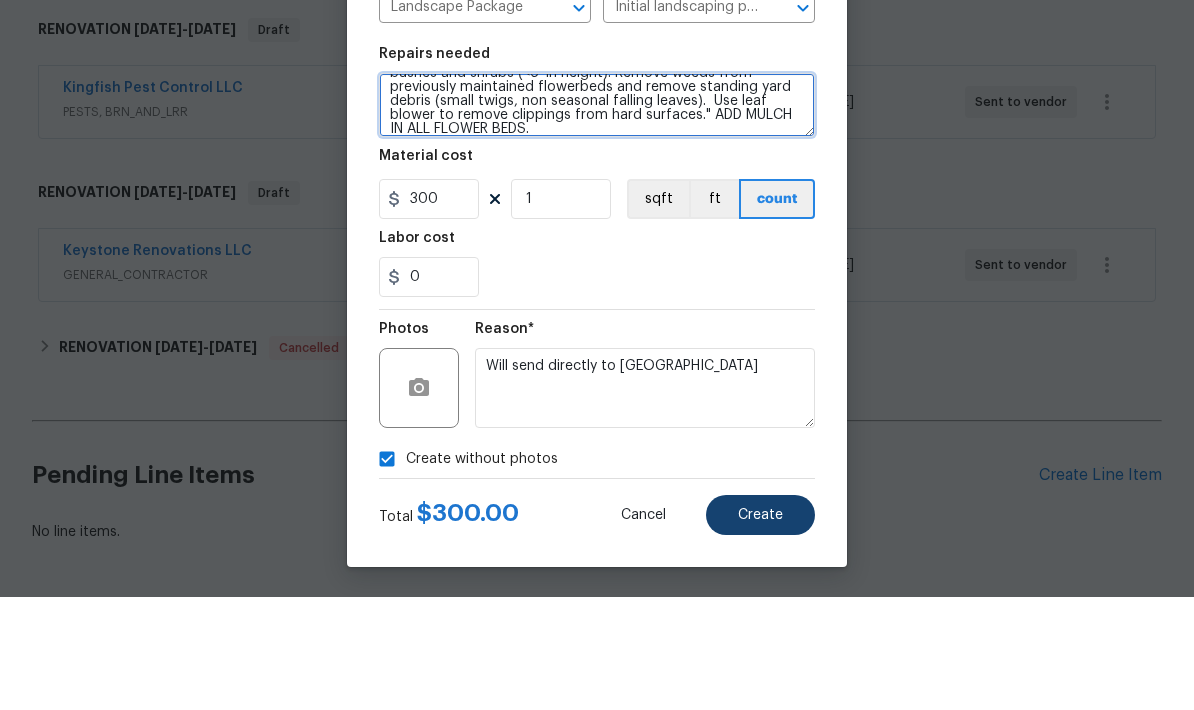 type on "Mowing of grass up to 6" in height. Mow, edge along driveways & sidewalks, trim along standing structures, trim bushes and shrubs (<6' in height). Remove weeds from previously maintained flowerbeds and remove standing yard debris (small twigs, non seasonal falling leaves).  Use leaf blower to remove clippings from hard surfaces." ADD MULCH IN ALL FLOWER BEDS." 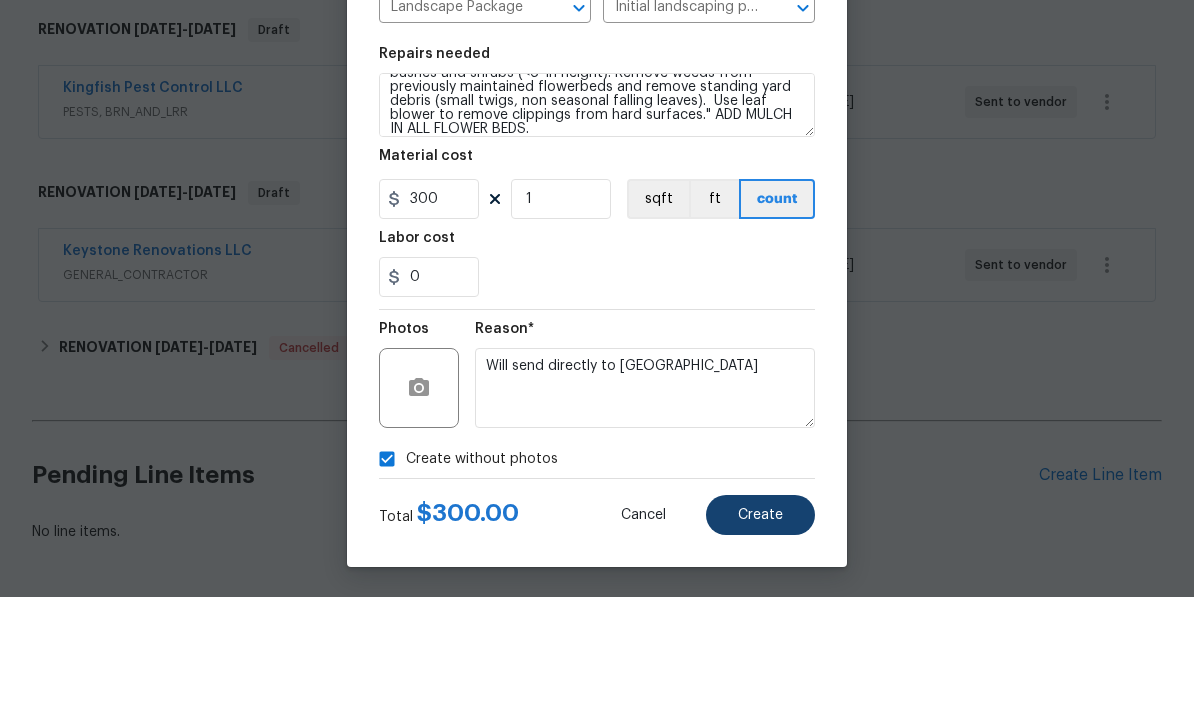 click on "Create" at bounding box center [760, 628] 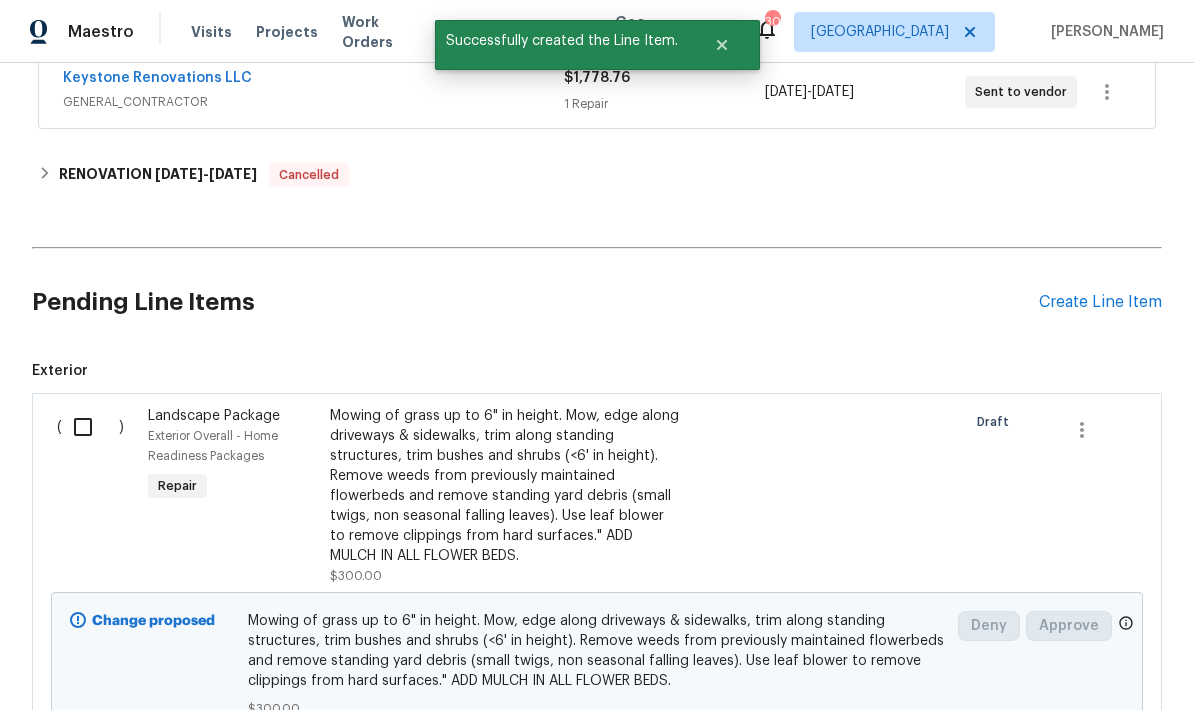 scroll, scrollTop: 719, scrollLeft: 0, axis: vertical 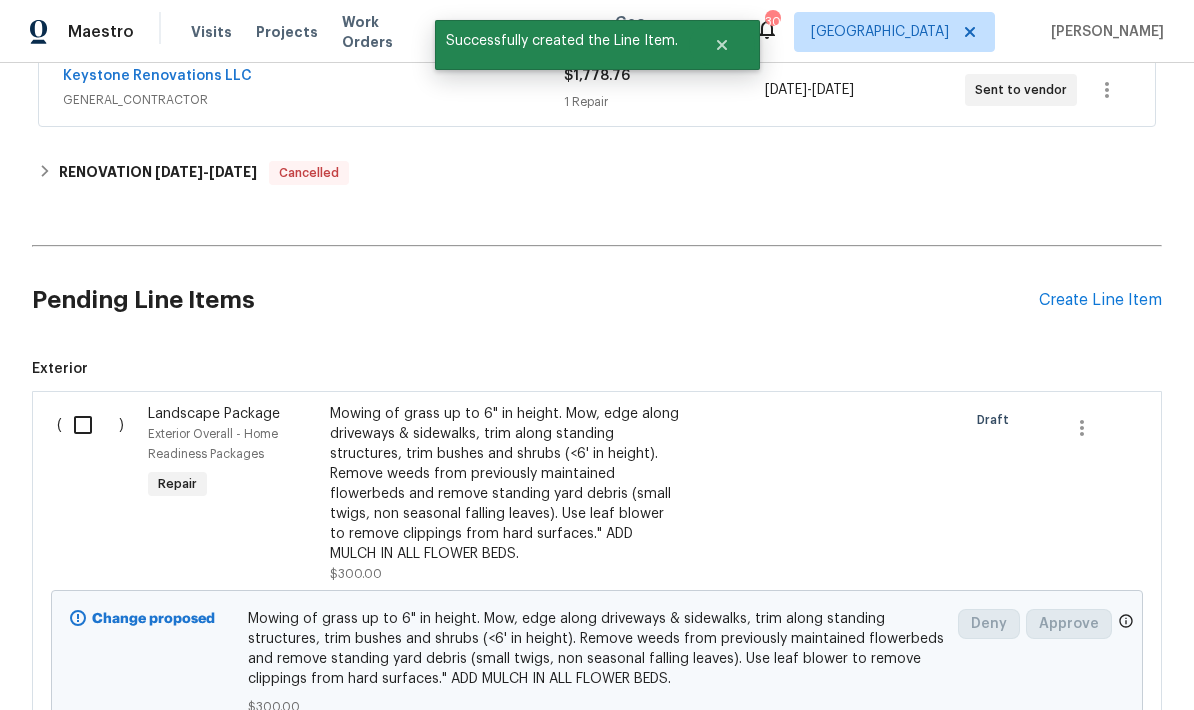 click at bounding box center (90, 425) 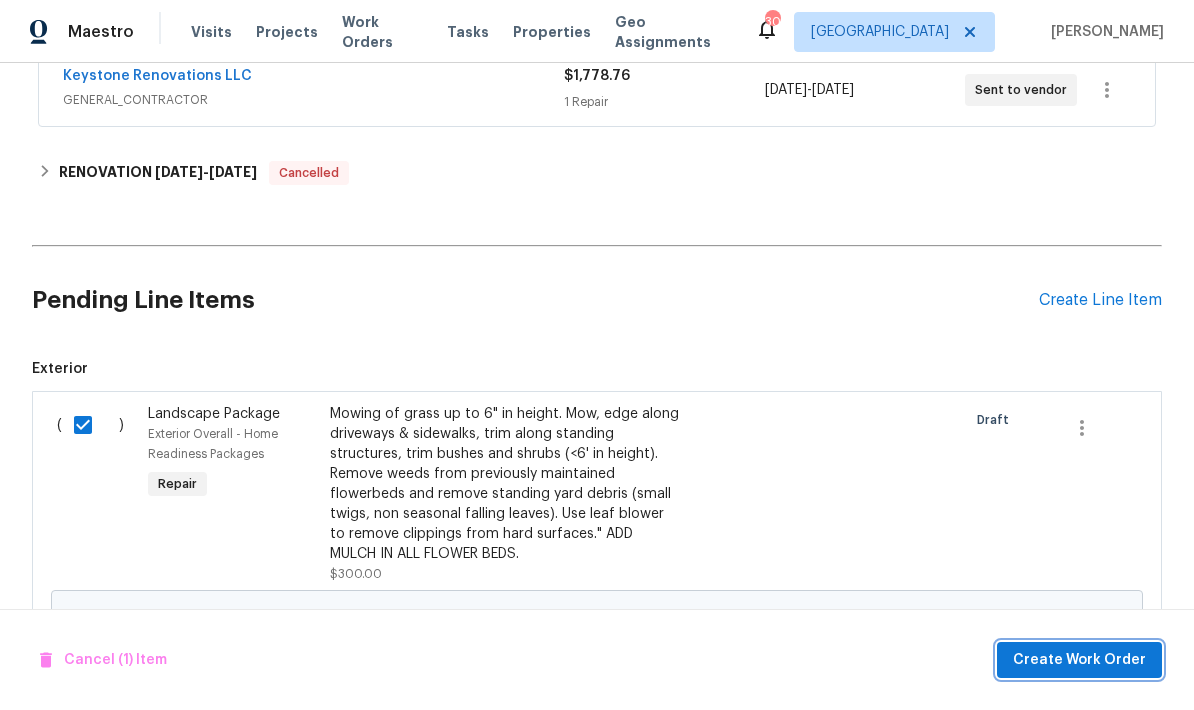 click on "Create Work Order" at bounding box center (1079, 660) 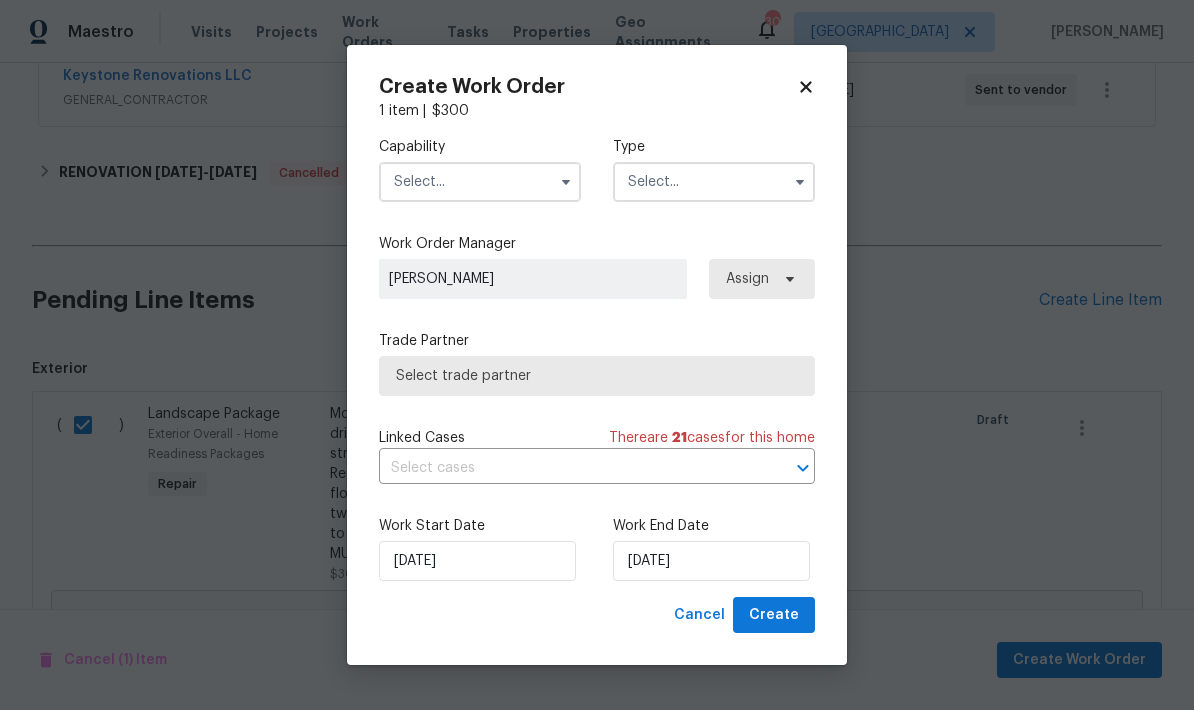 click at bounding box center (480, 182) 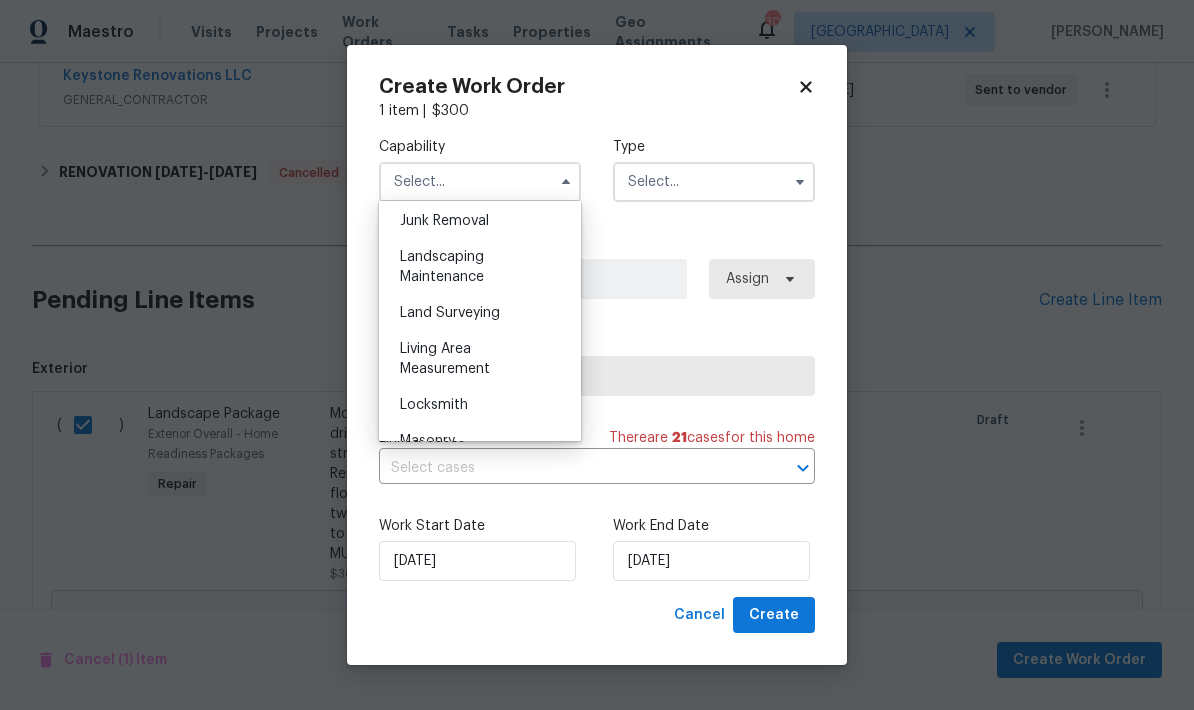 scroll, scrollTop: 1278, scrollLeft: 0, axis: vertical 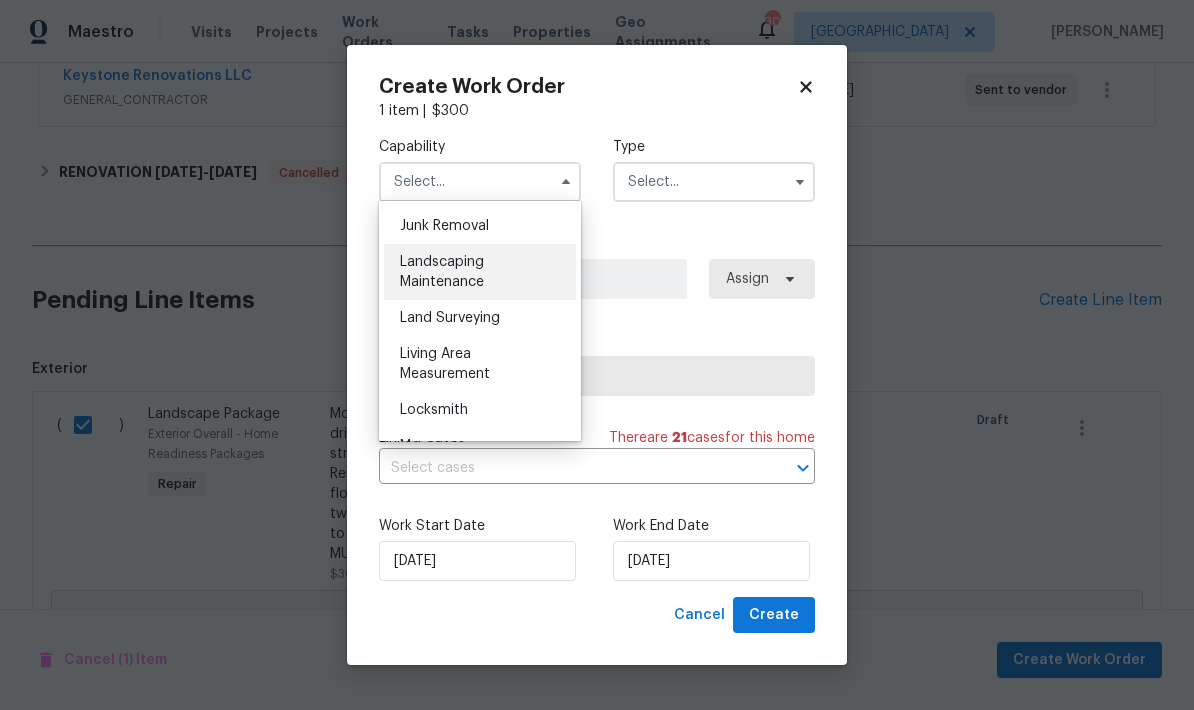 click on "Landscaping Maintenance" at bounding box center (442, 272) 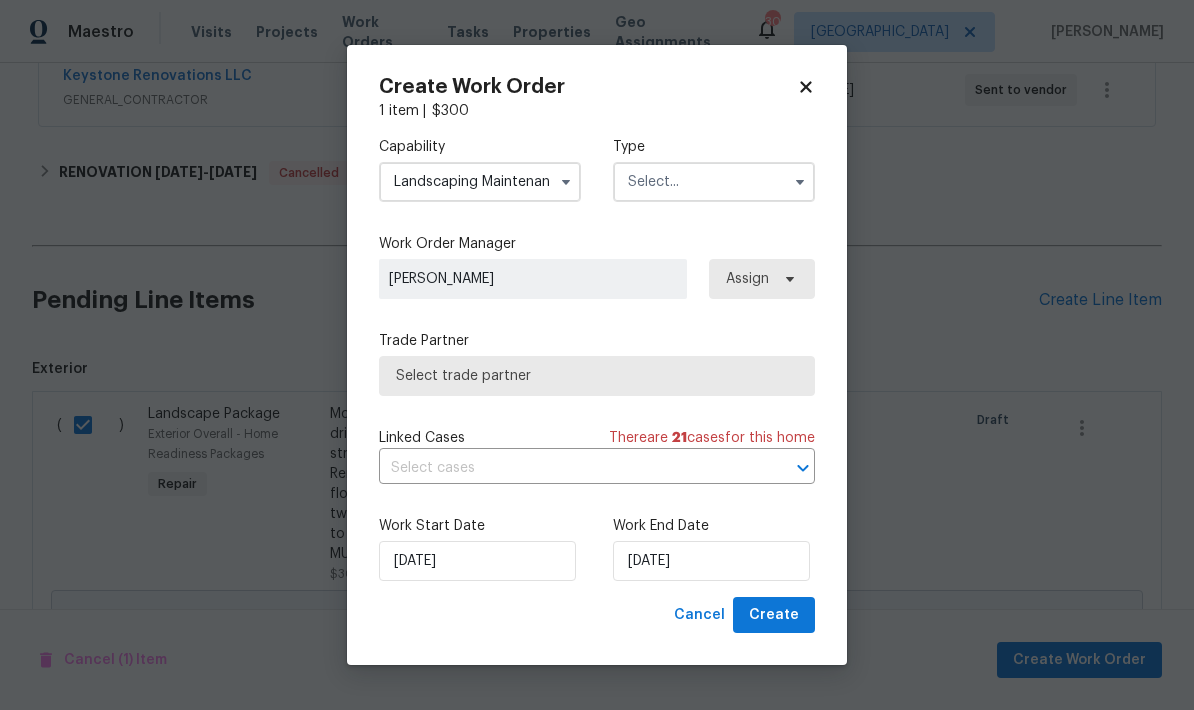 click at bounding box center [714, 182] 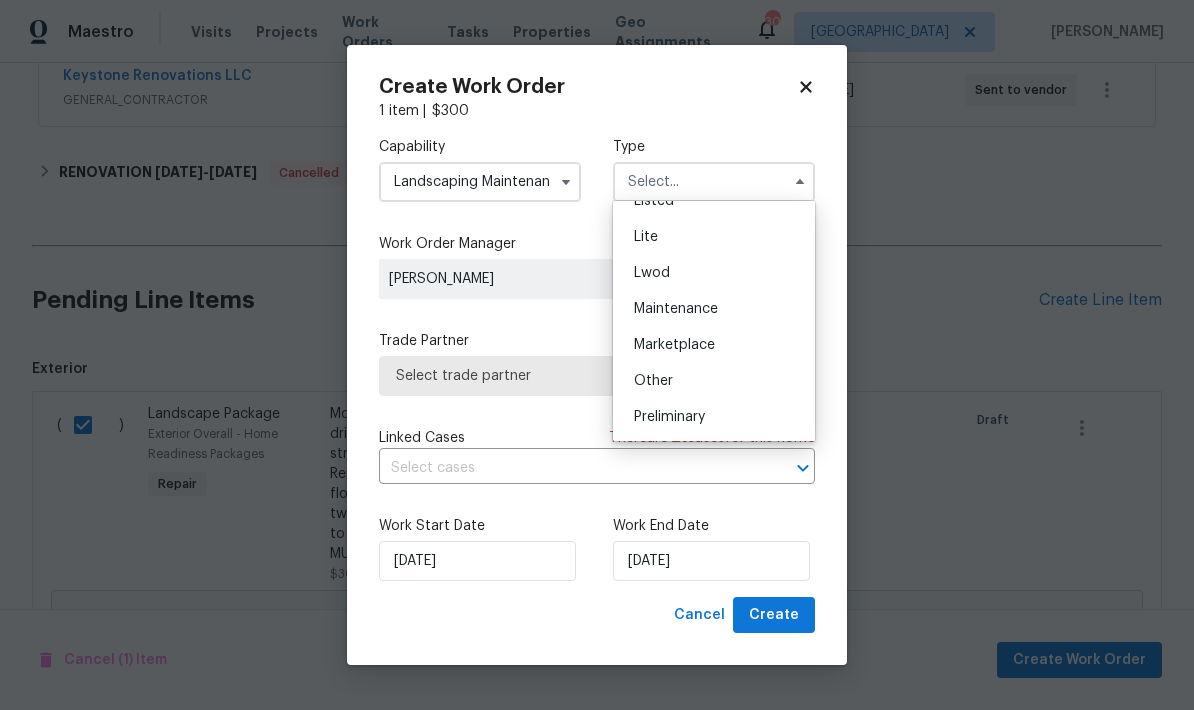 scroll, scrollTop: 346, scrollLeft: 0, axis: vertical 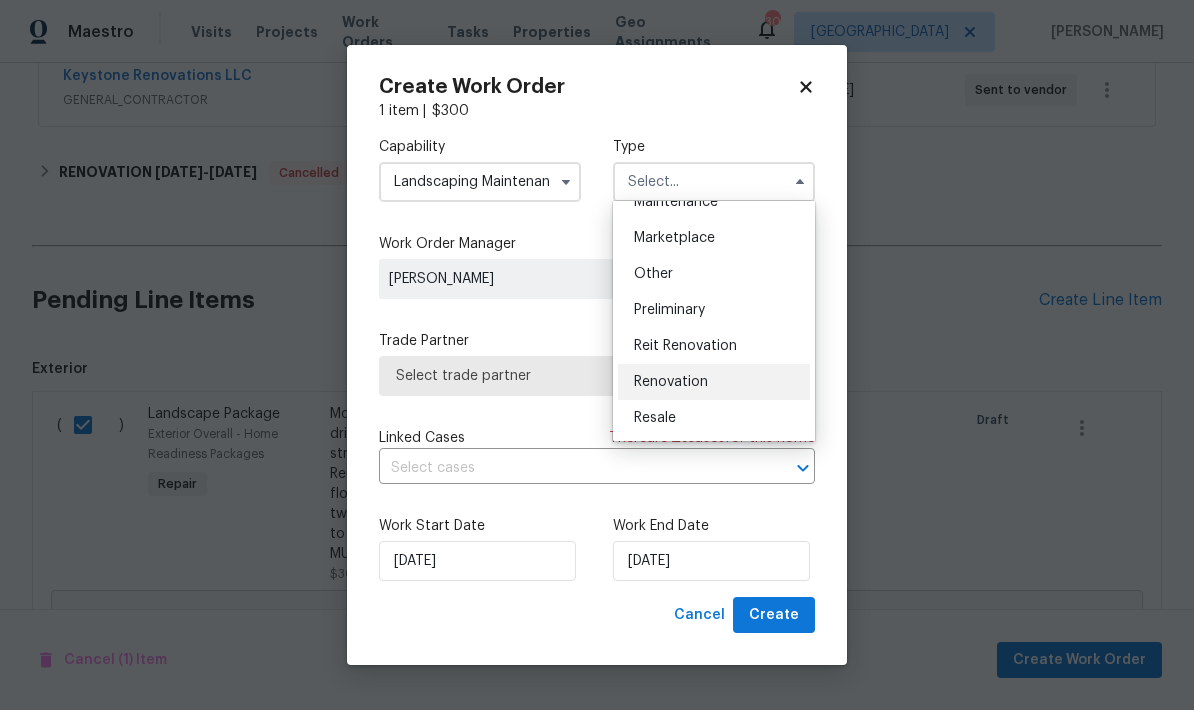 click on "Renovation" at bounding box center (714, 382) 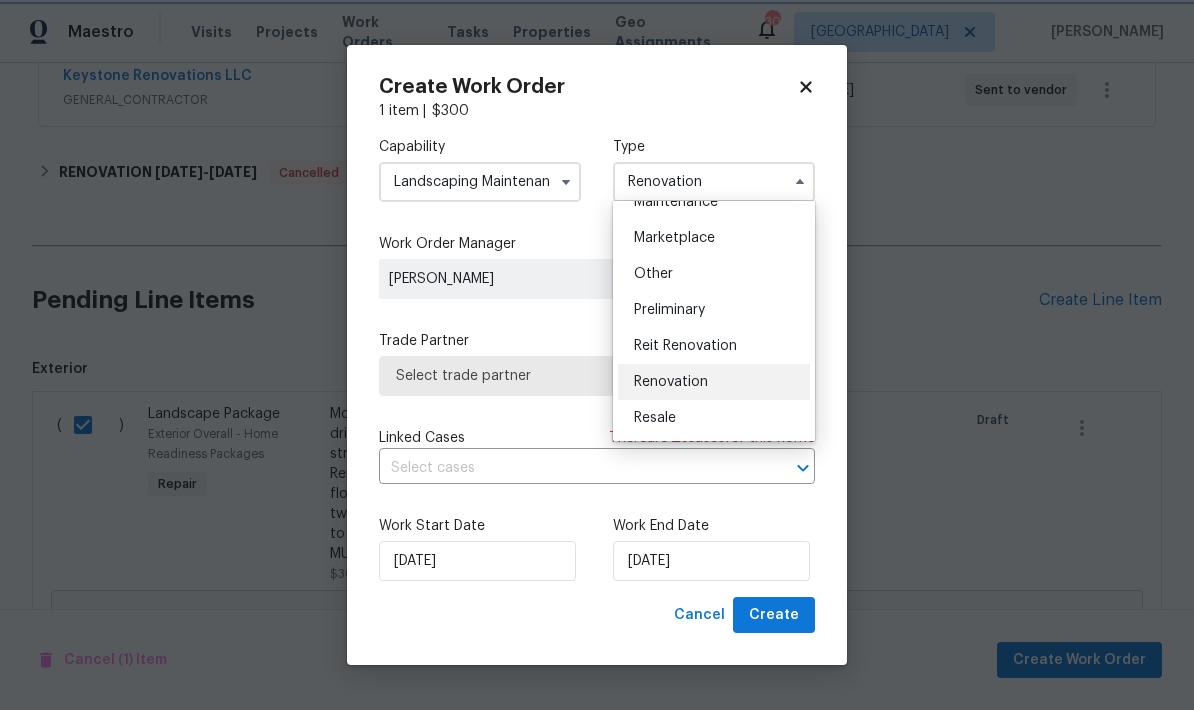 scroll, scrollTop: 0, scrollLeft: 0, axis: both 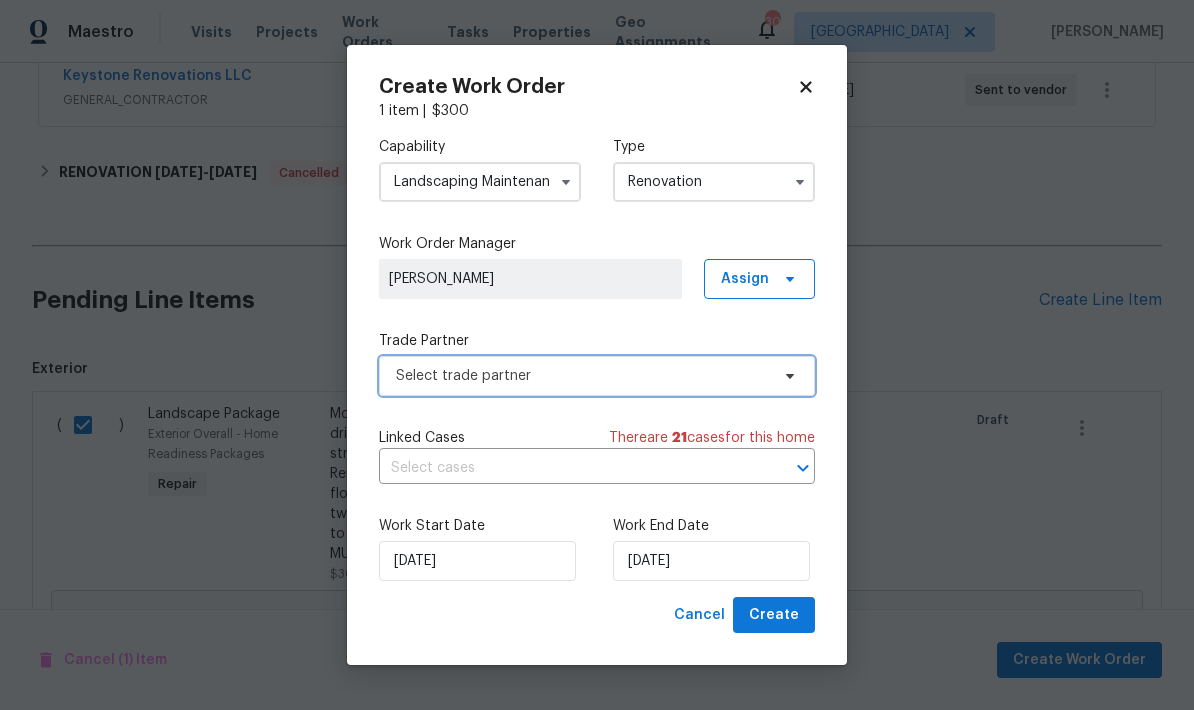 click on "Select trade partner" at bounding box center [582, 376] 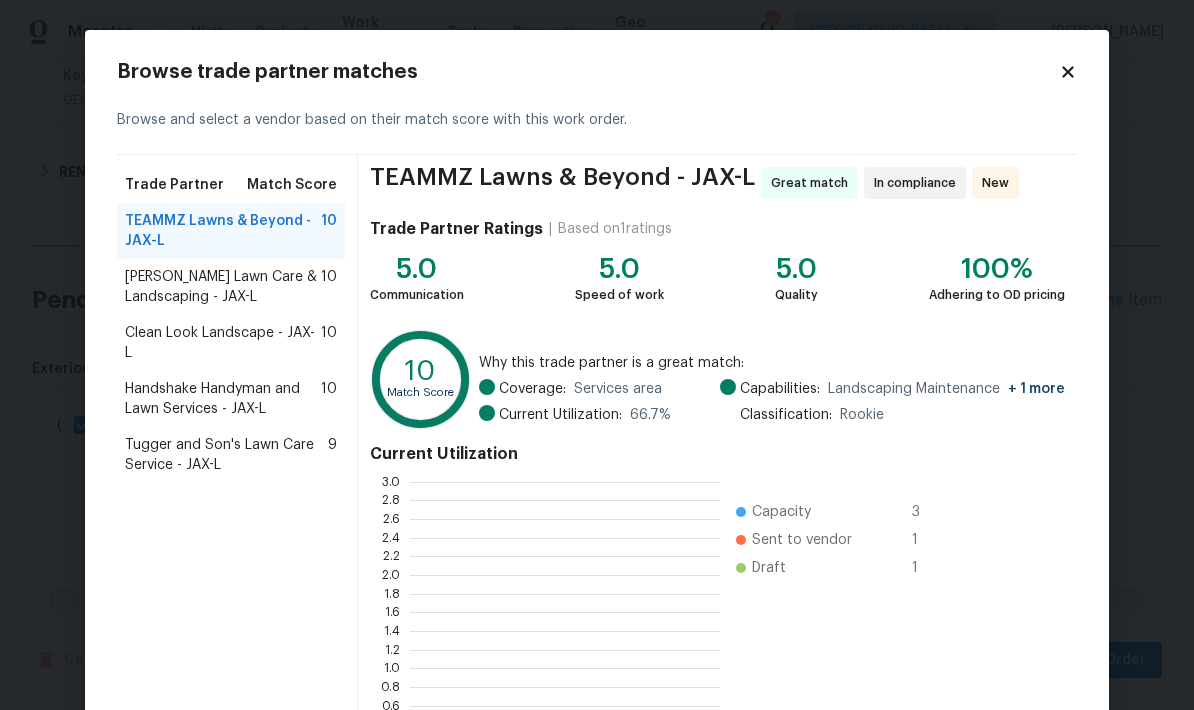 scroll, scrollTop: 2, scrollLeft: 2, axis: both 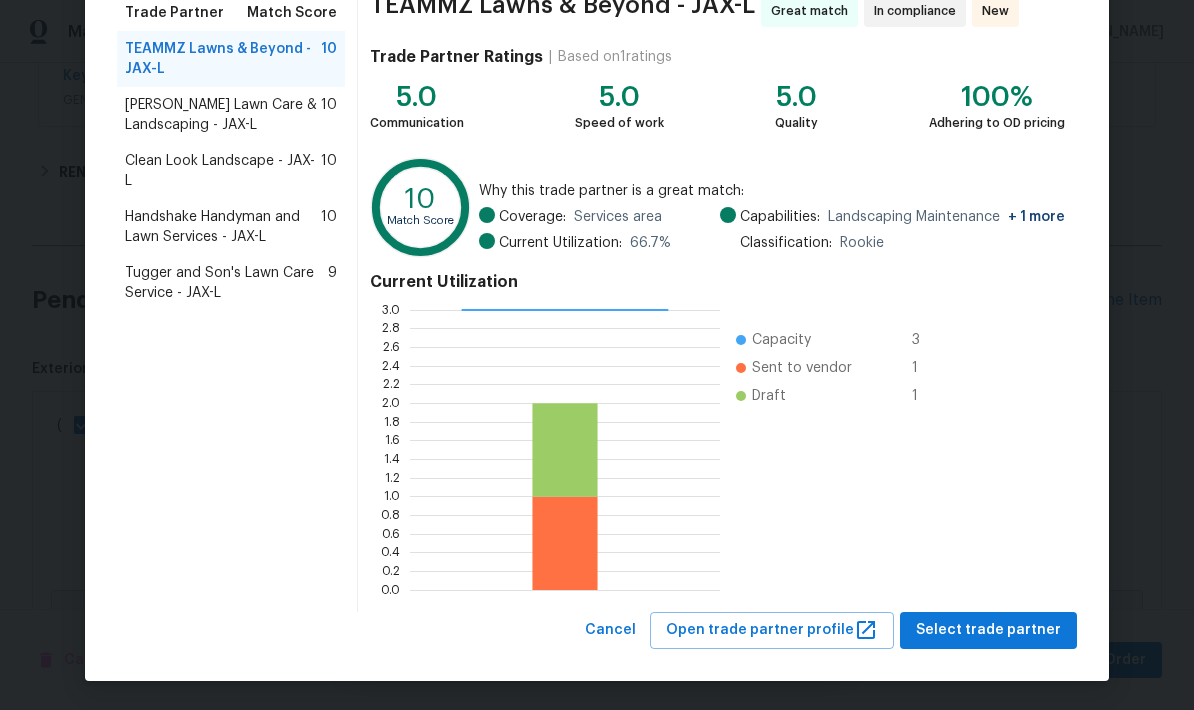 click on "Select trade partner" at bounding box center [988, 630] 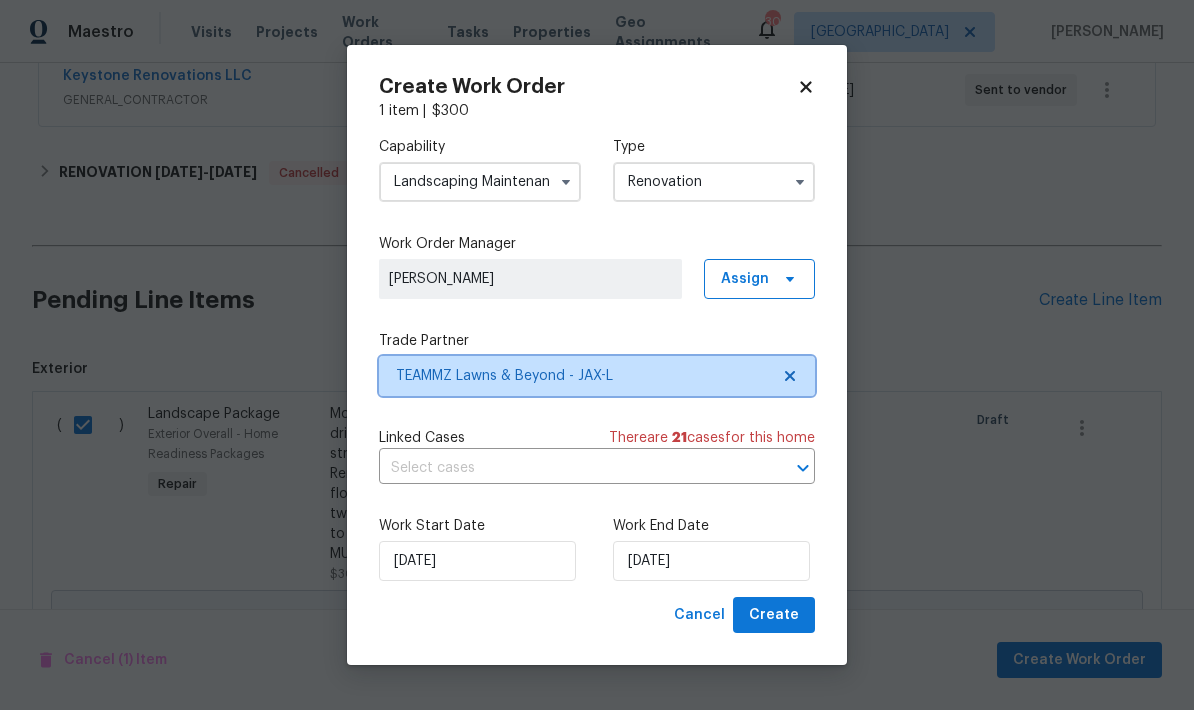 scroll, scrollTop: 0, scrollLeft: 0, axis: both 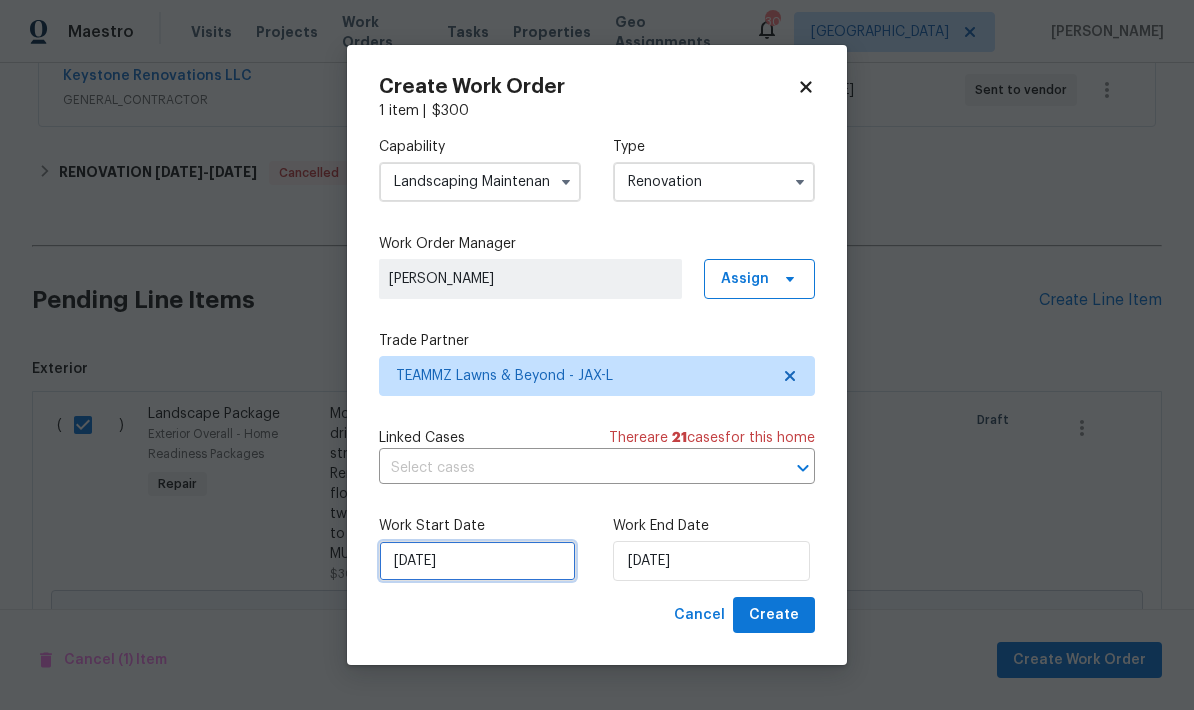 click on "[DATE]" at bounding box center (477, 561) 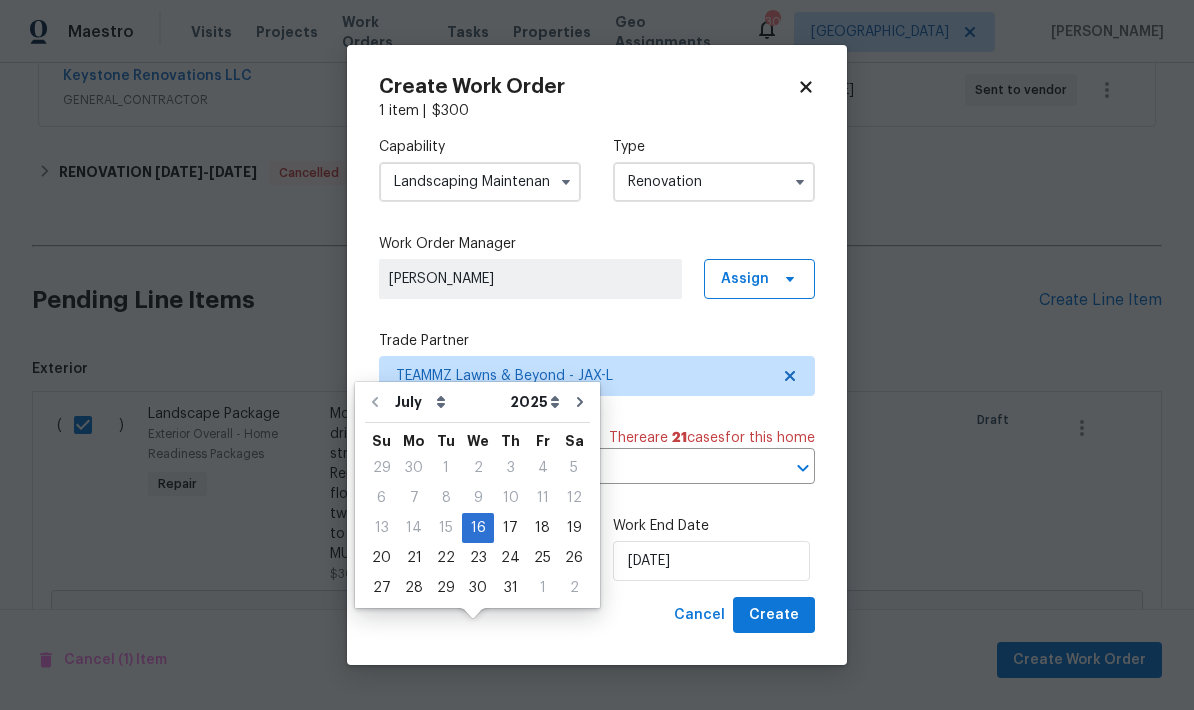 click on "Work Start Date   7/16/2025 Work End Date   7/16/2025" at bounding box center [597, 548] 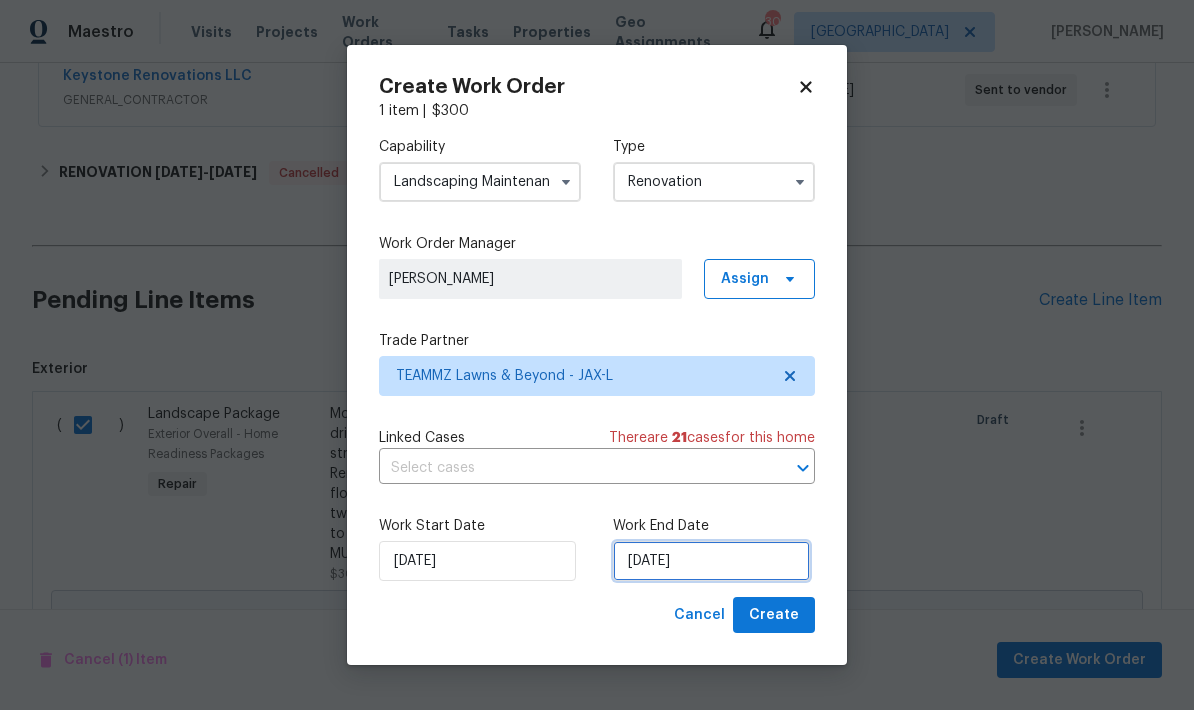 click on "[DATE]" at bounding box center (711, 561) 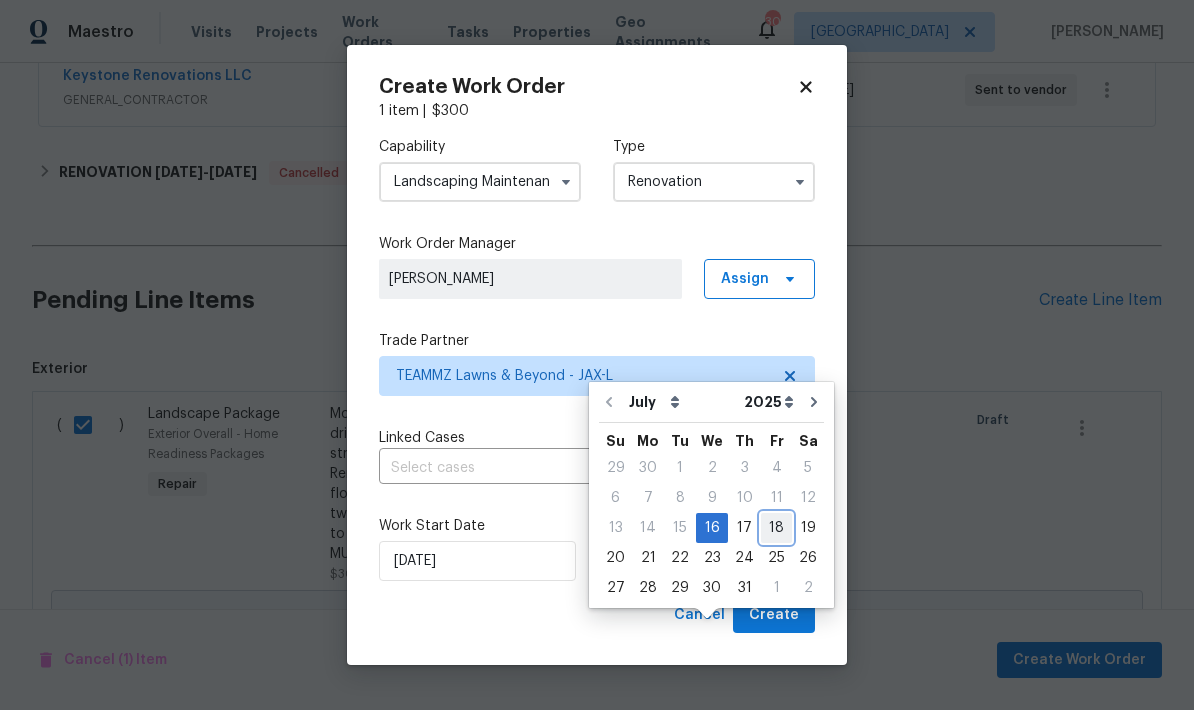 click on "18" at bounding box center (776, 528) 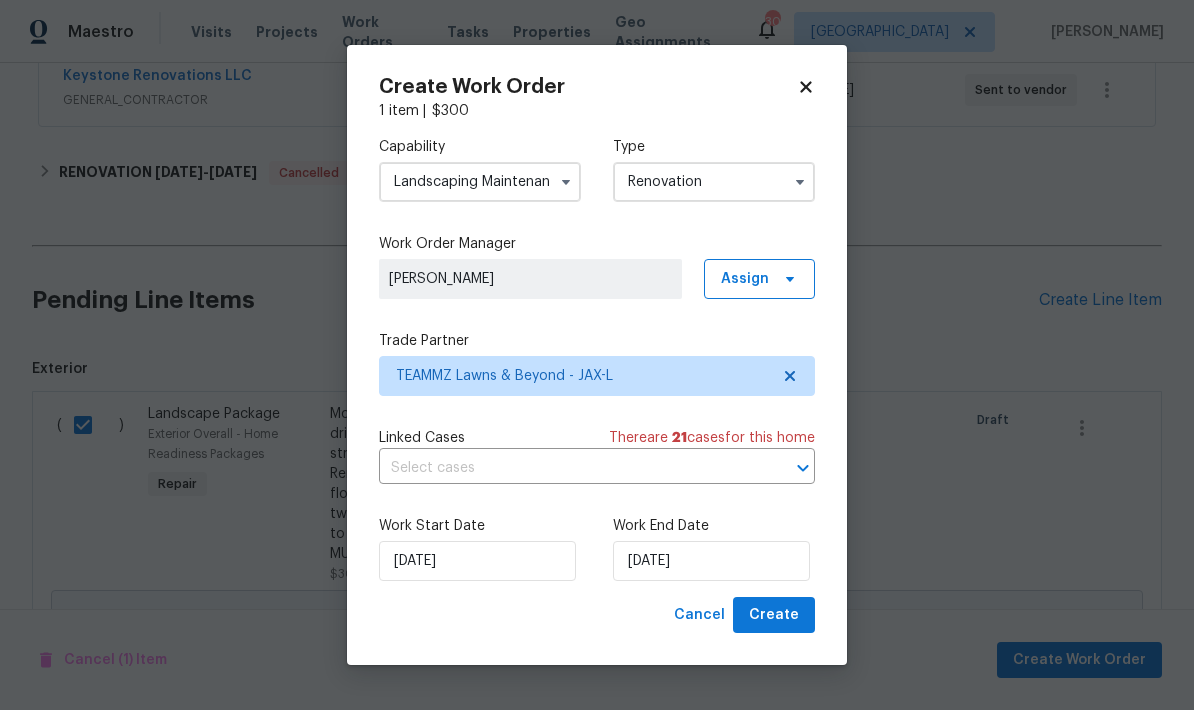 click on "Work Start Date   7/16/2025 Work End Date   7/18/2025" at bounding box center (597, 548) 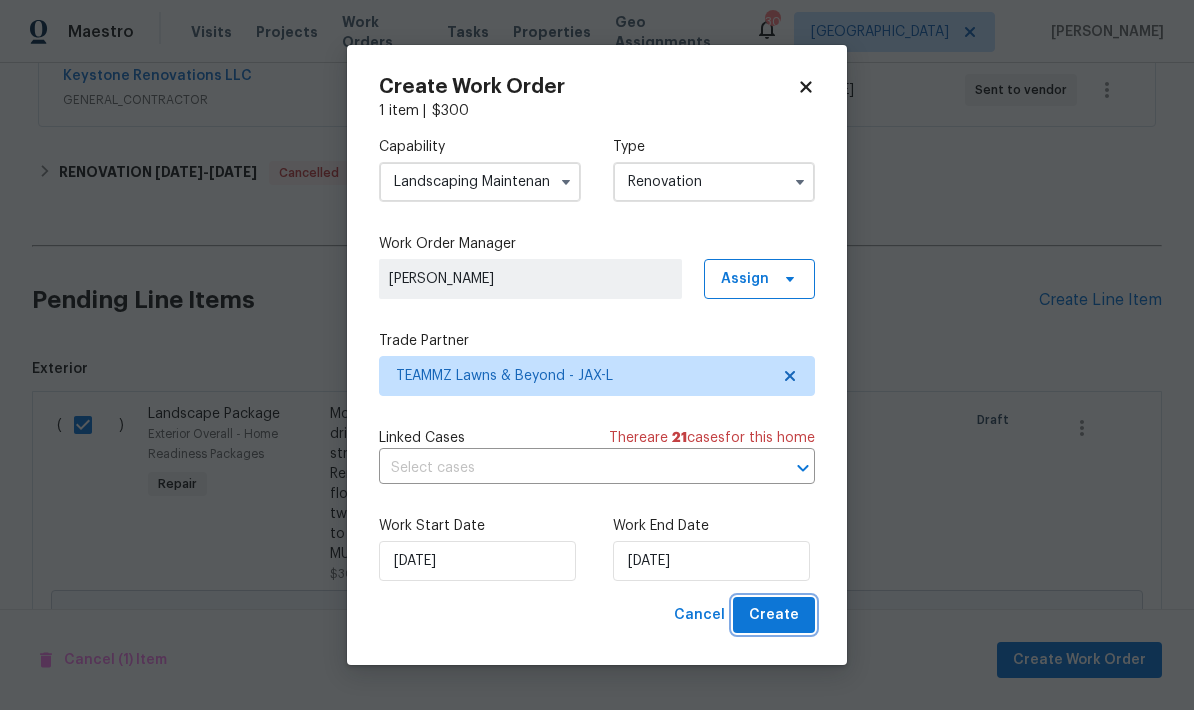 click on "Create" at bounding box center [774, 615] 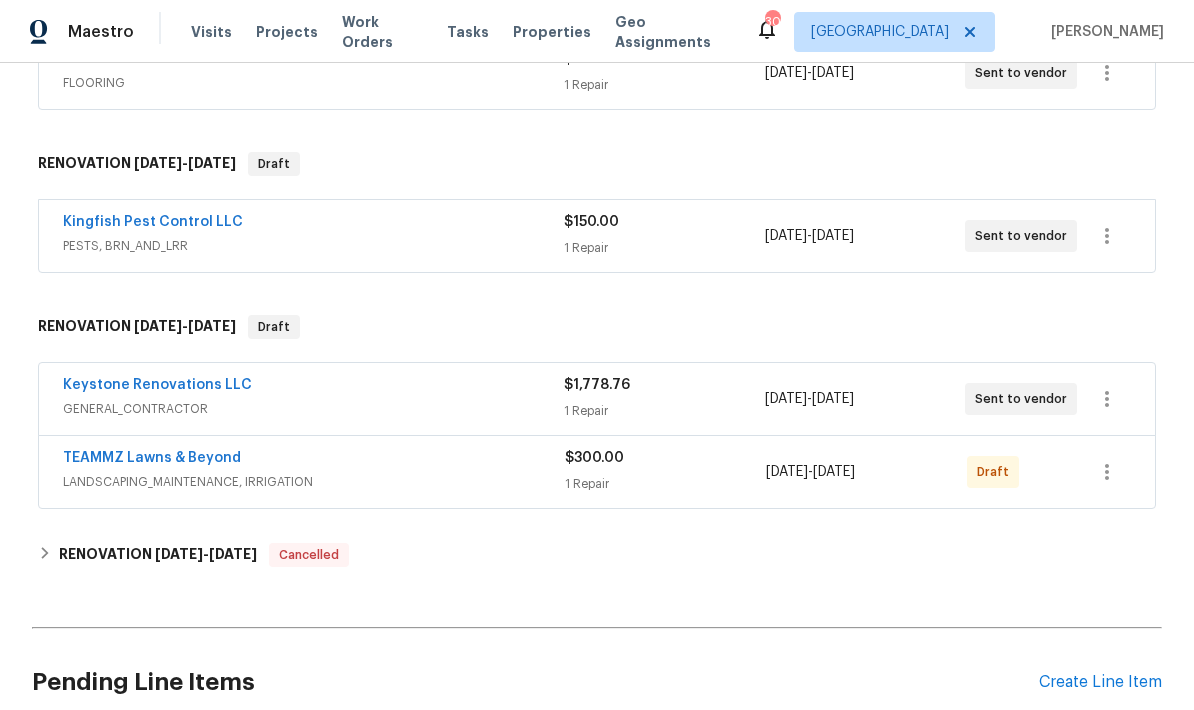 scroll, scrollTop: 407, scrollLeft: 0, axis: vertical 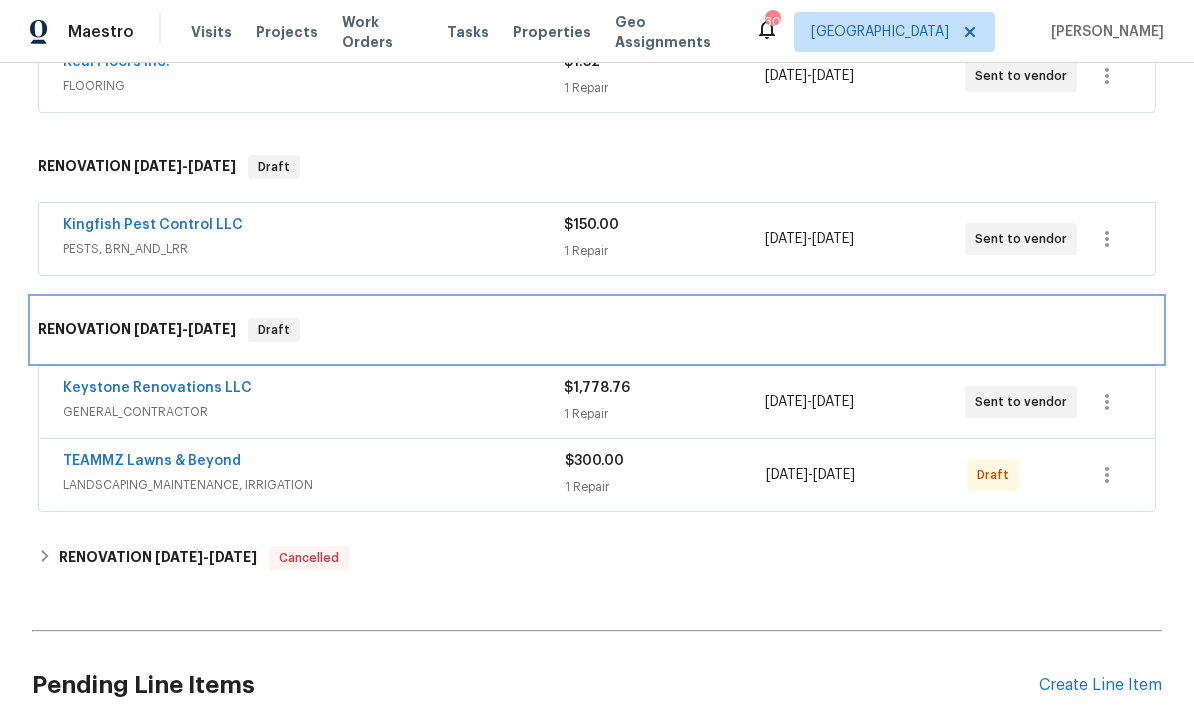 click on "[DATE]" at bounding box center (212, 329) 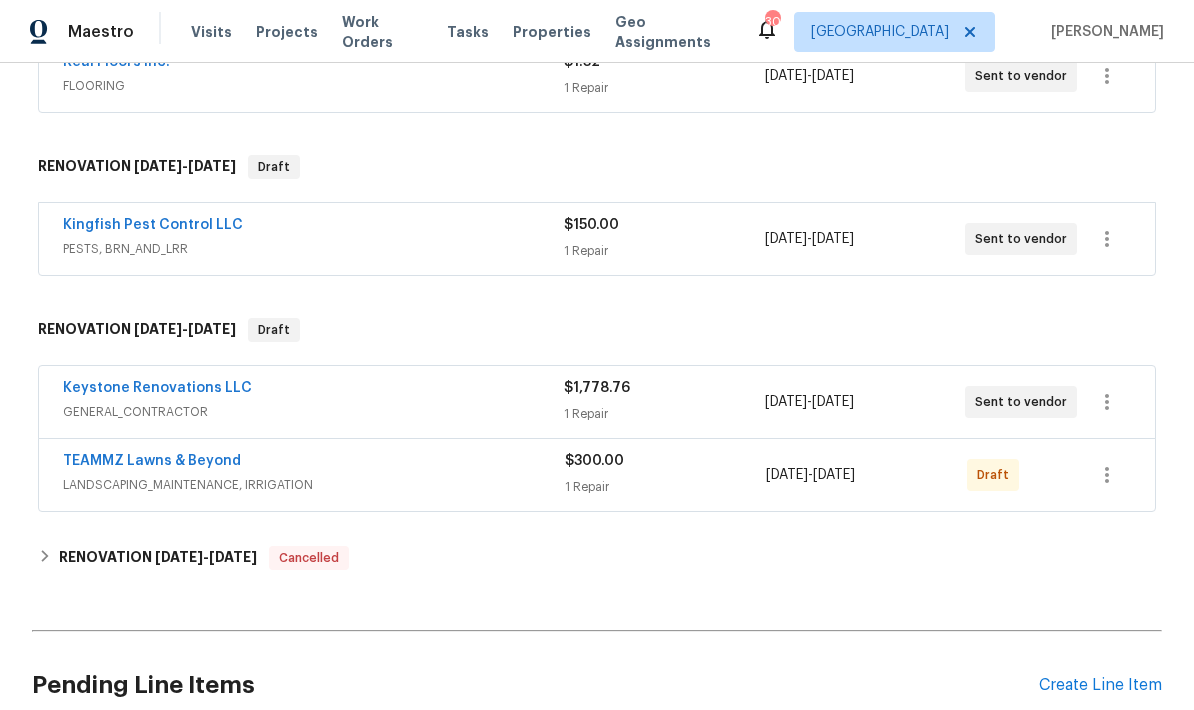 click on "GENERAL_CONTRACTOR" at bounding box center (313, 412) 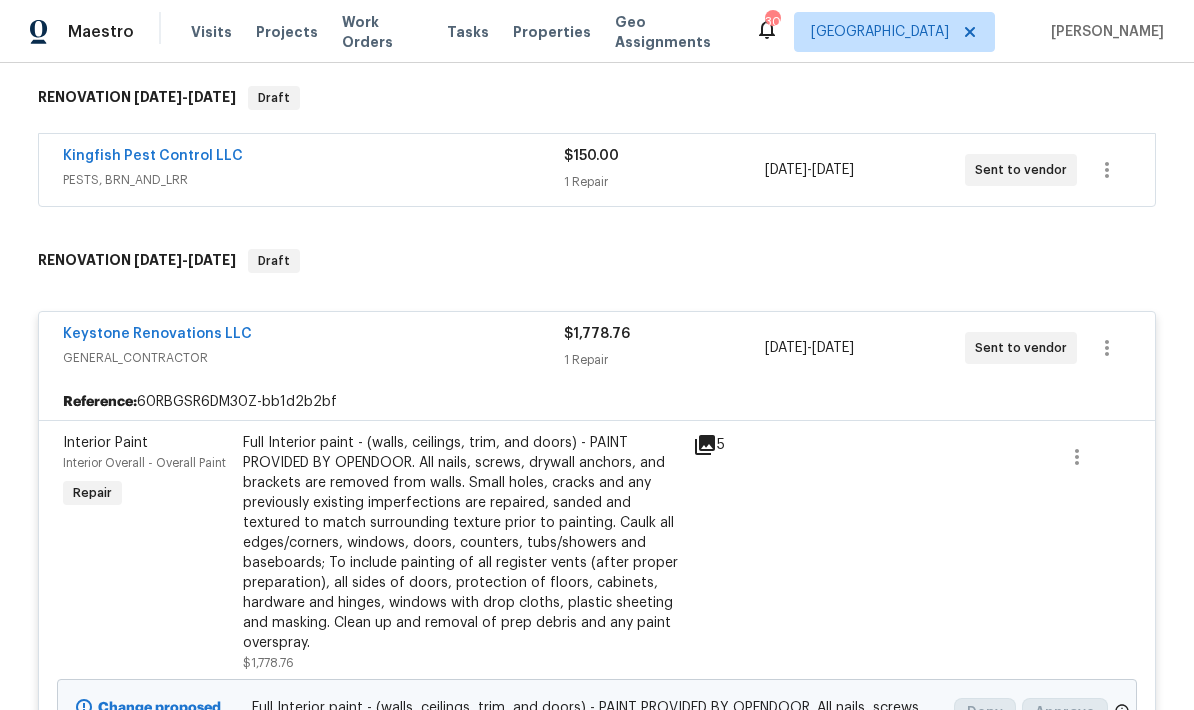scroll, scrollTop: 484, scrollLeft: 0, axis: vertical 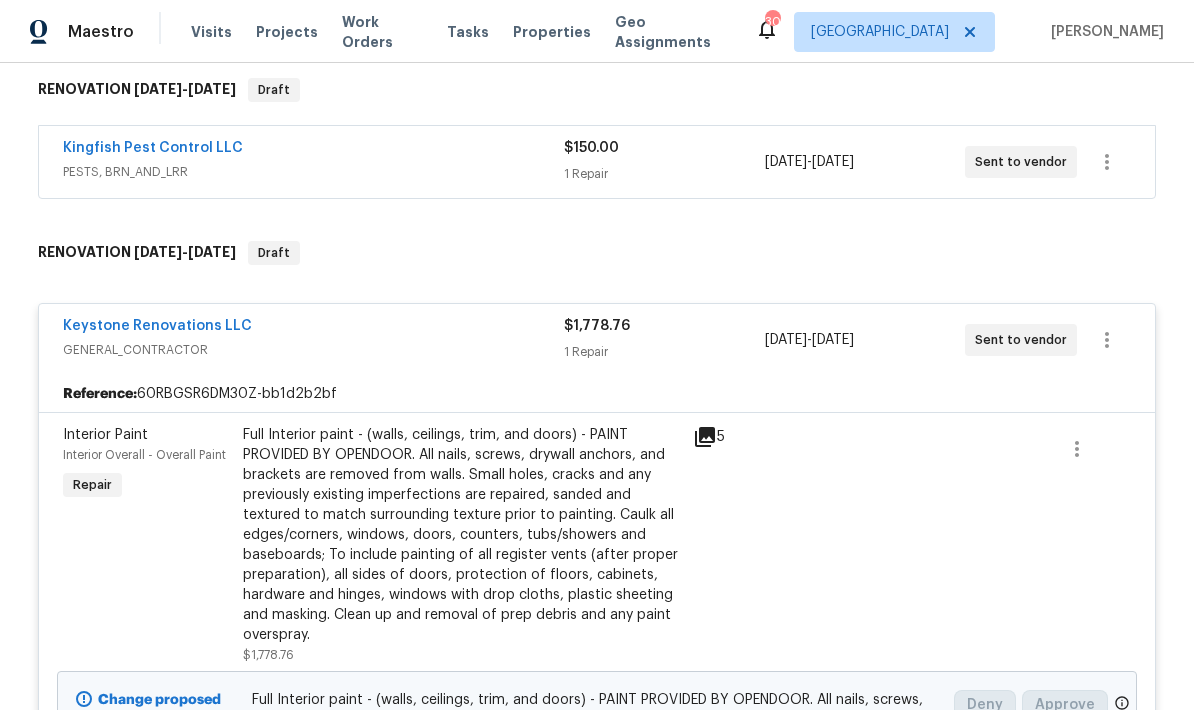 click on "Full Interior paint - (walls, ceilings, trim, and doors) - PAINT PROVIDED BY OPENDOOR. All nails, screws, drywall anchors, and brackets are removed from walls. Small holes, cracks and any previously existing imperfections are repaired, sanded and textured to match surrounding texture prior to painting. Caulk all edges/corners, windows, doors, counters, tubs/showers and baseboards; To include painting of all register vents (after proper preparation), all sides of doors, protection of floors, cabinets, hardware and hinges, windows with drop cloths, plastic sheeting and masking. Clean up and removal of prep debris and any paint overspray." at bounding box center (462, 535) 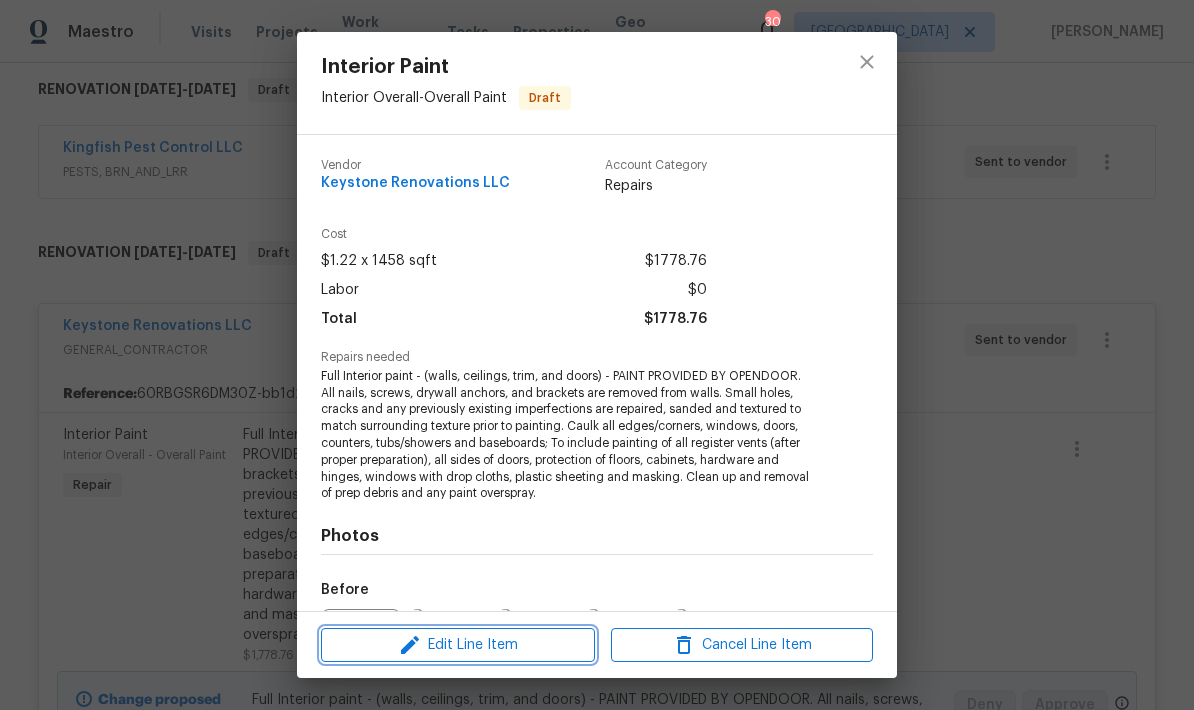 click on "Edit Line Item" at bounding box center [458, 645] 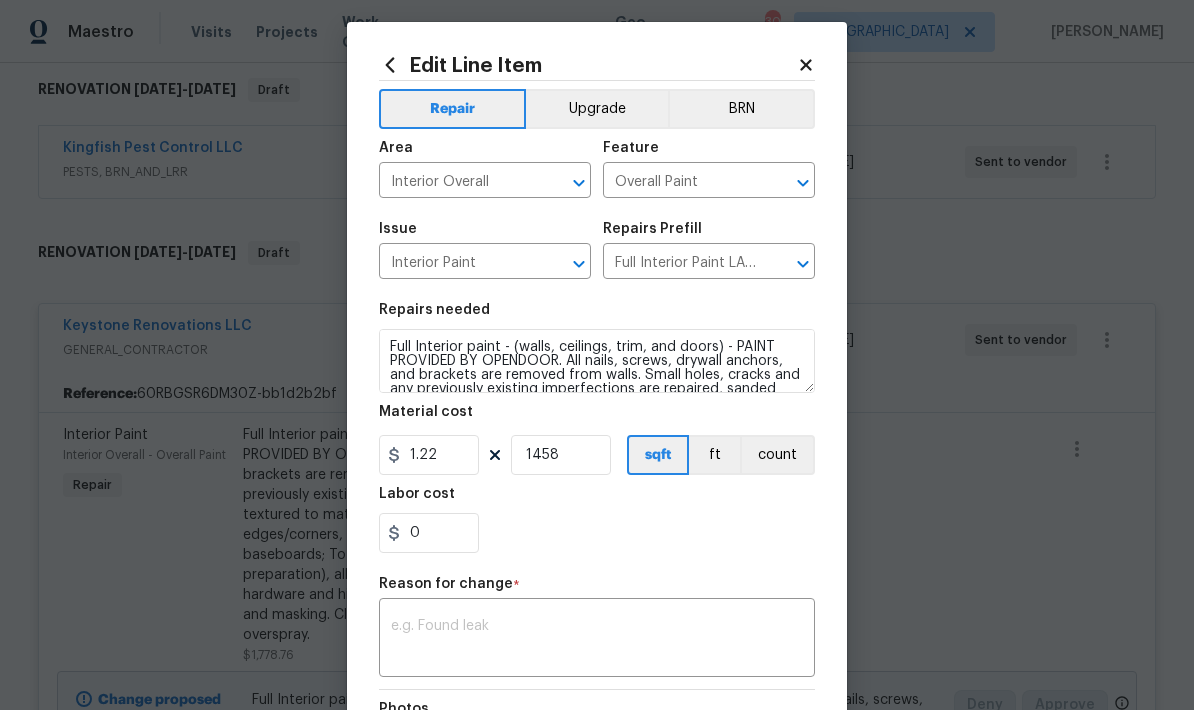 scroll, scrollTop: 20, scrollLeft: 0, axis: vertical 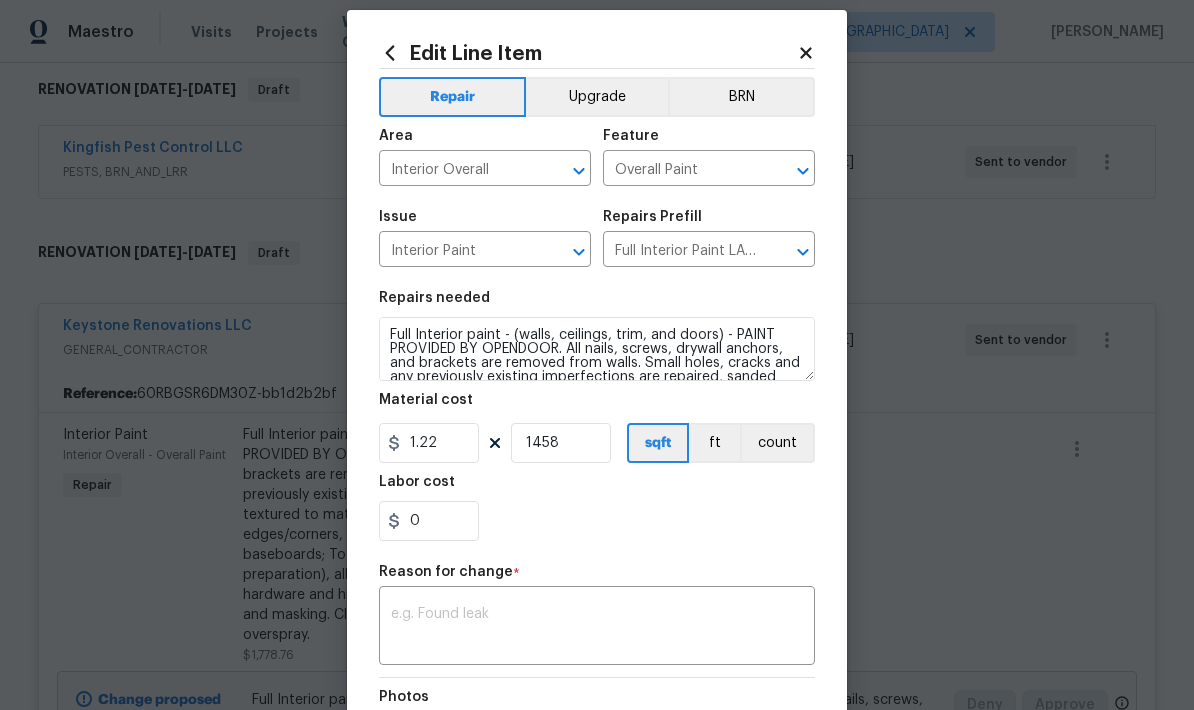 click 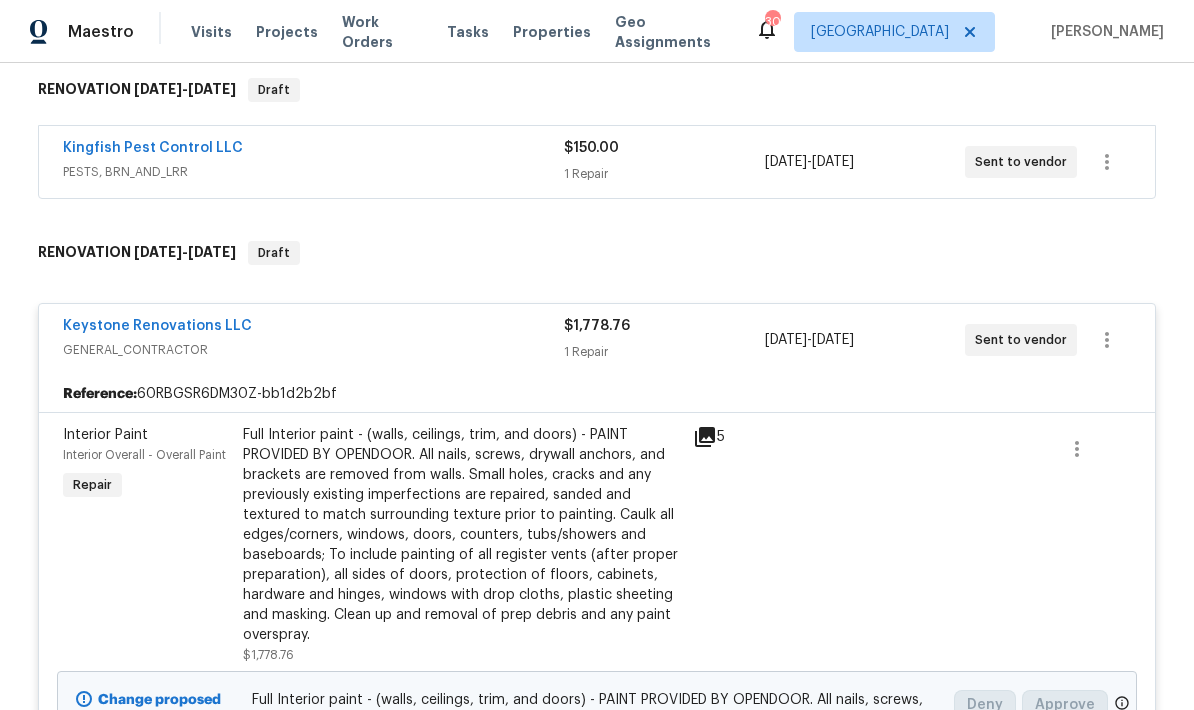 scroll, scrollTop: 0, scrollLeft: 0, axis: both 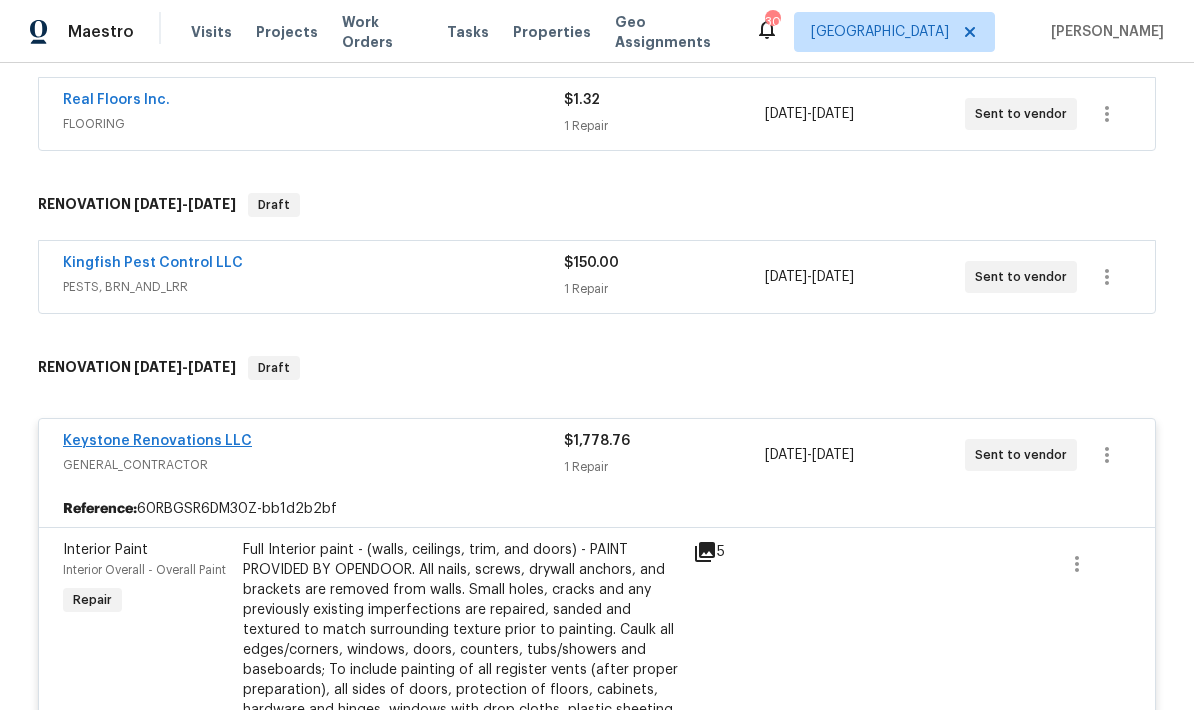 click on "Keystone Renovations LLC" at bounding box center (157, 441) 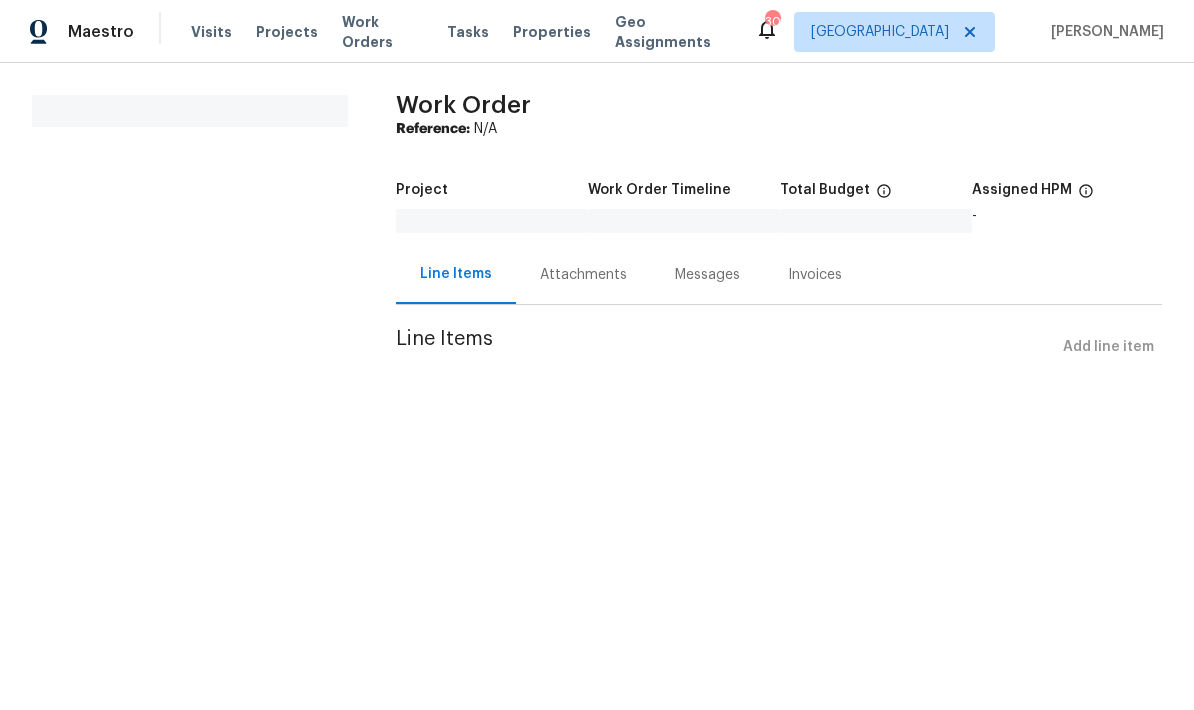 scroll, scrollTop: 0, scrollLeft: 0, axis: both 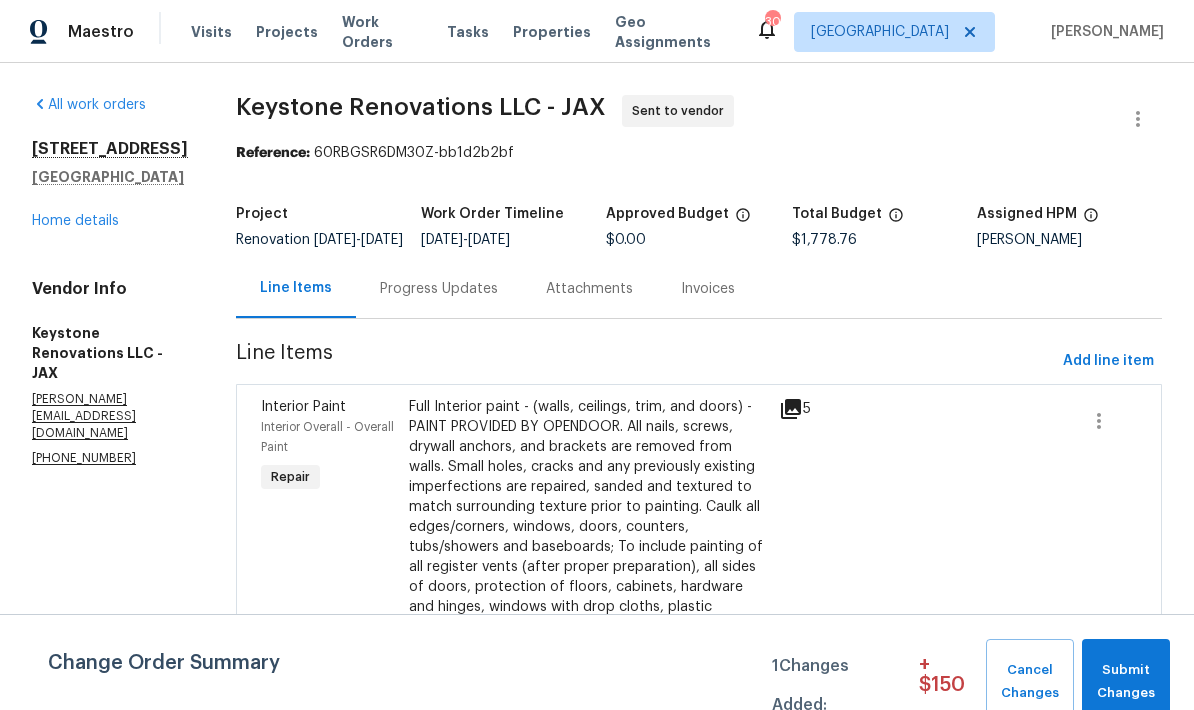click on "Progress Updates" at bounding box center [439, 289] 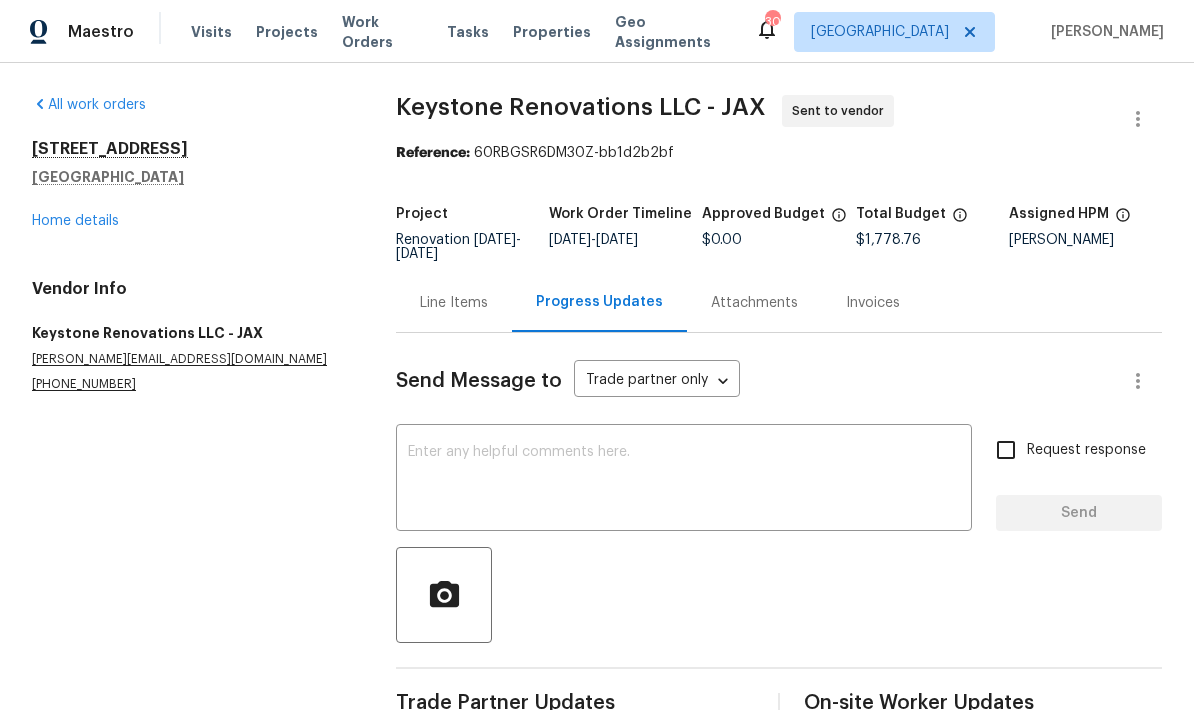 scroll, scrollTop: 0, scrollLeft: 0, axis: both 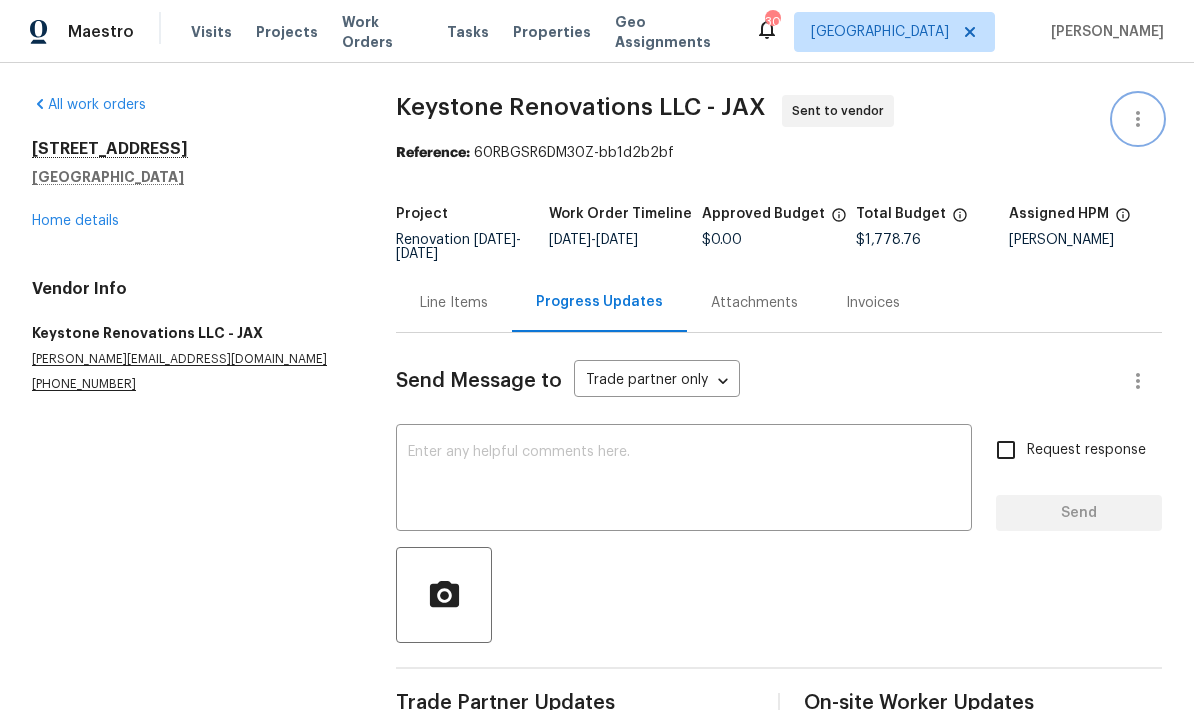 click 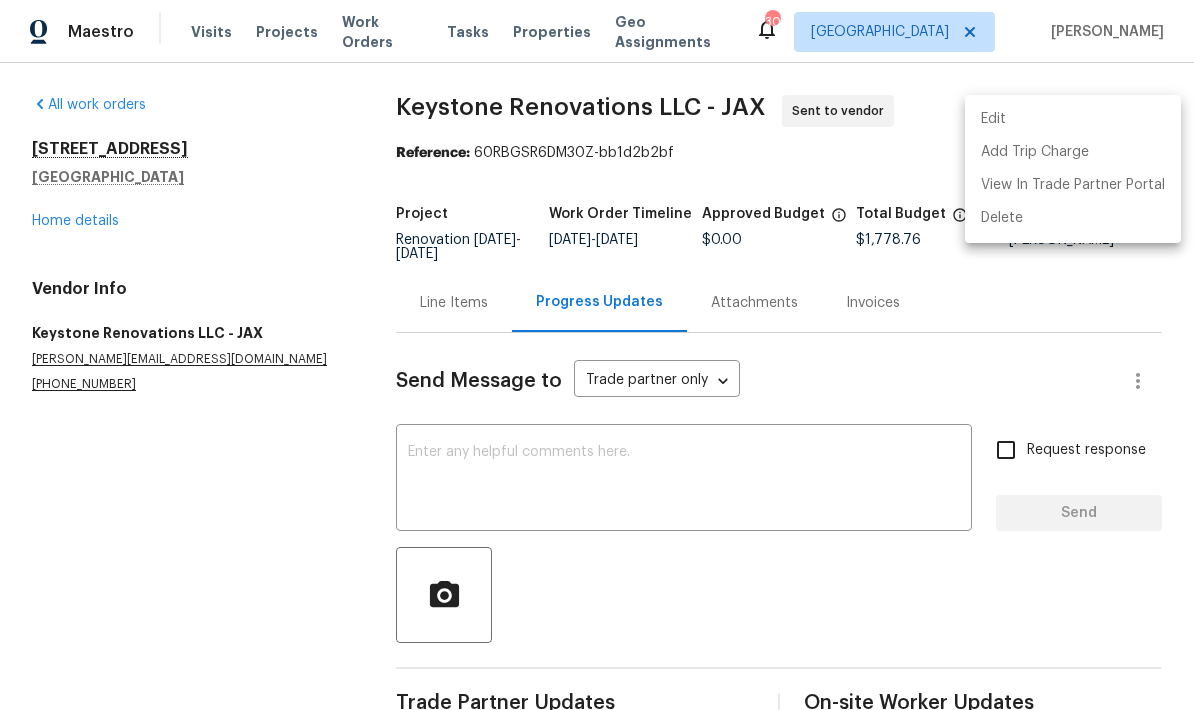 click on "Edit" at bounding box center (1073, 119) 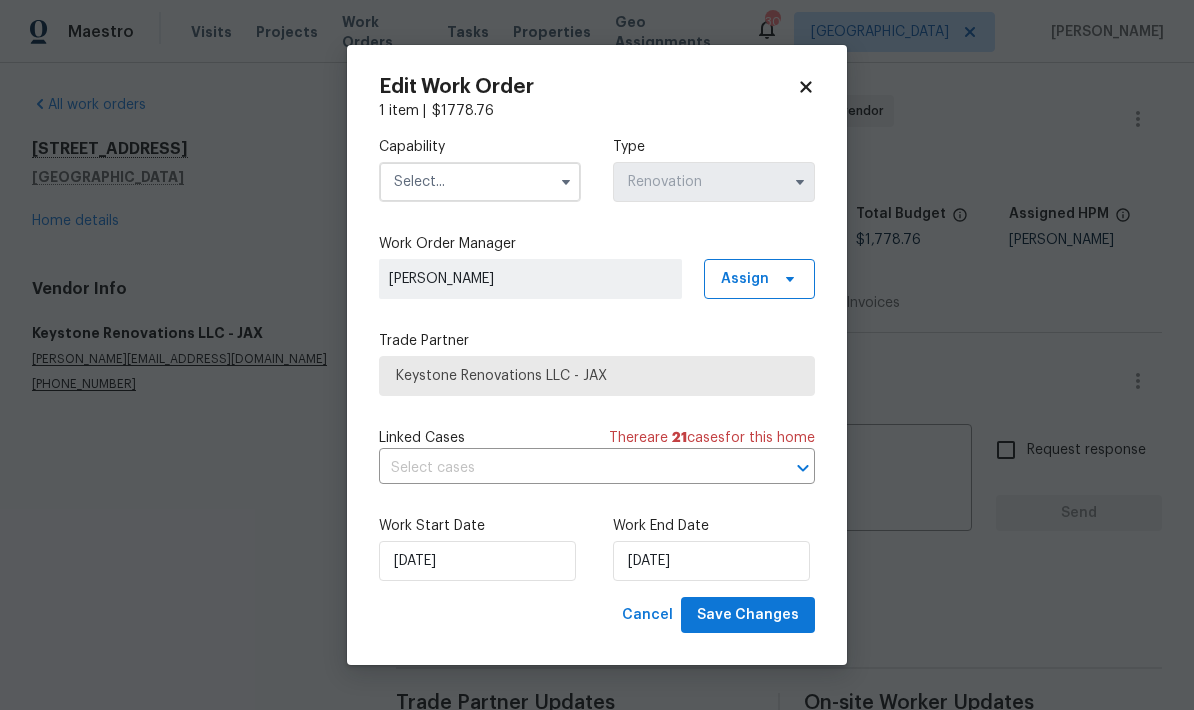 click 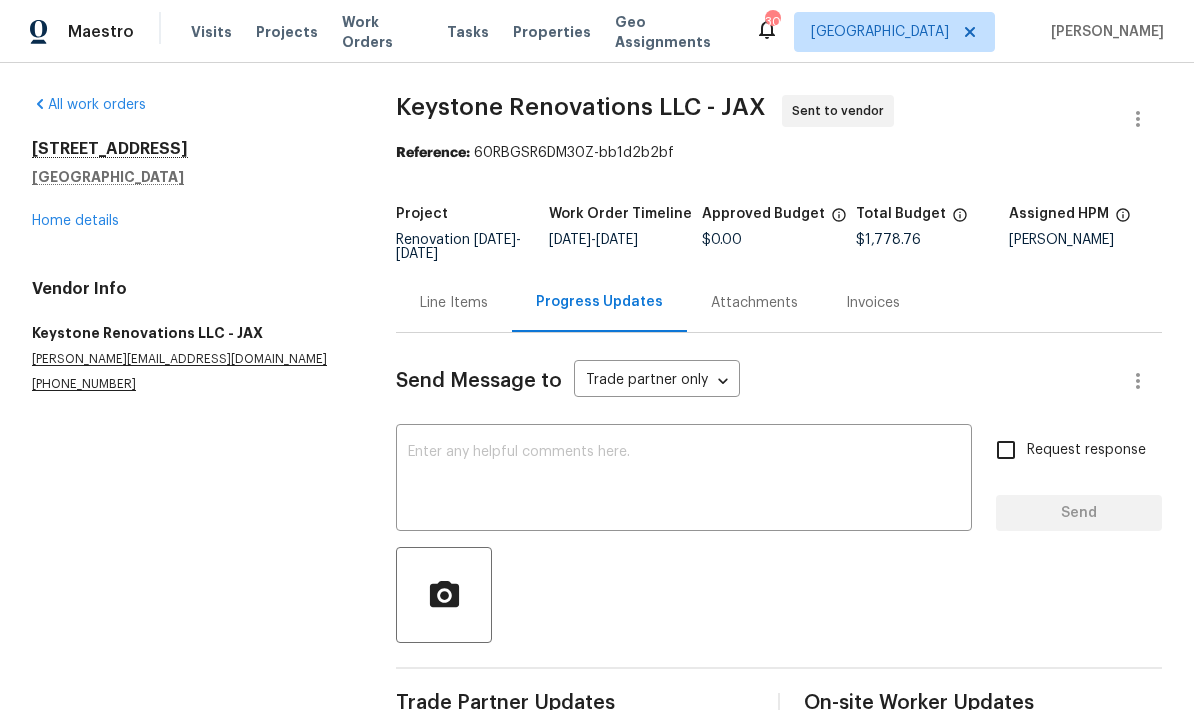 click on "Line Items" at bounding box center [454, 303] 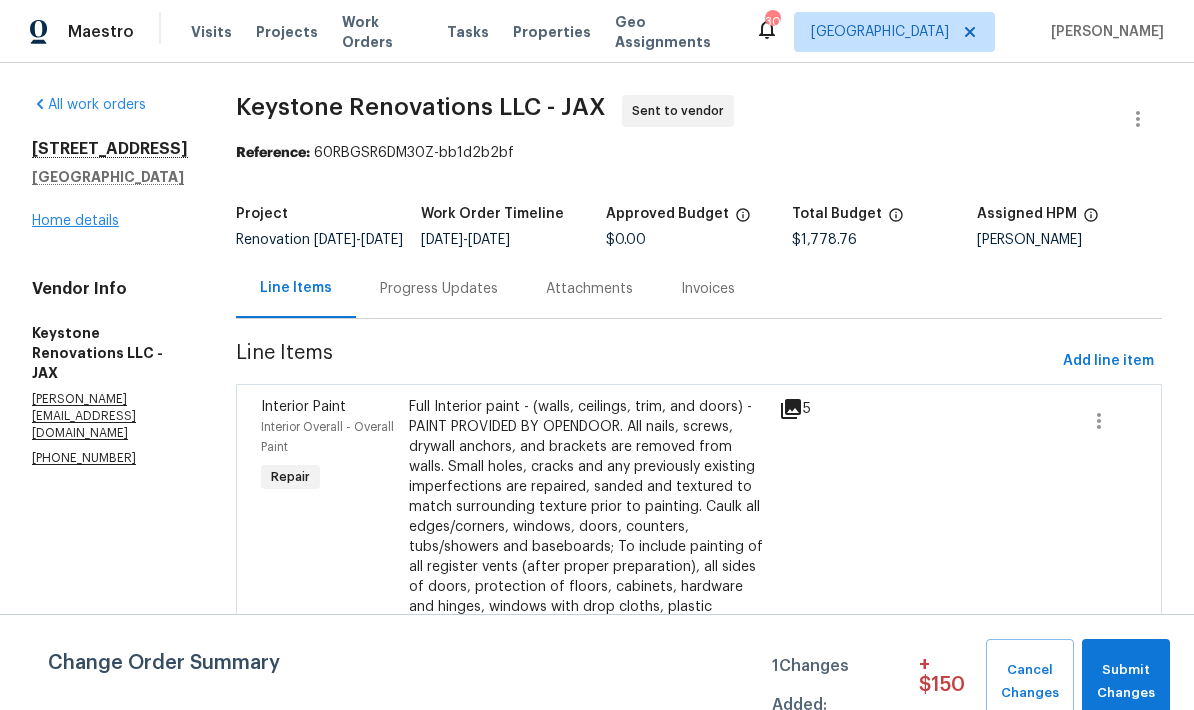click on "Home details" at bounding box center [75, 221] 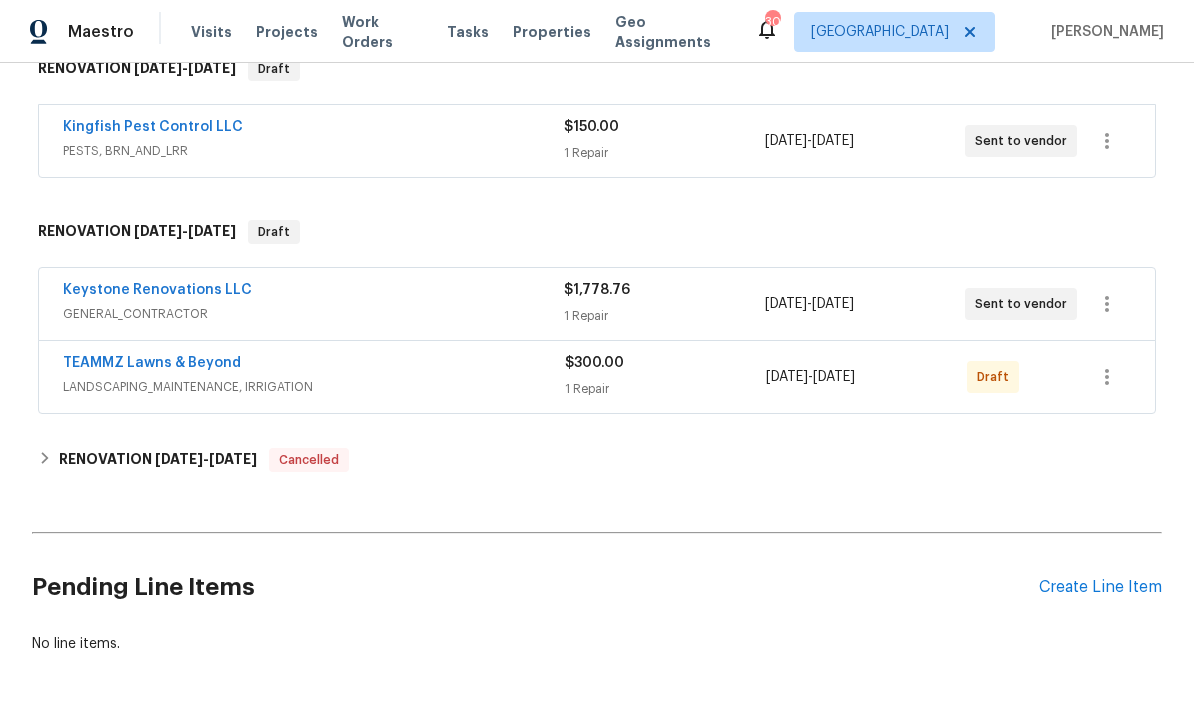 scroll, scrollTop: 504, scrollLeft: 0, axis: vertical 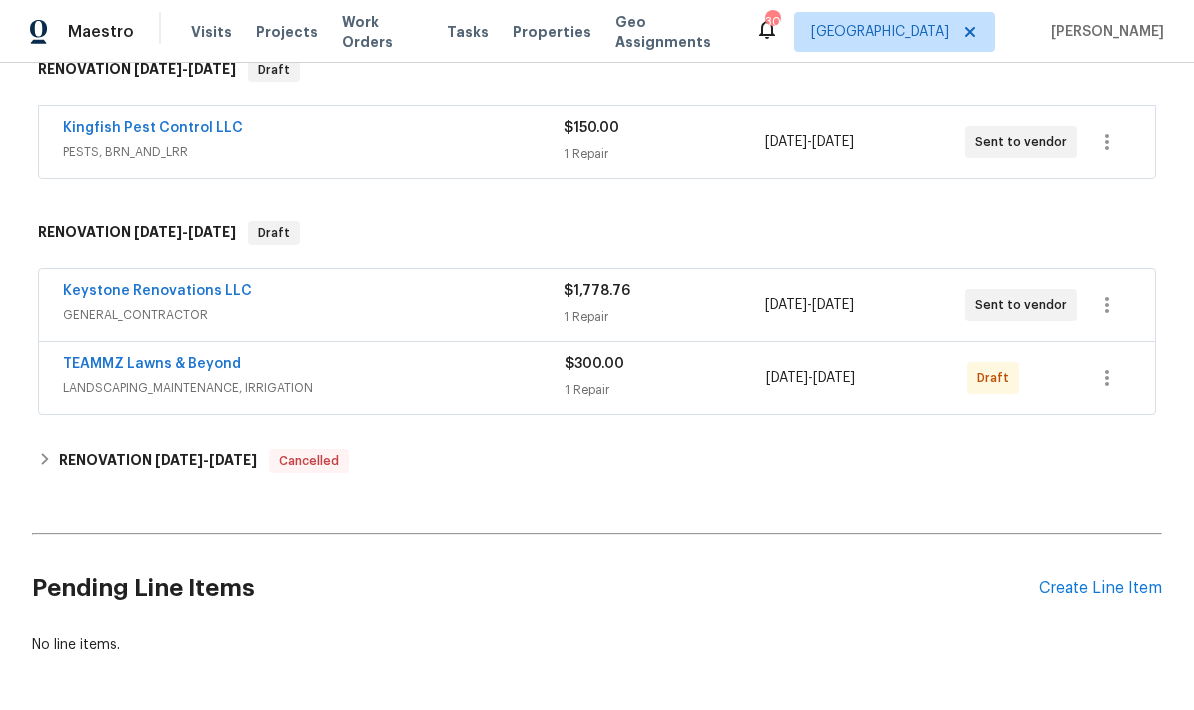 click on "GENERAL_CONTRACTOR" at bounding box center (313, 315) 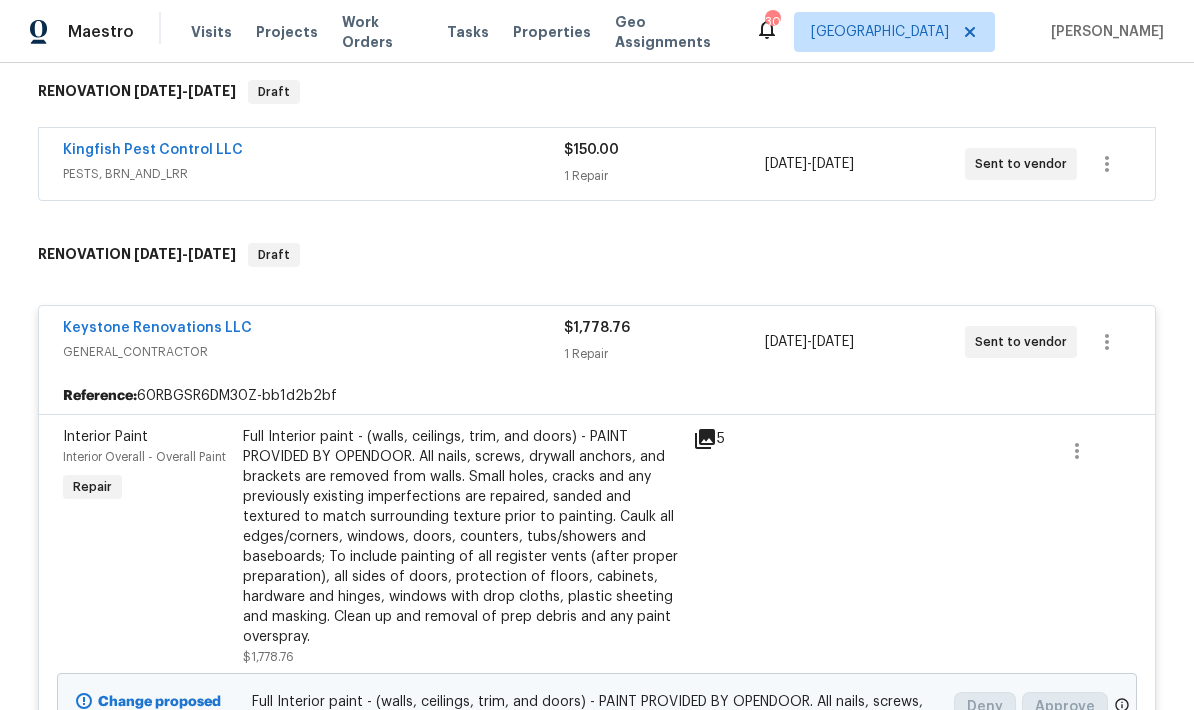 scroll, scrollTop: 480, scrollLeft: 0, axis: vertical 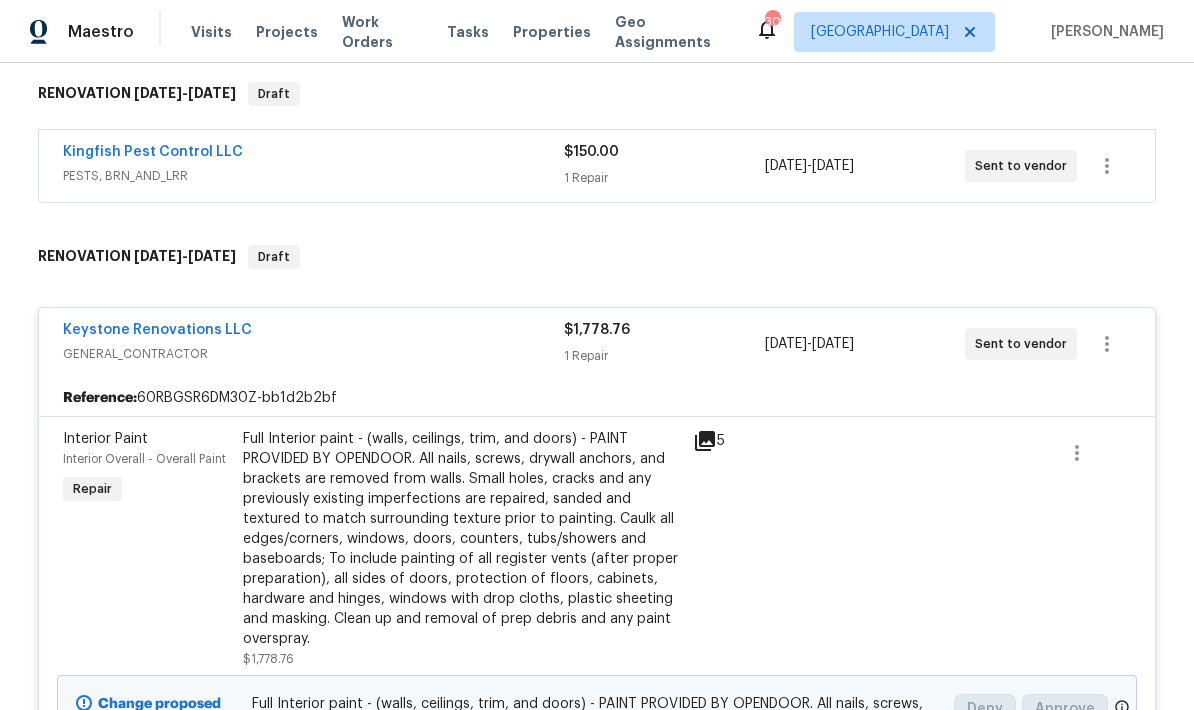 click on "RENOVATION   7/11/25  -  7/18/25 Draft" at bounding box center (597, 257) 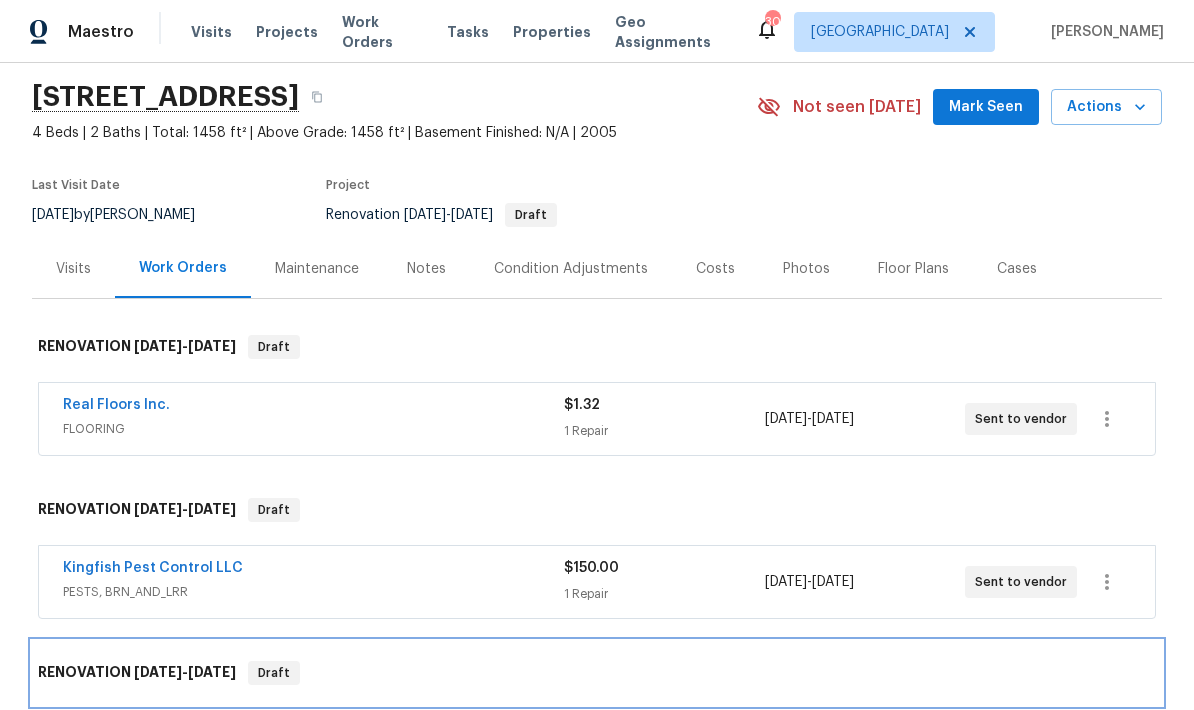 scroll, scrollTop: 63, scrollLeft: 0, axis: vertical 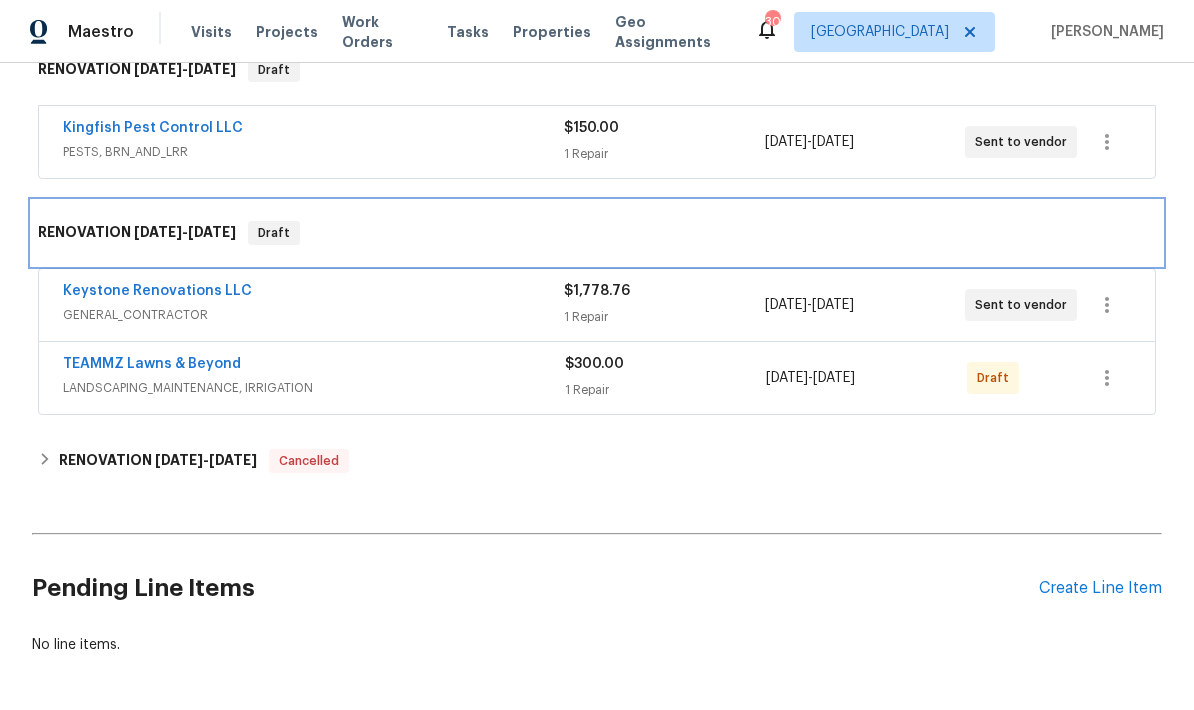 click on "RENOVATION   7/11/25  -  7/18/25 Draft" at bounding box center [597, 233] 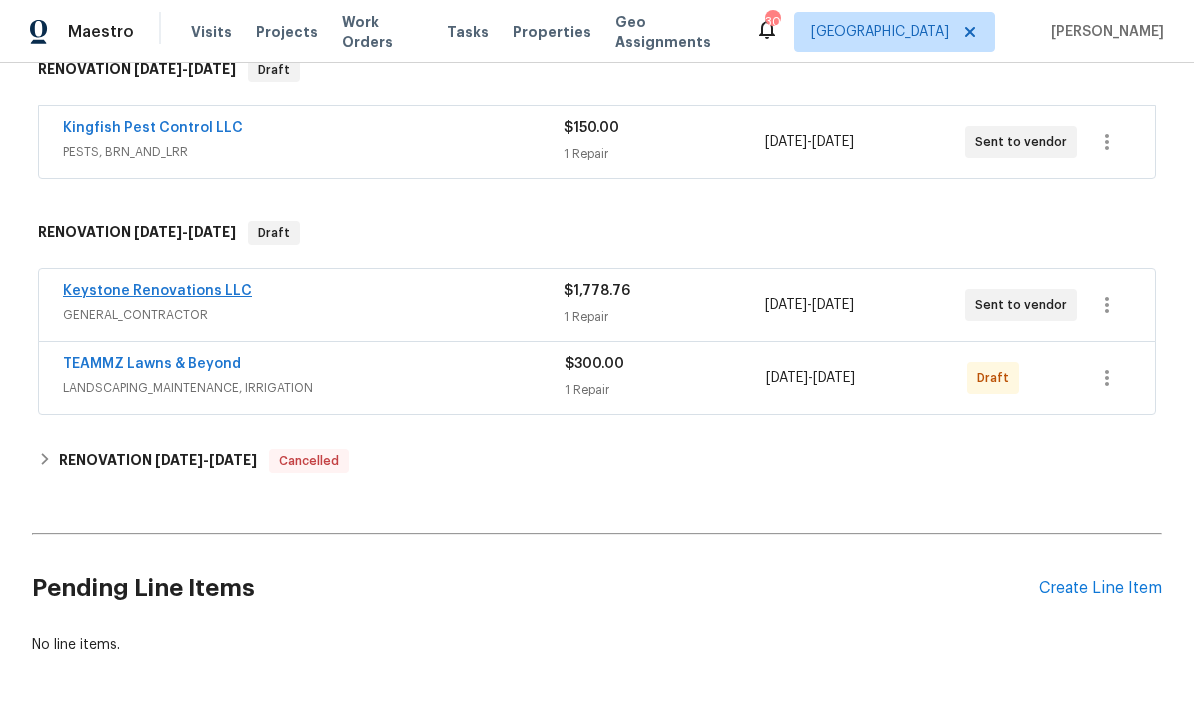 click on "Keystone Renovations LLC" at bounding box center [157, 291] 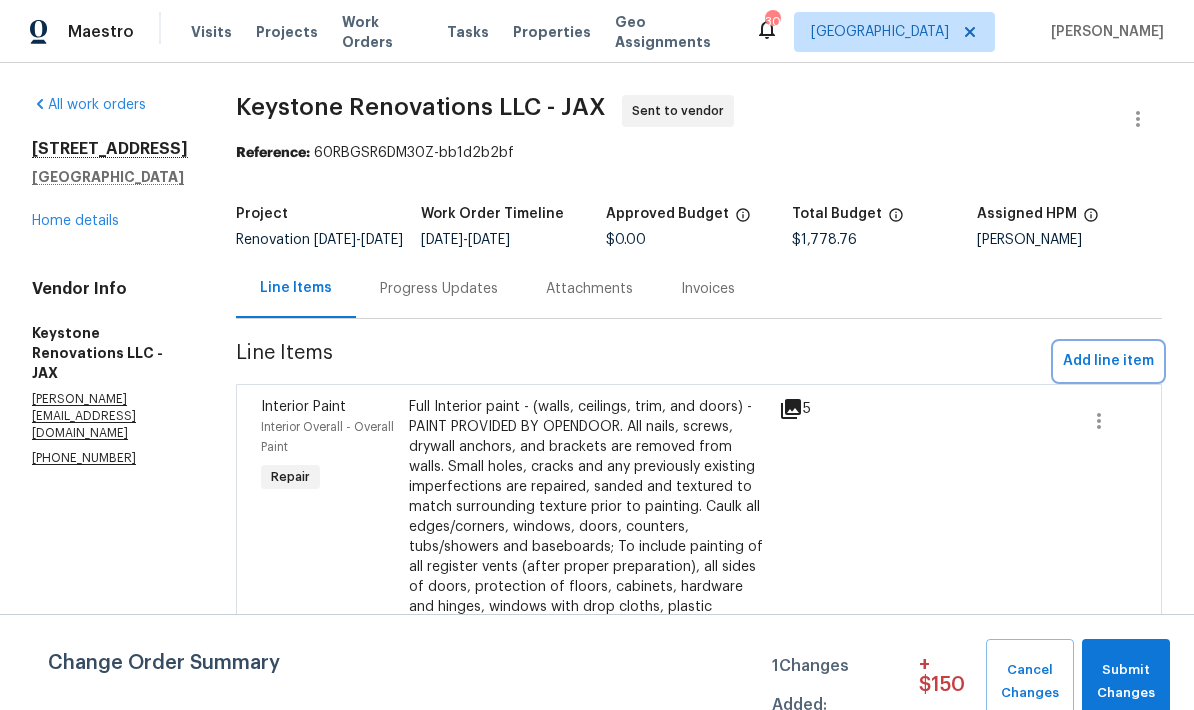 click on "Add line item" at bounding box center [1108, 361] 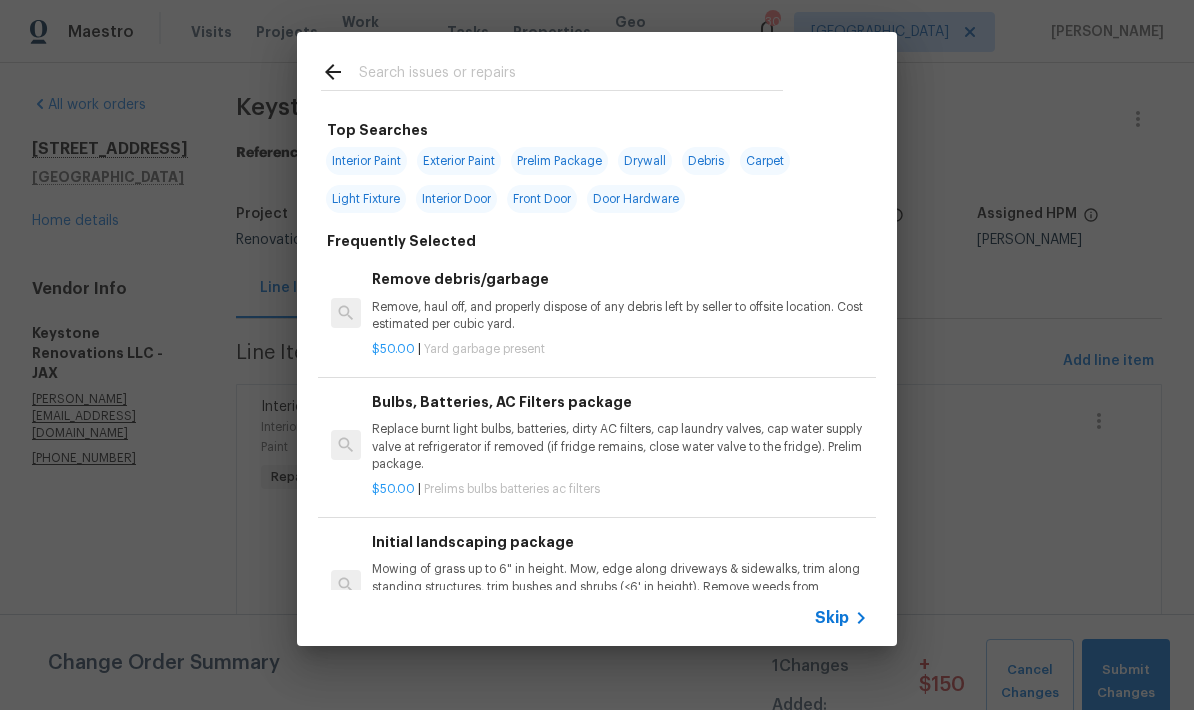 click at bounding box center (571, 75) 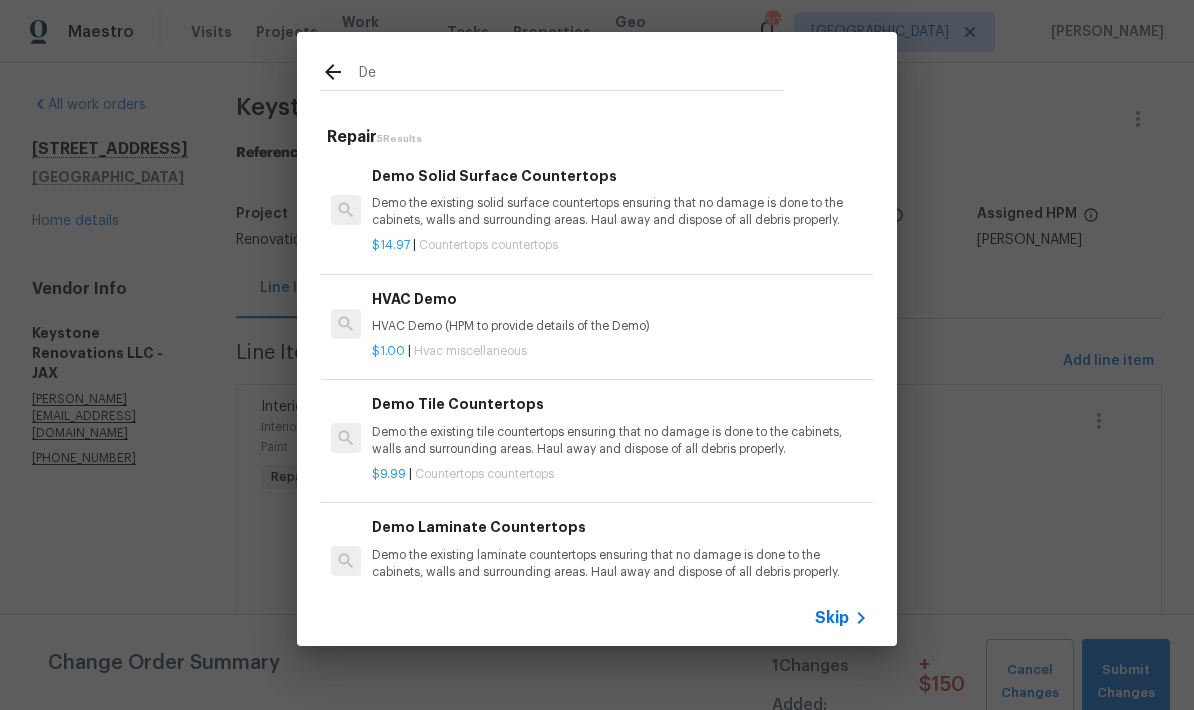 type on "D" 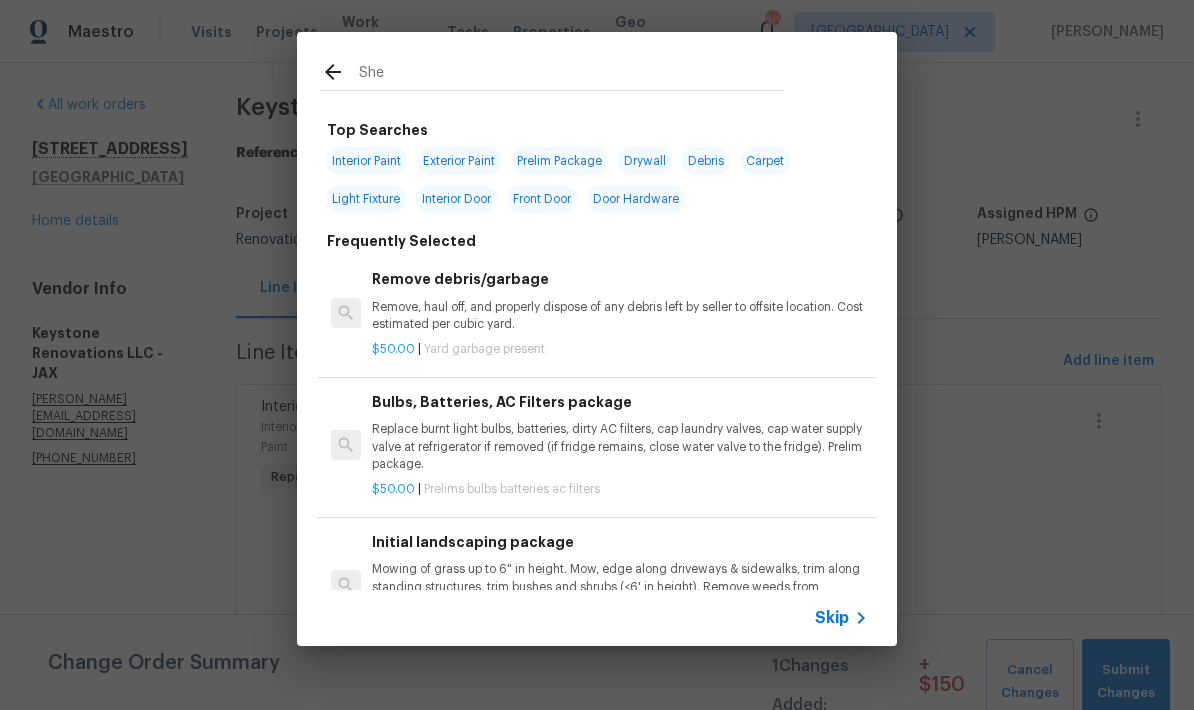 type on "Shed" 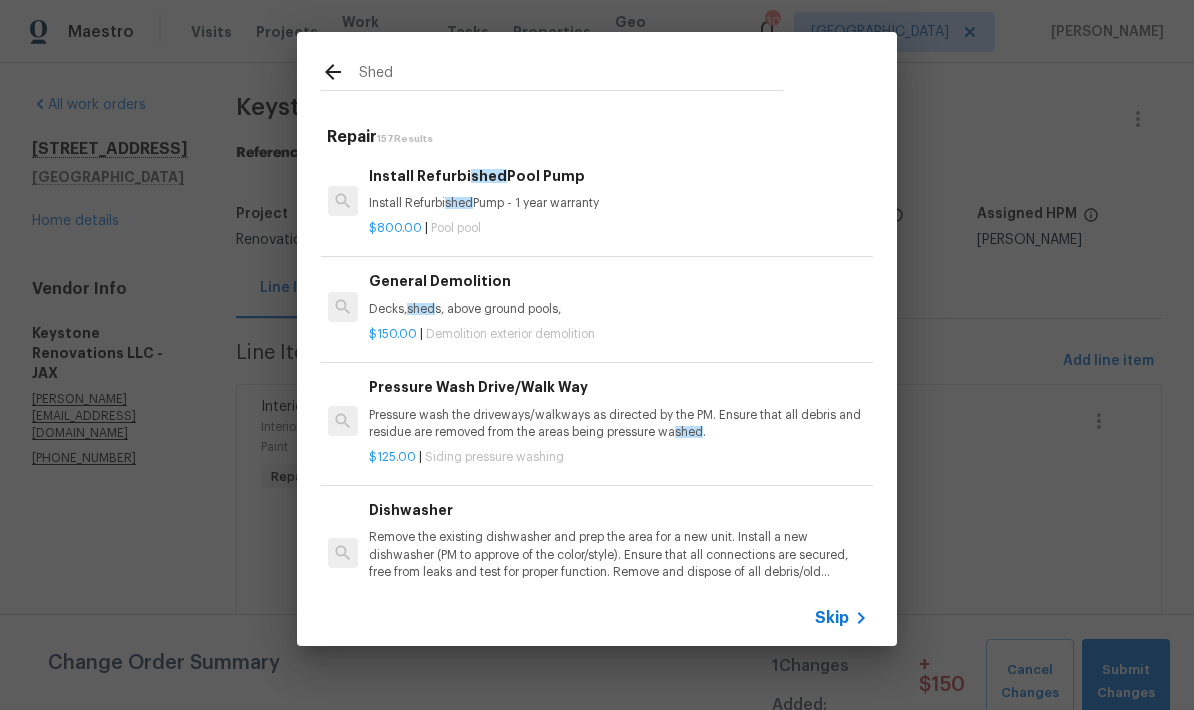 scroll, scrollTop: 0, scrollLeft: 3, axis: horizontal 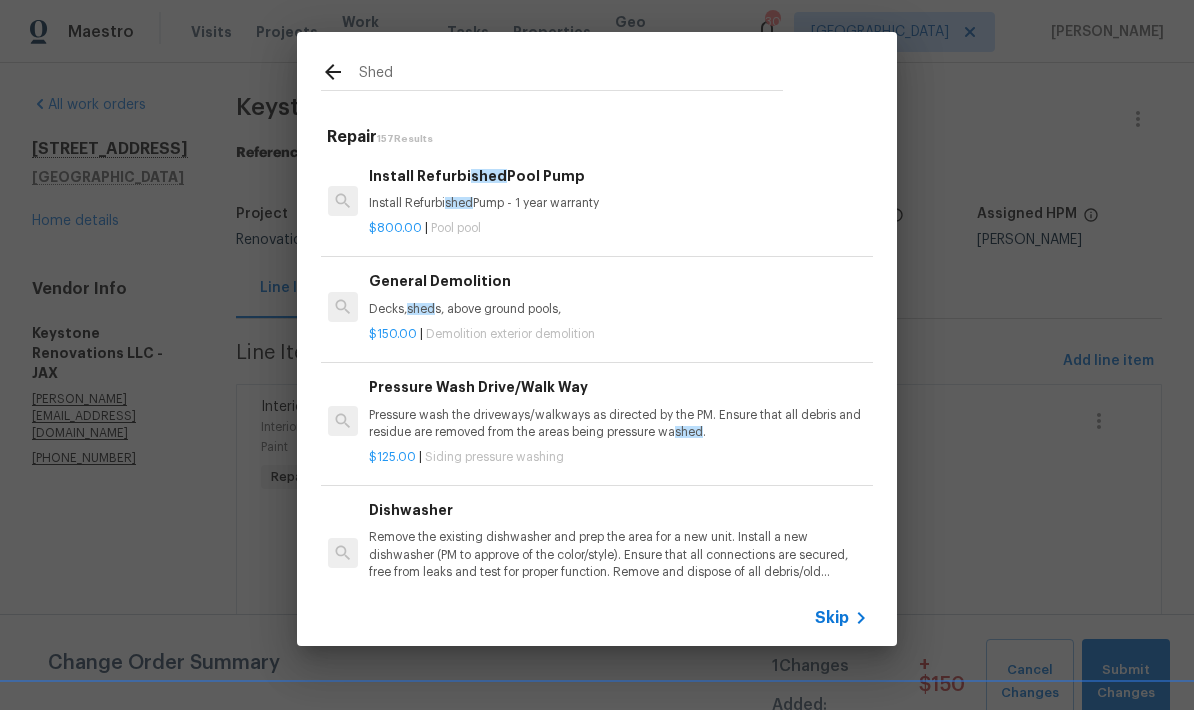 click on "Decks,  shed s, above ground pools," at bounding box center (617, 309) 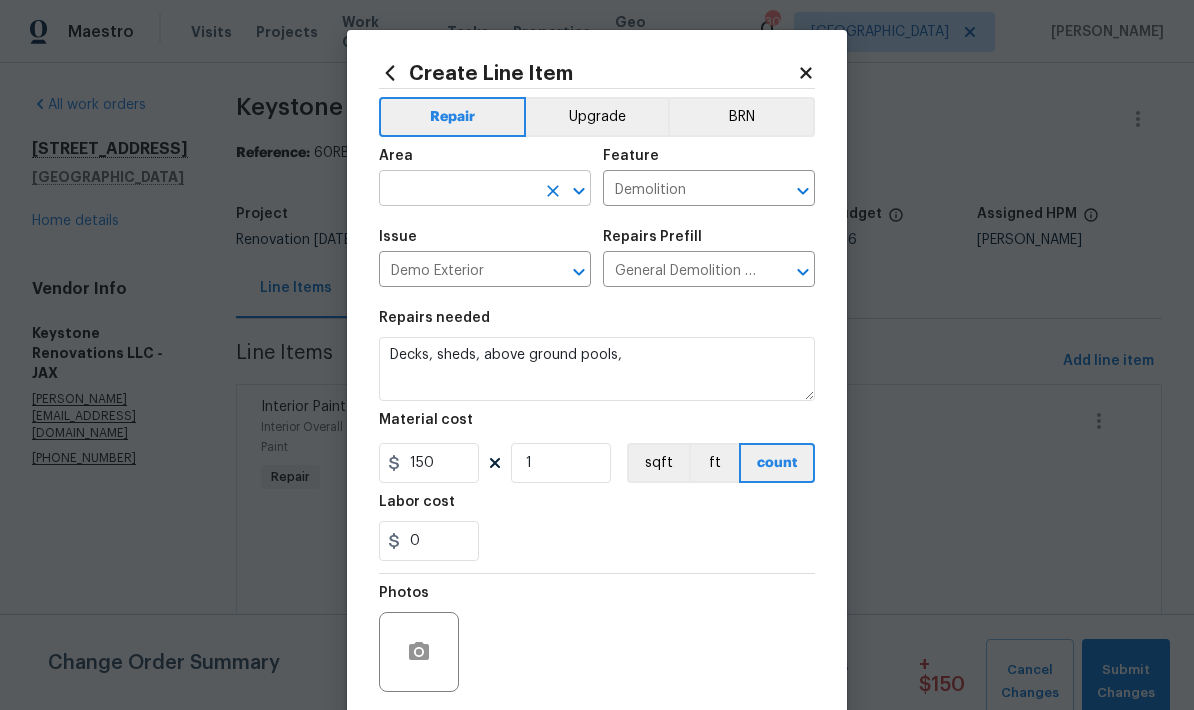 click at bounding box center (457, 190) 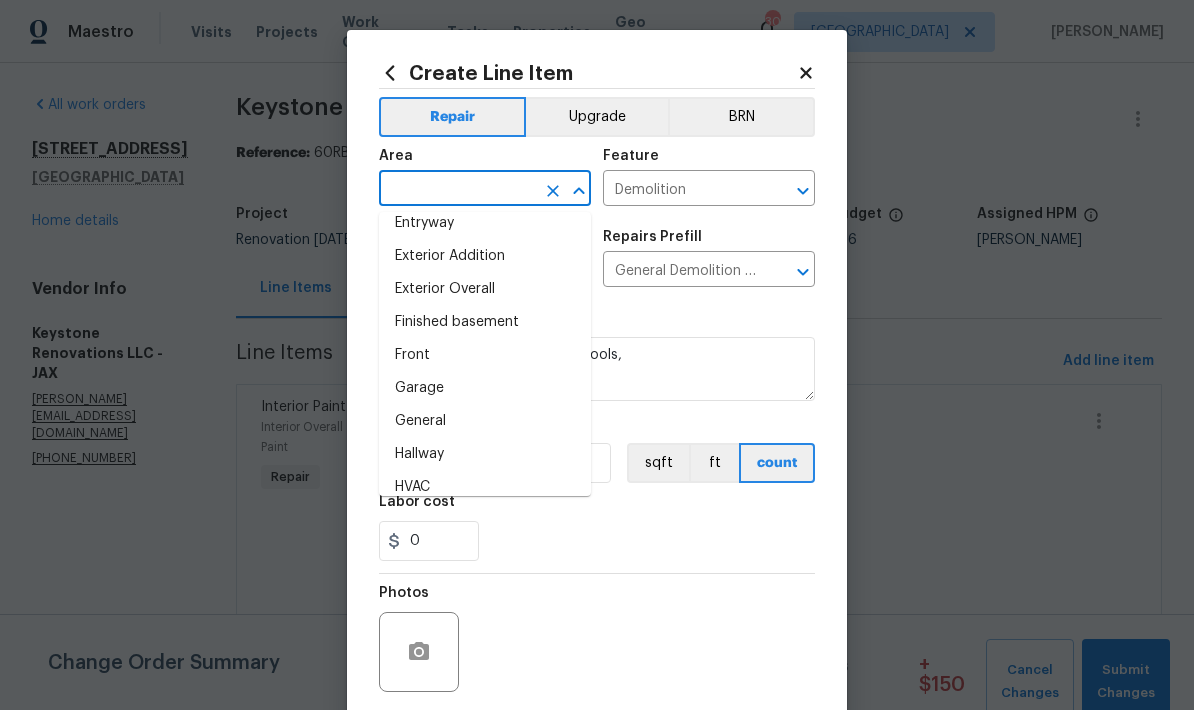 scroll, scrollTop: 485, scrollLeft: 0, axis: vertical 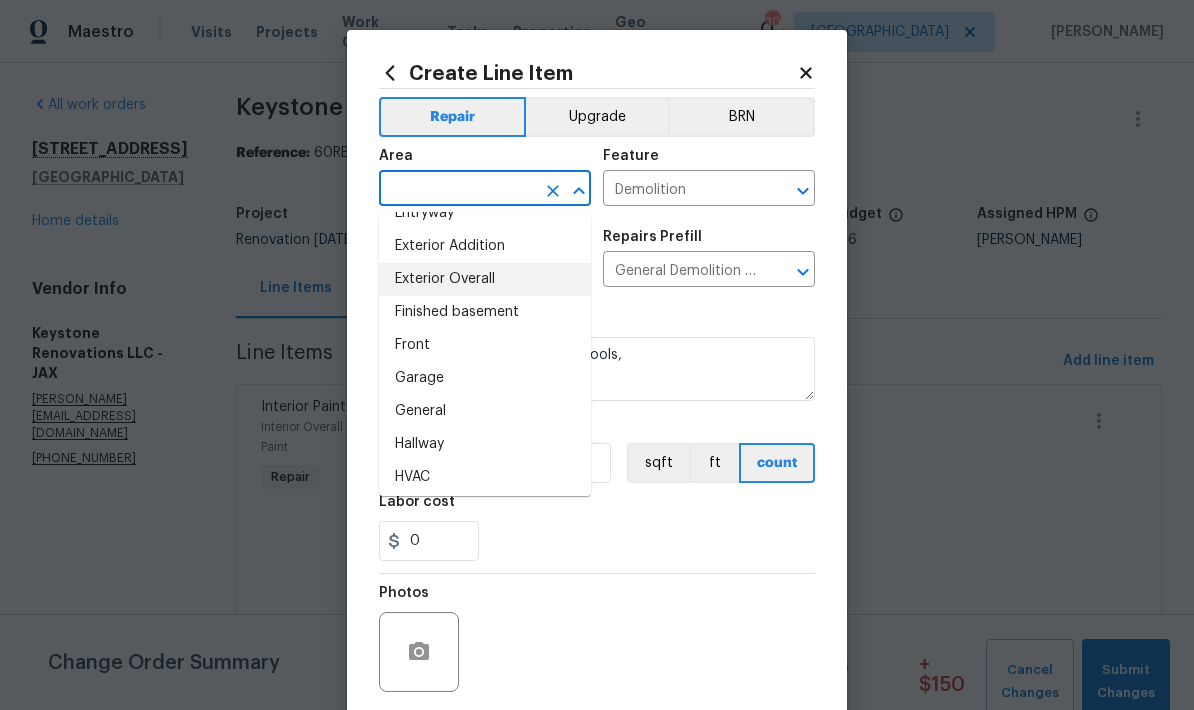 click on "Exterior Overall" at bounding box center [485, 279] 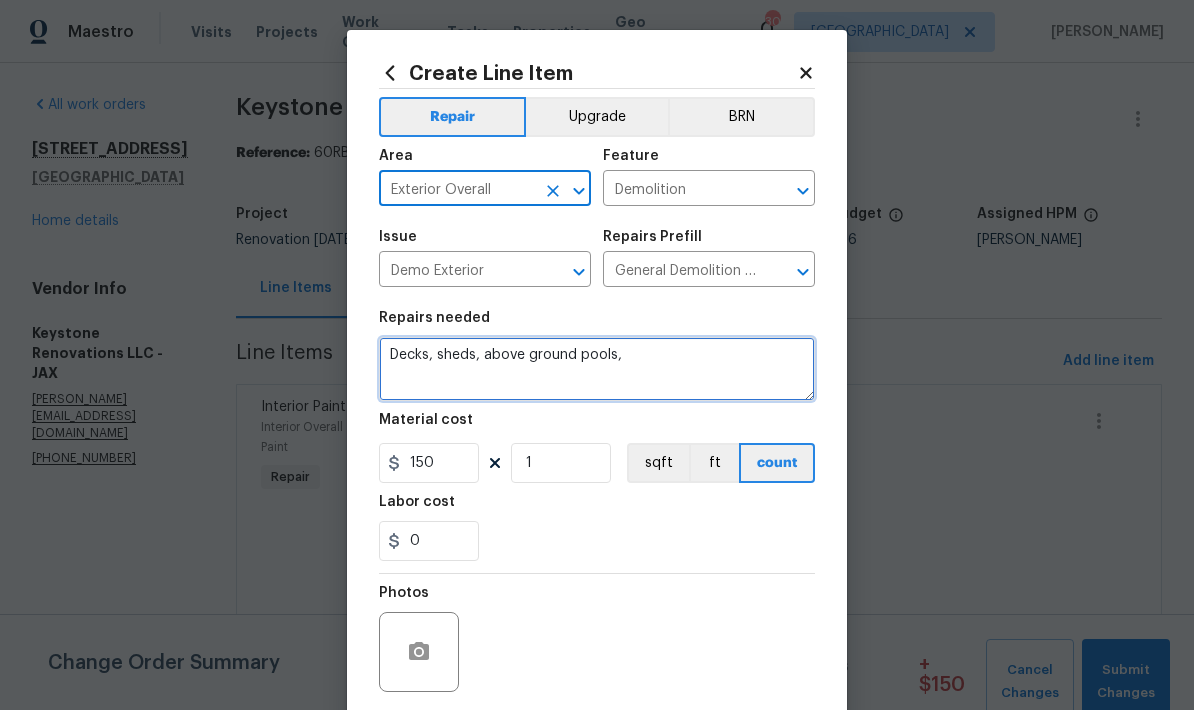 click on "Decks, sheds, above ground pools," at bounding box center [597, 369] 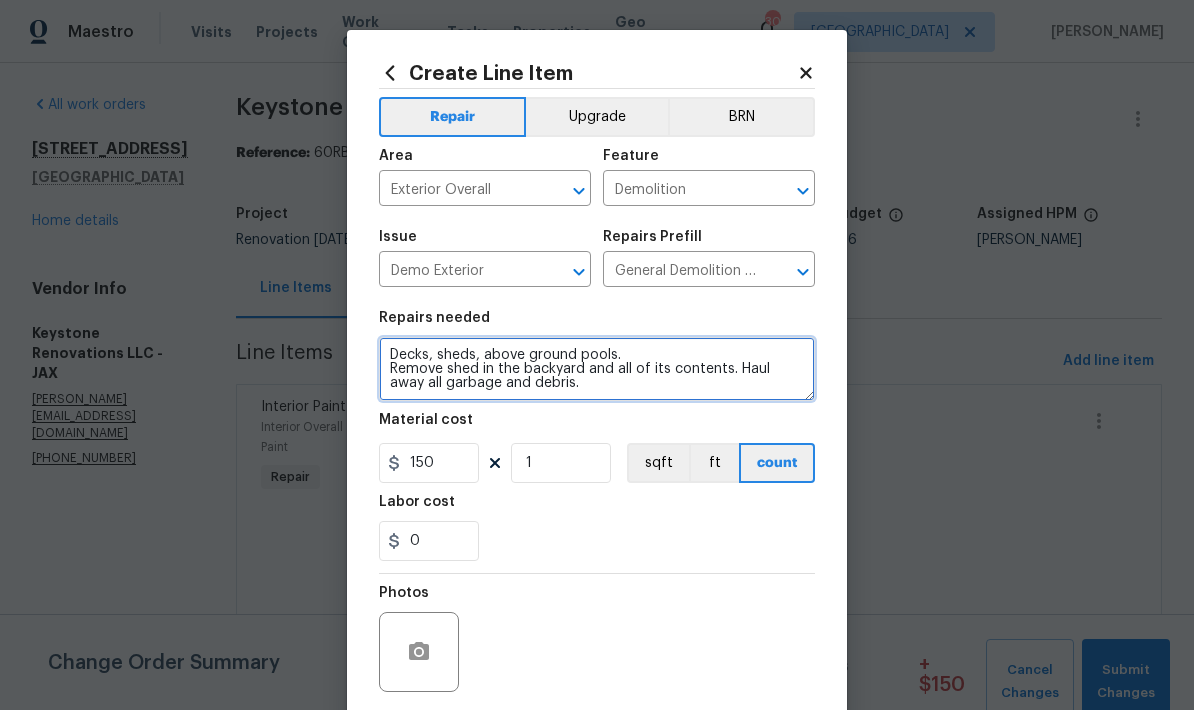 type on "Decks, sheds, above ground pools.
Remove shed in the backyard and all of its contents. Haul away all garbage and debris." 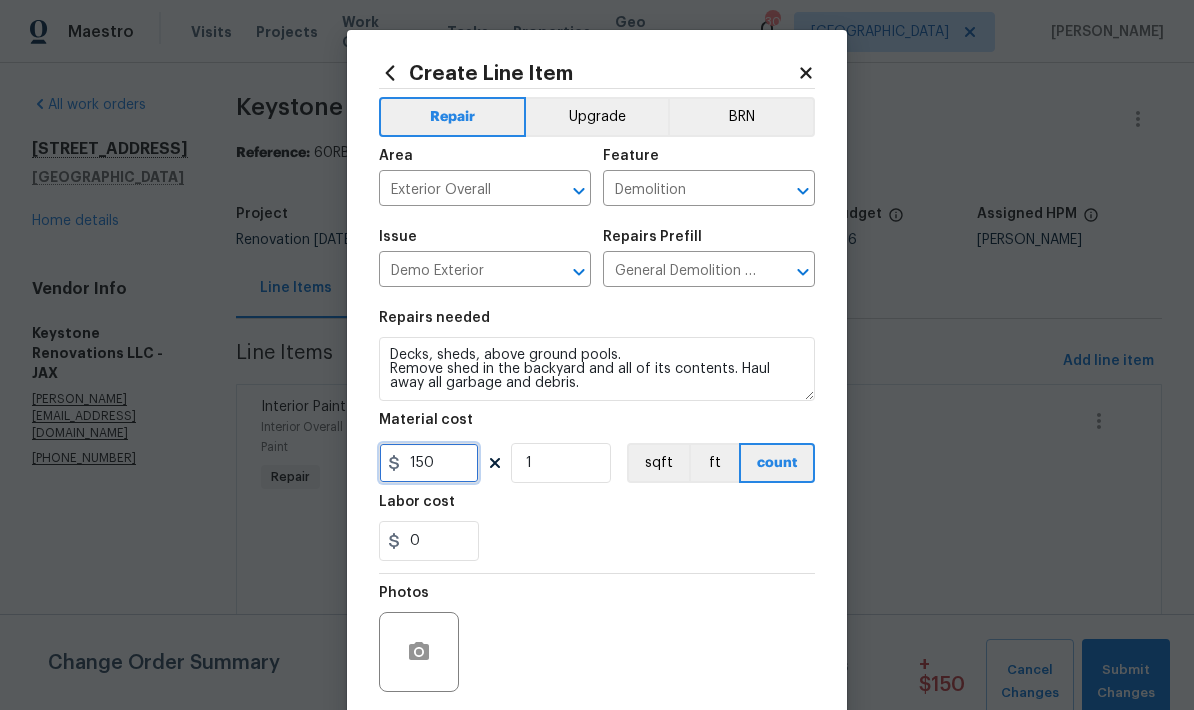 click on "150" at bounding box center (429, 463) 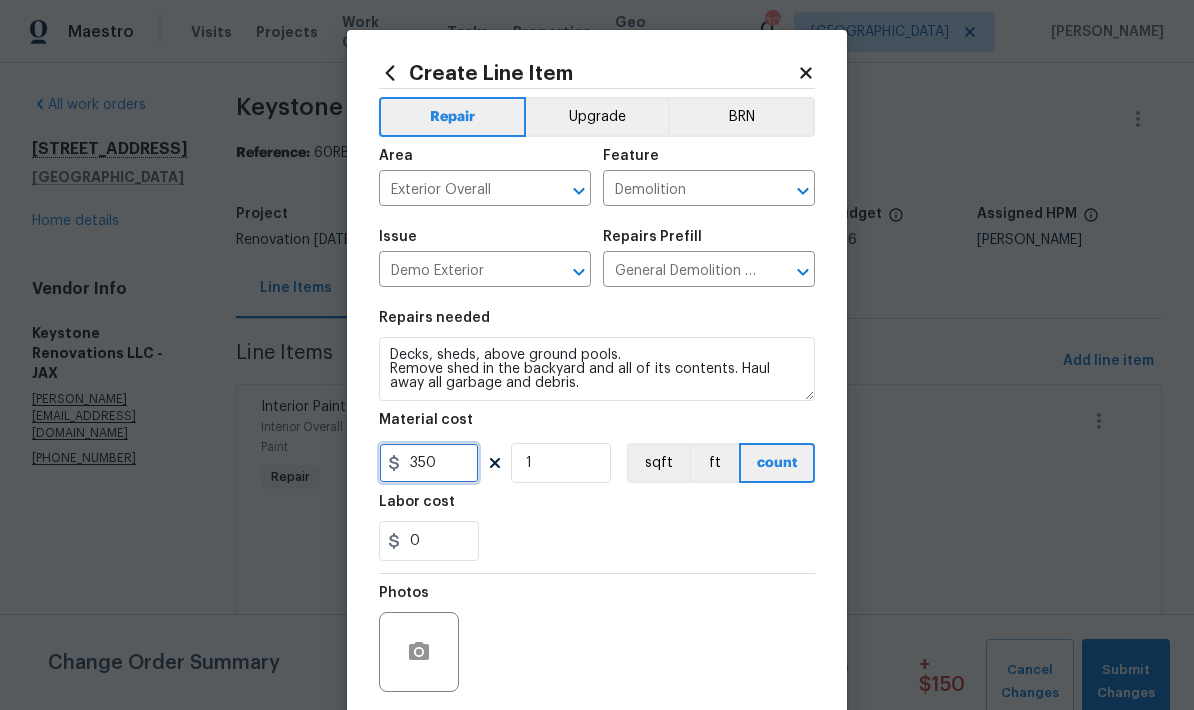 type on "350" 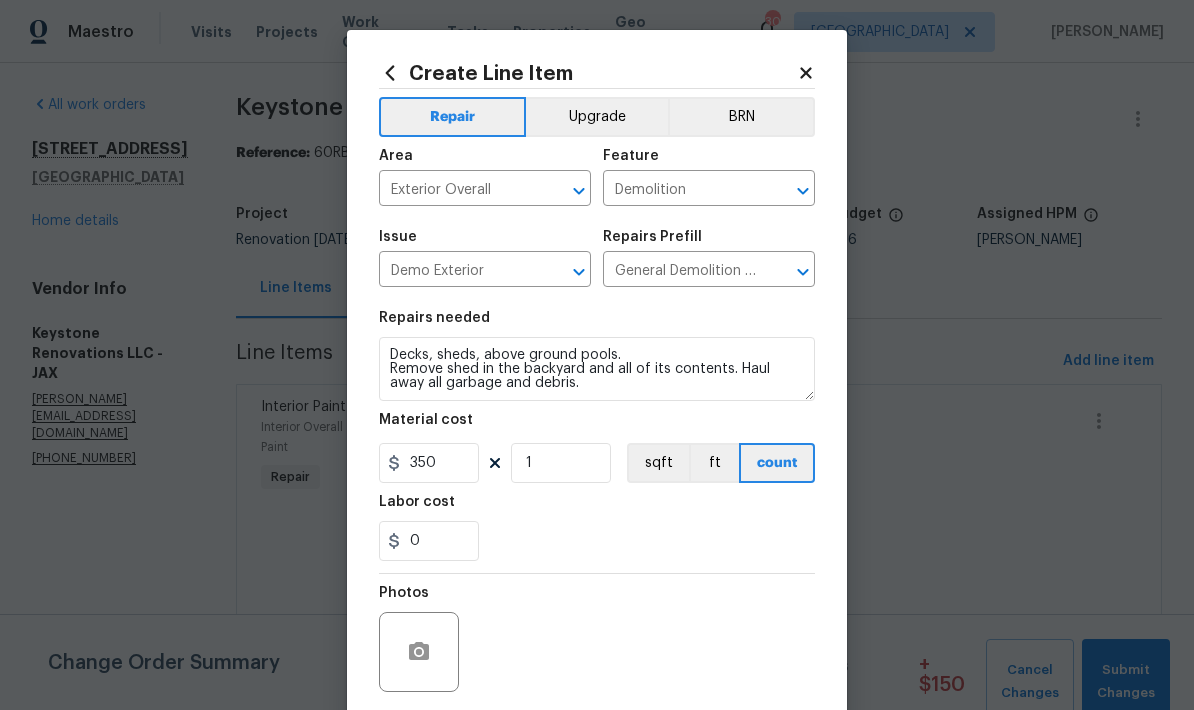 click on "0" at bounding box center (597, 541) 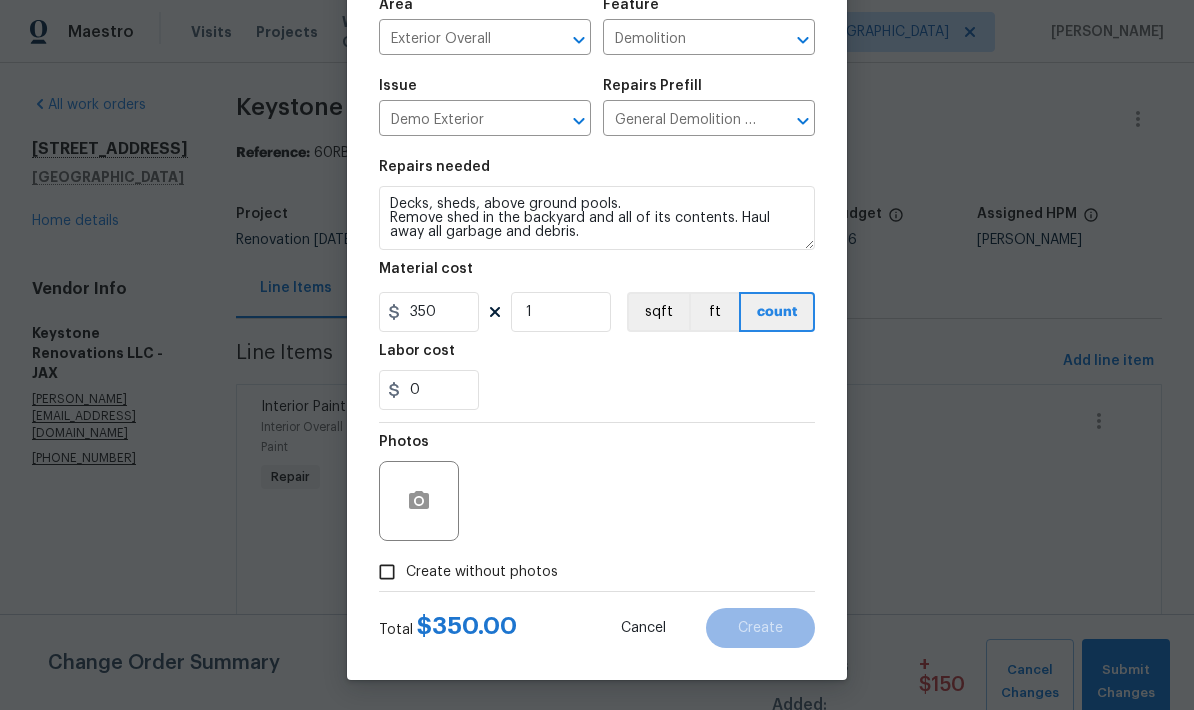 scroll, scrollTop: 155, scrollLeft: 0, axis: vertical 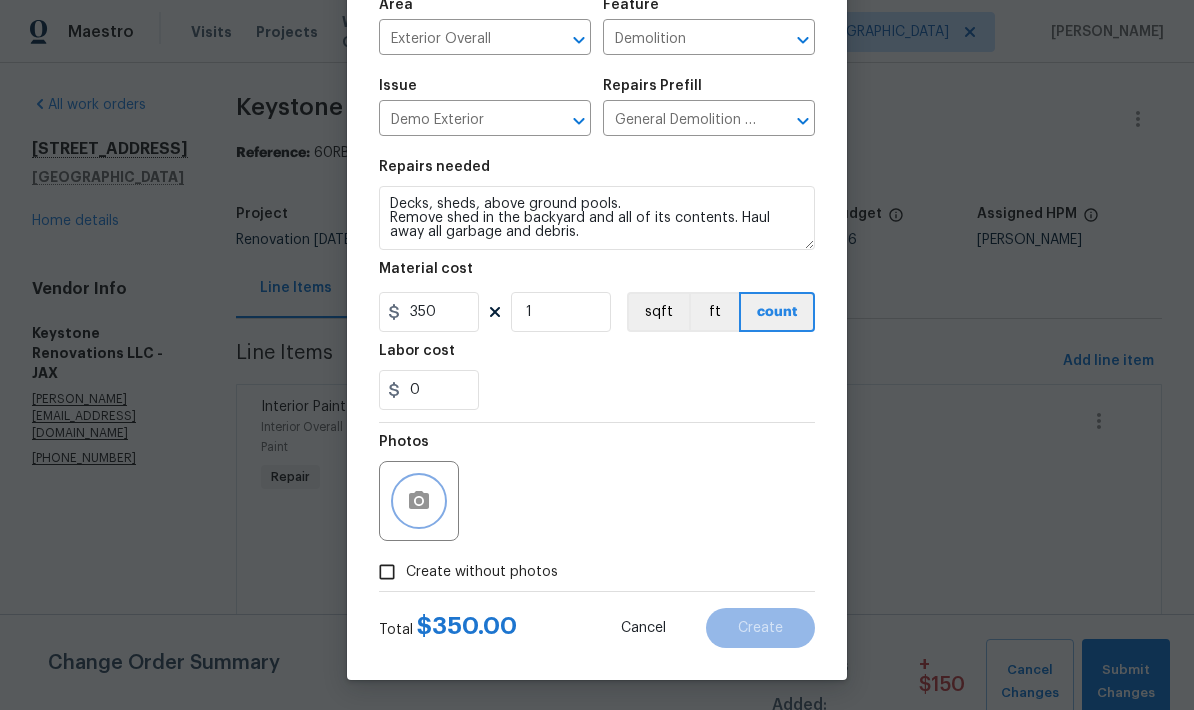 click 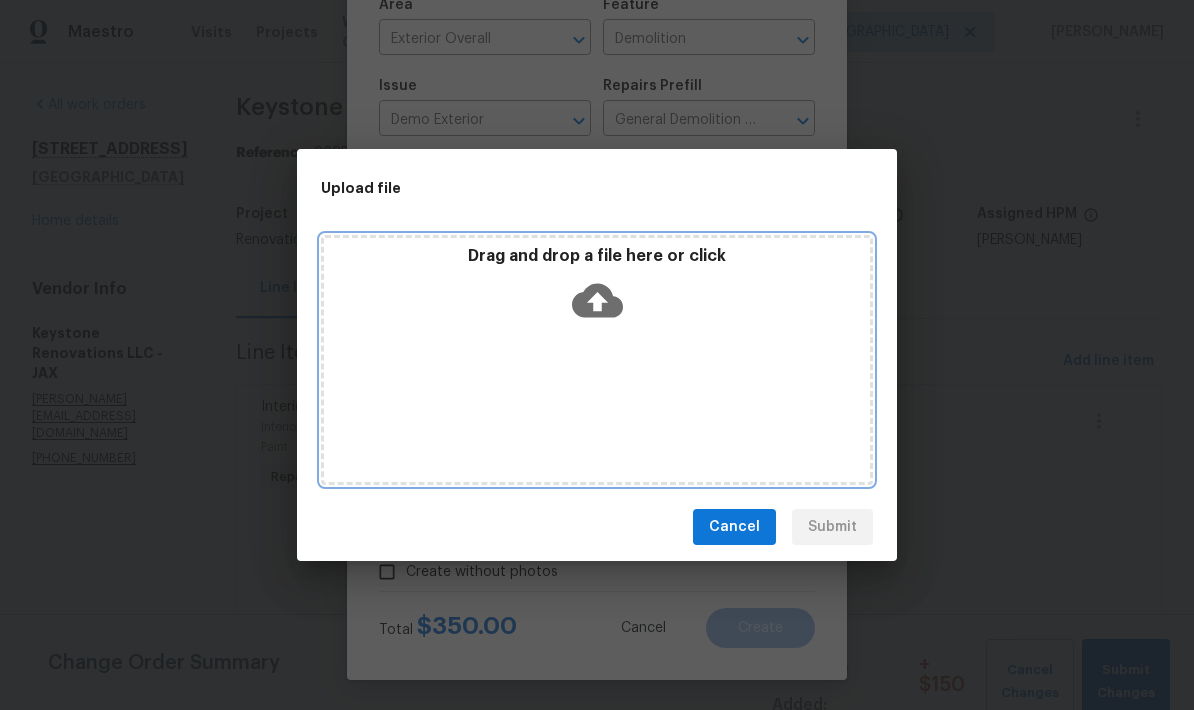click 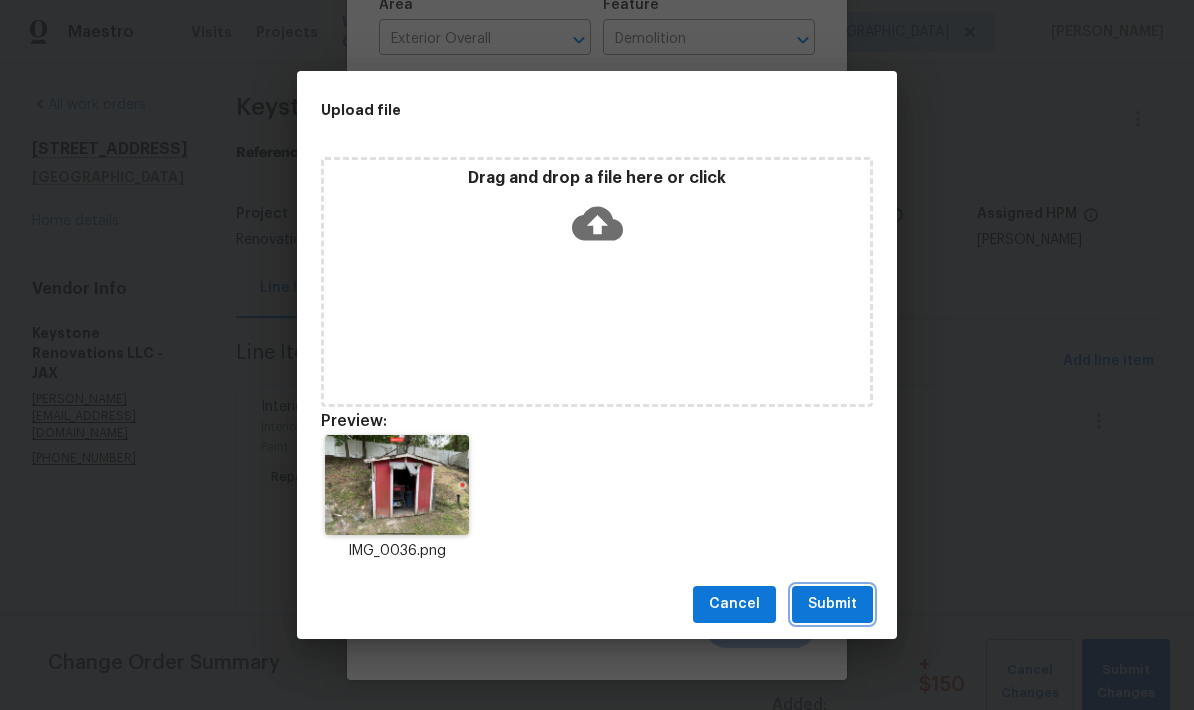 click on "Submit" at bounding box center [832, 604] 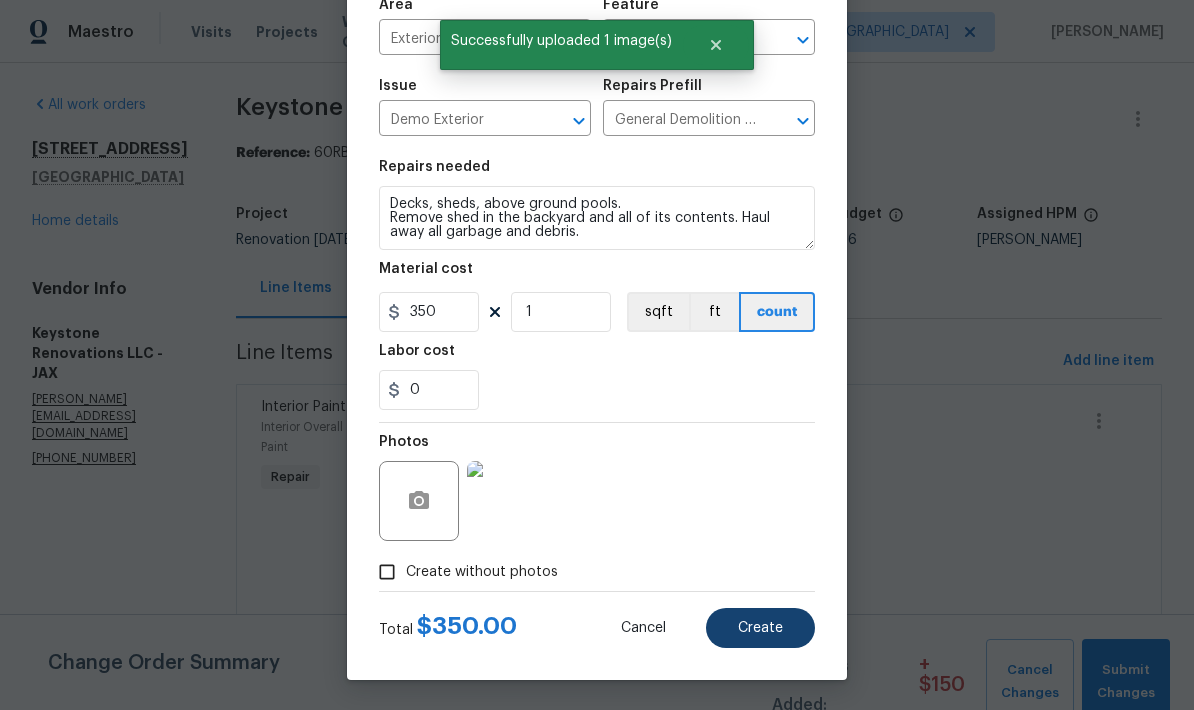 click on "Create" at bounding box center (760, 628) 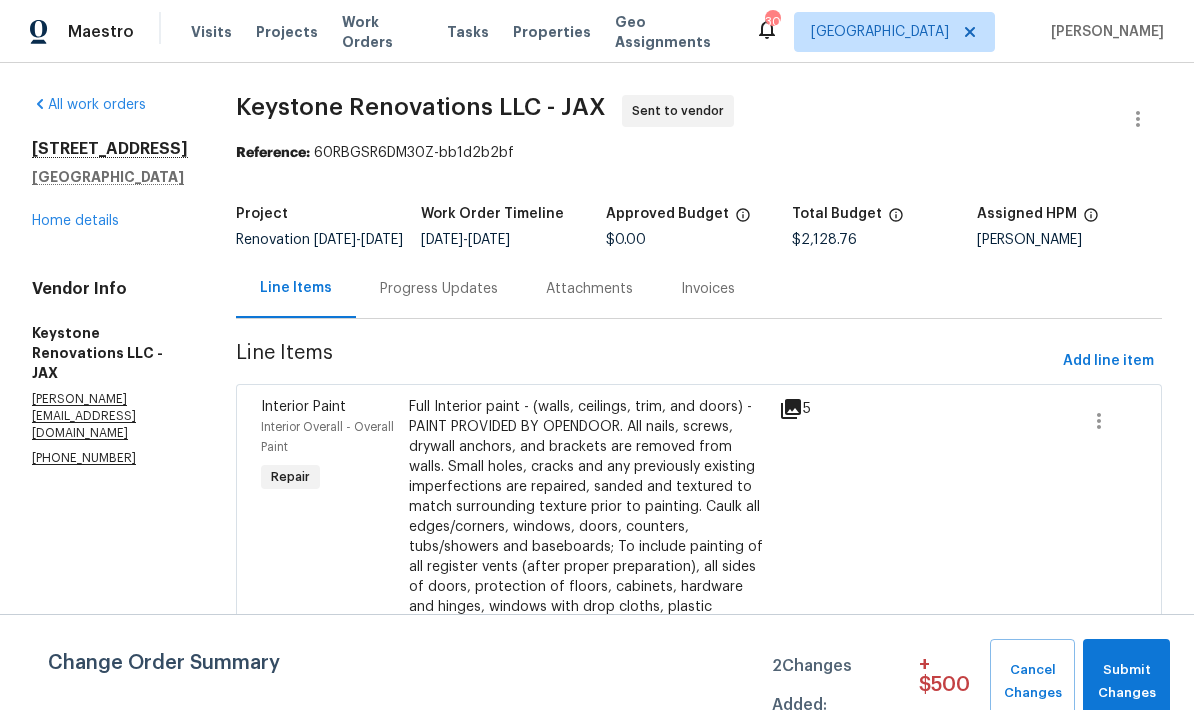 scroll, scrollTop: 0, scrollLeft: 0, axis: both 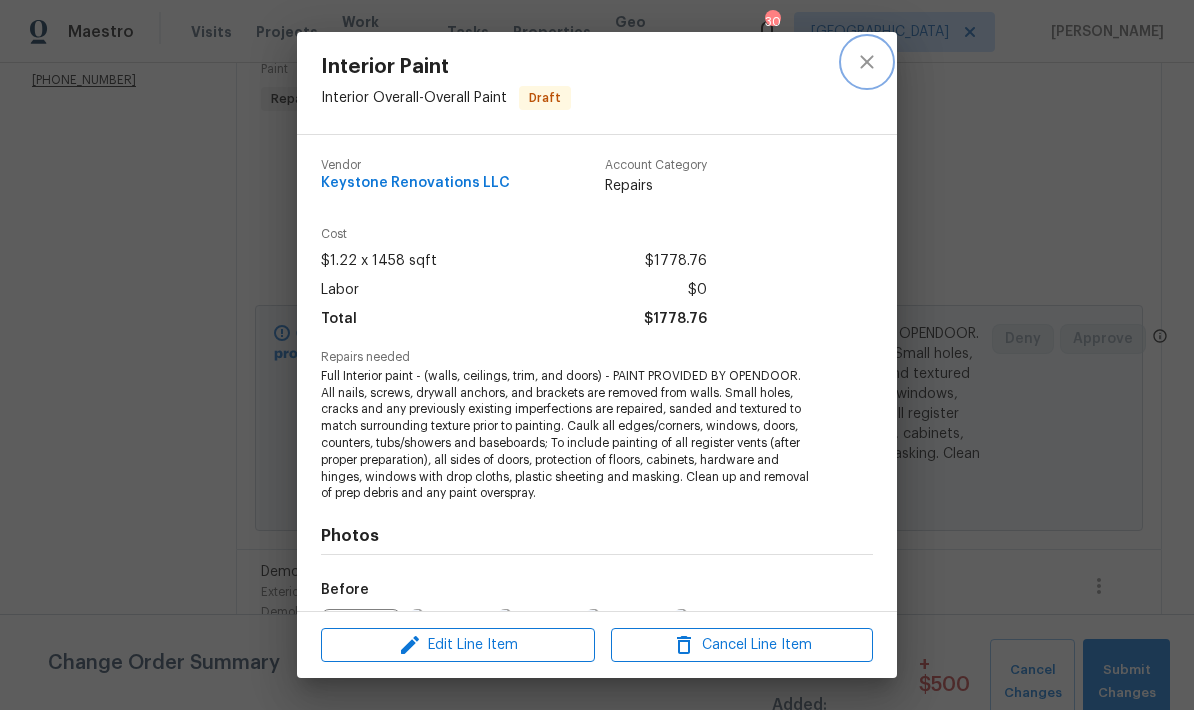 click at bounding box center [867, 62] 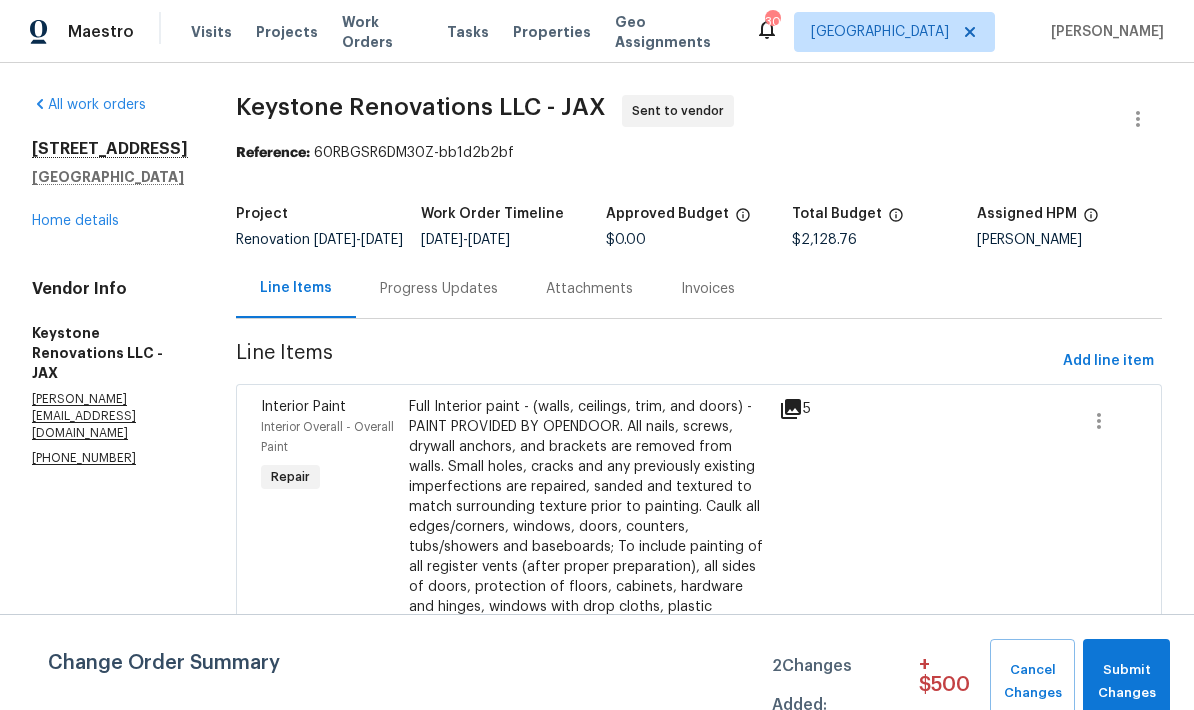scroll, scrollTop: 0, scrollLeft: 0, axis: both 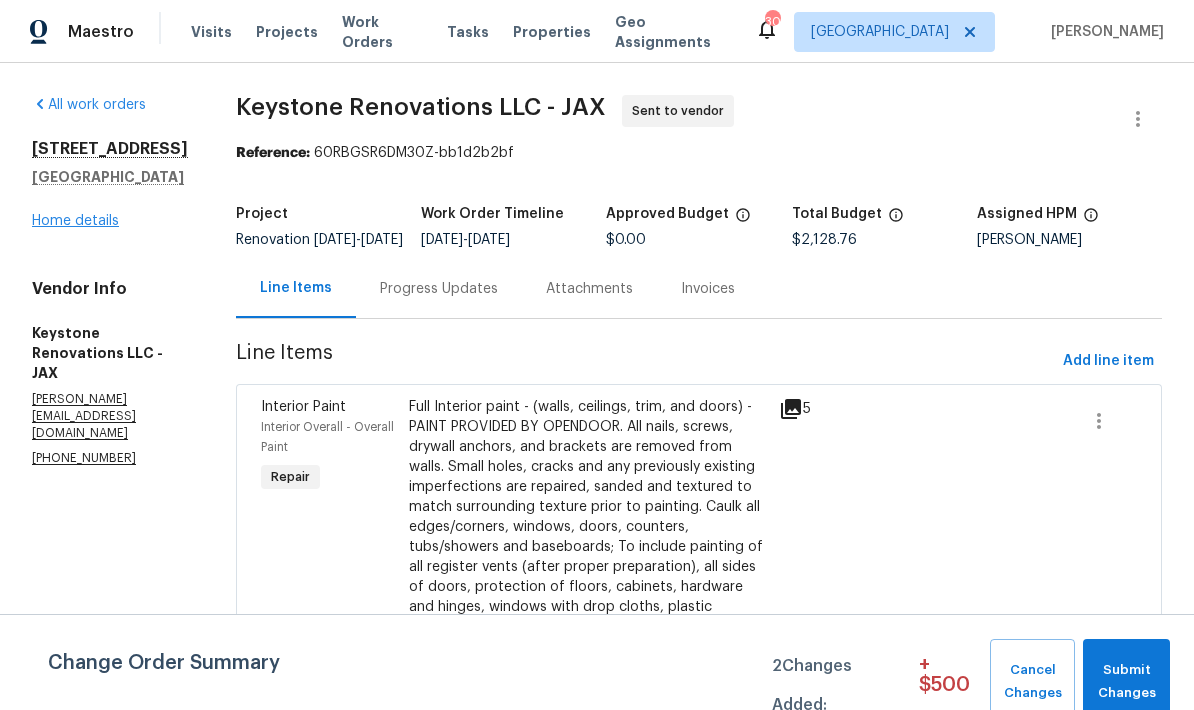 click on "Home details" at bounding box center (75, 221) 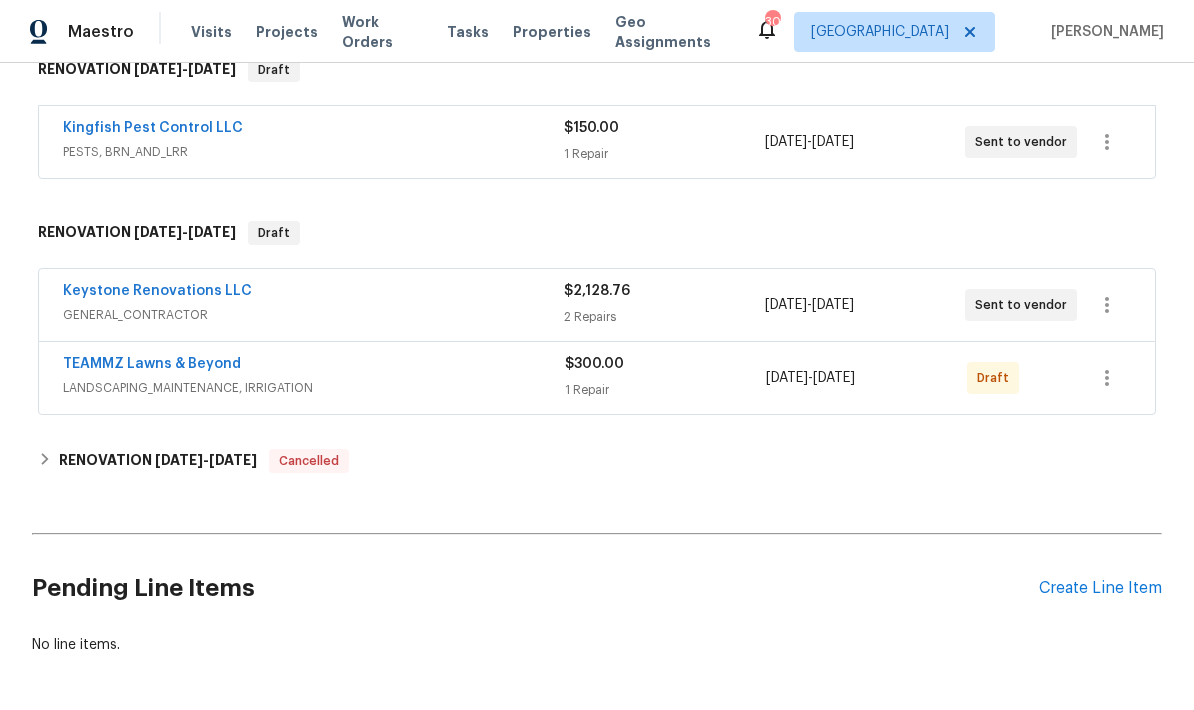 scroll, scrollTop: 504, scrollLeft: 0, axis: vertical 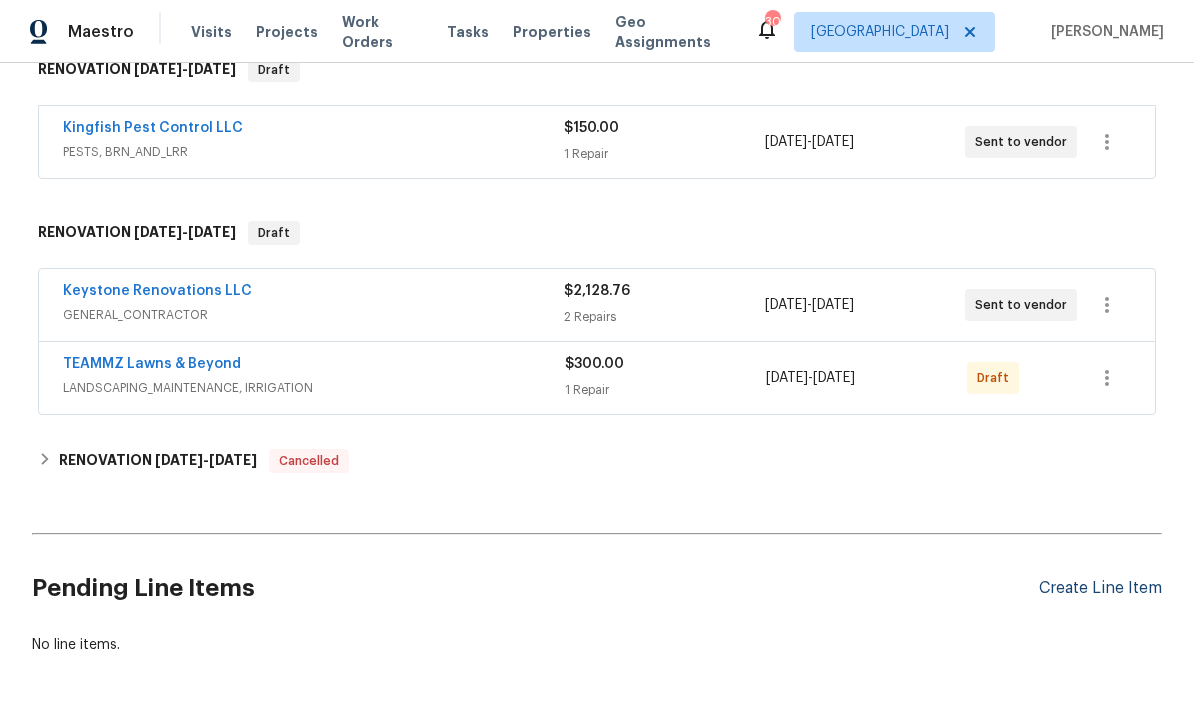 click on "Create Line Item" at bounding box center (1100, 588) 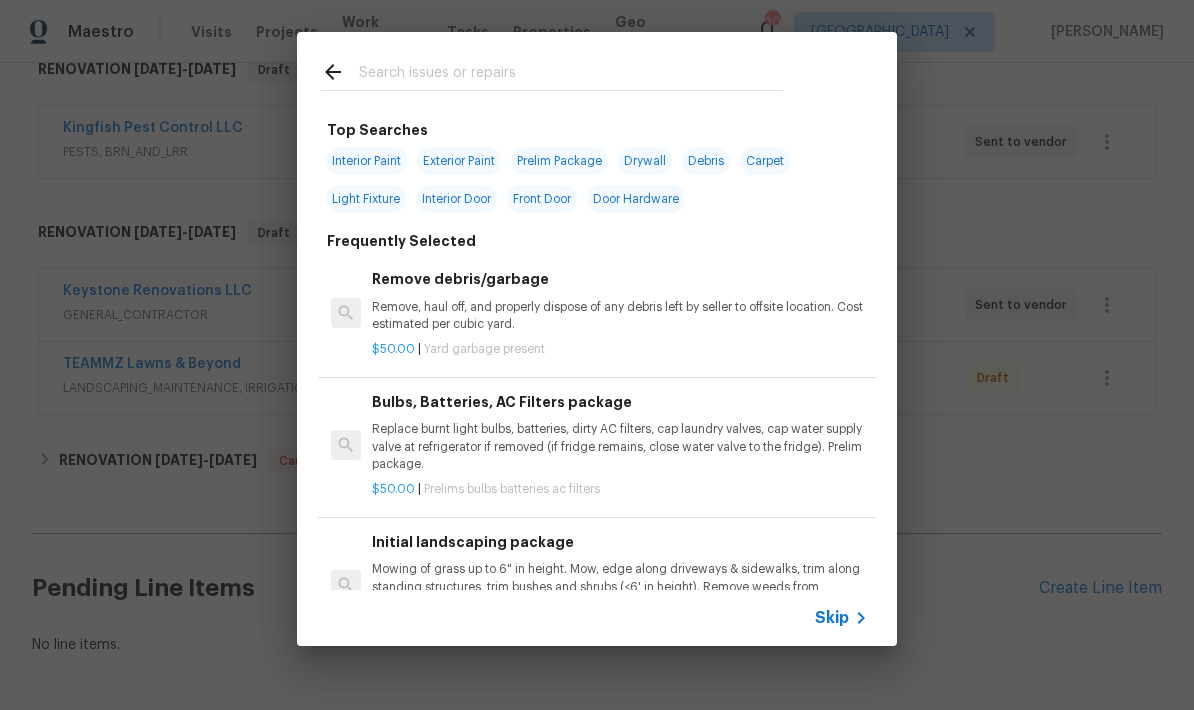 click at bounding box center (571, 75) 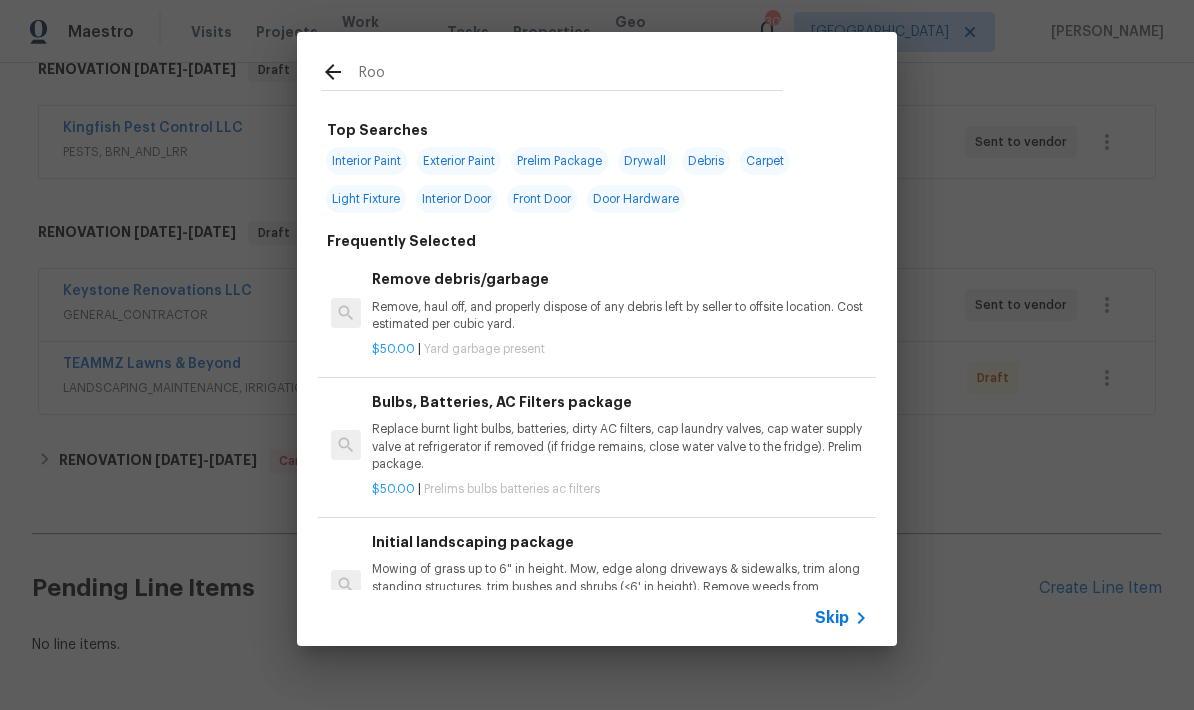 type on "Roof" 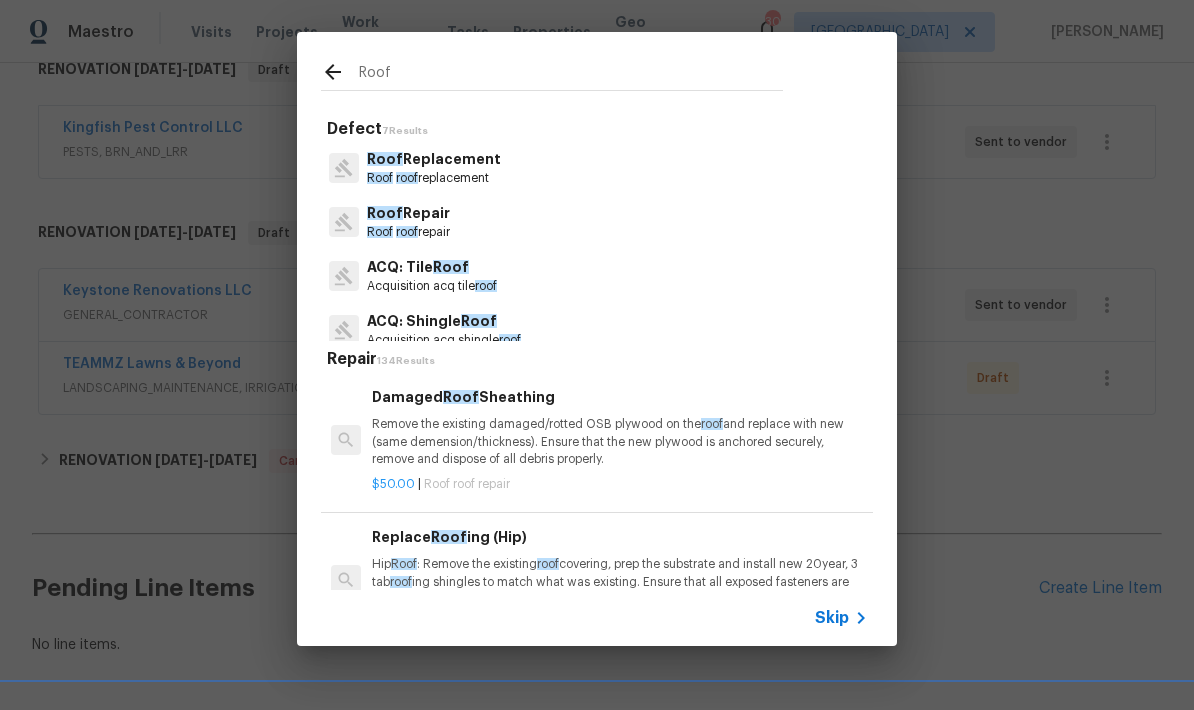 click on "Roof   roof  replacement" at bounding box center [434, 178] 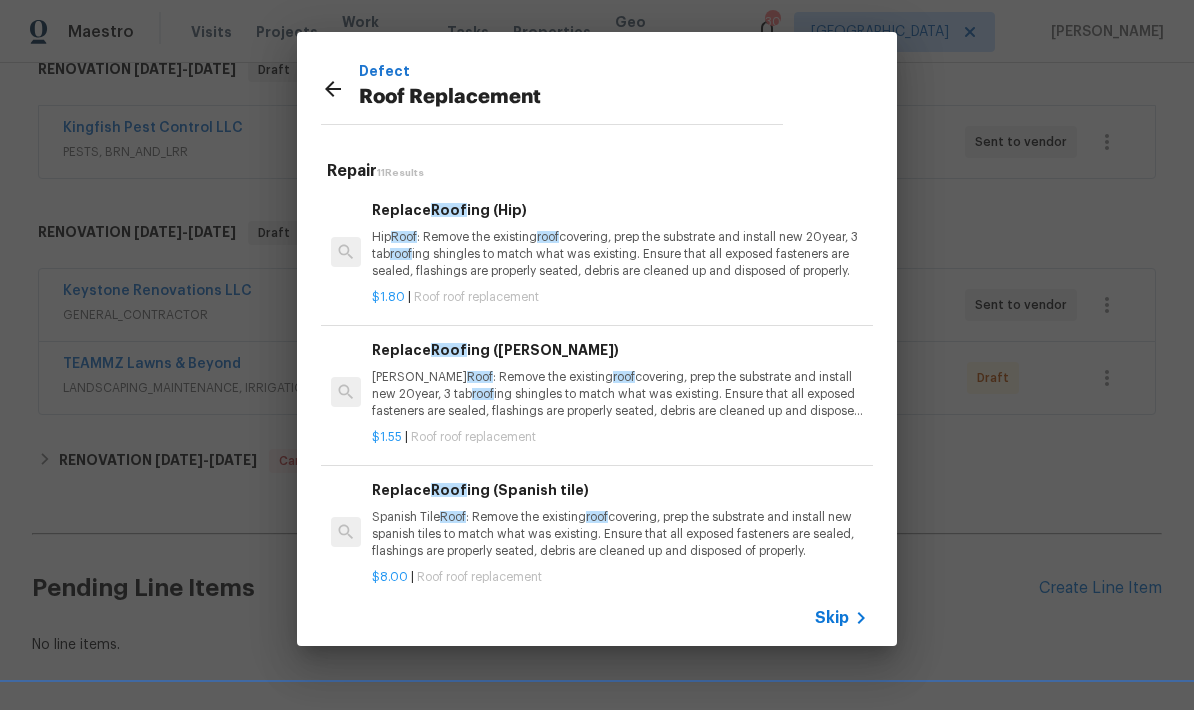 click on "Hip  Roof : Remove the existing  roof  covering, prep the substrate and install new 20year, 3 tab  roof ing shingles to match what was existing. Ensure that all exposed fasteners are sealed, flashings are properly seated, debris are cleaned up and disposed of properly." at bounding box center (620, 254) 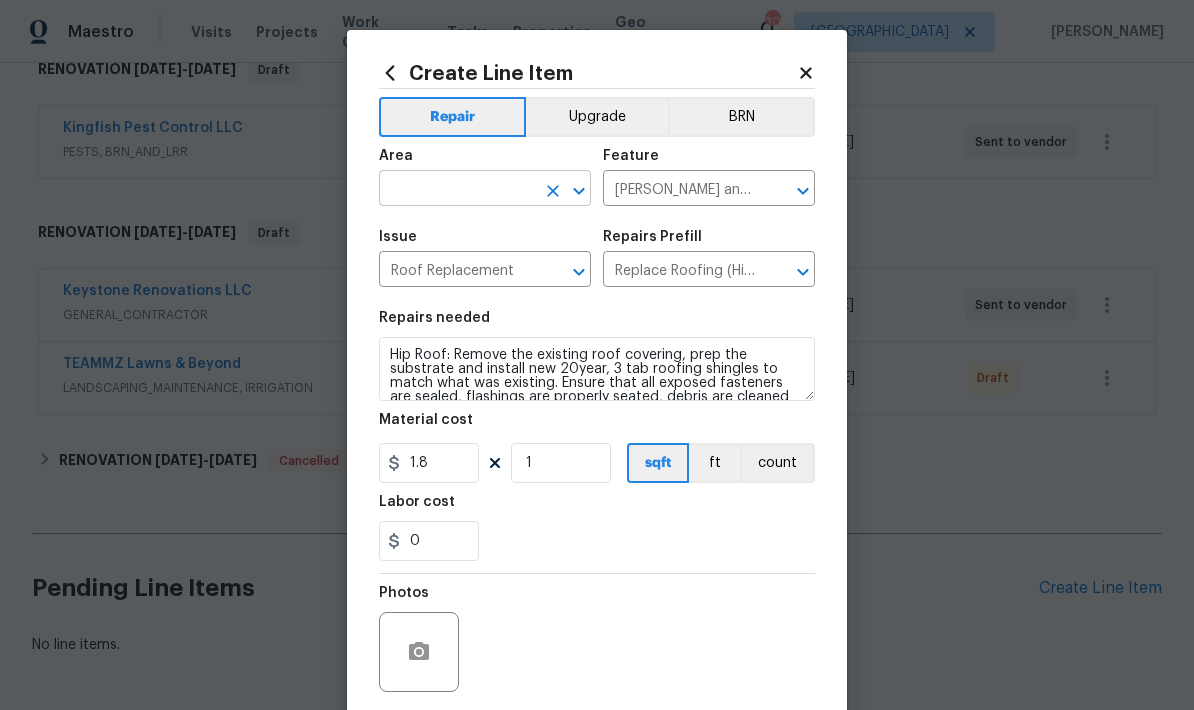 click at bounding box center (457, 190) 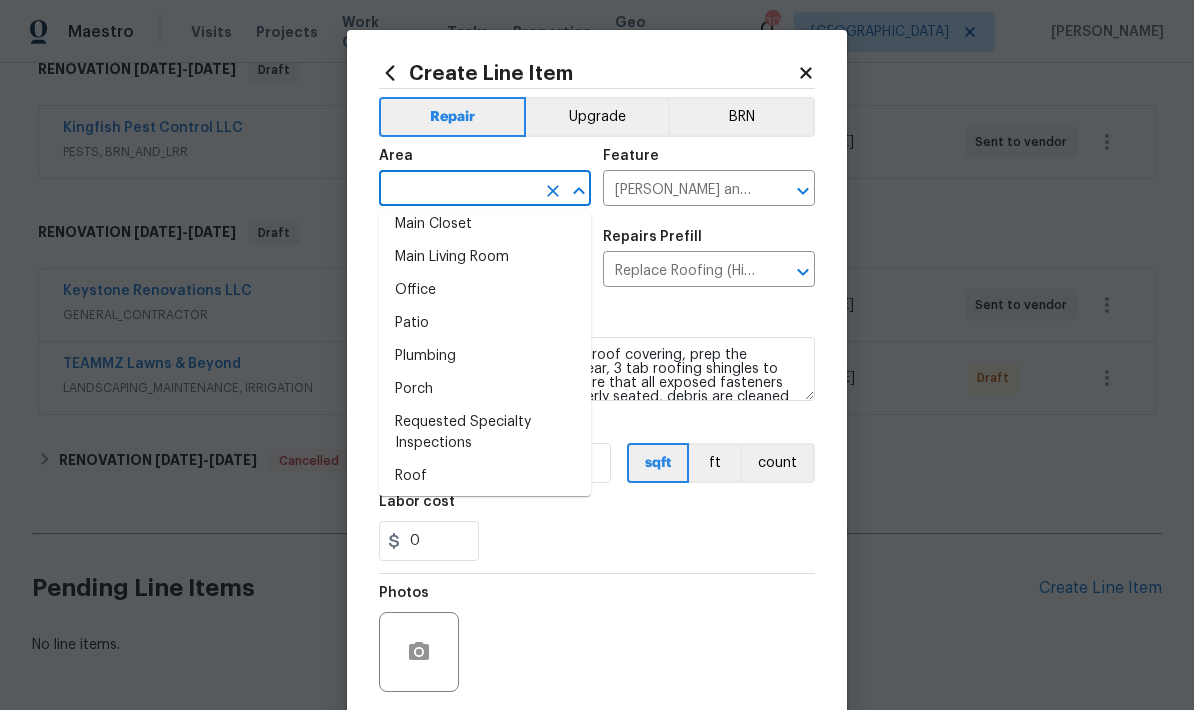 scroll, scrollTop: 1171, scrollLeft: 0, axis: vertical 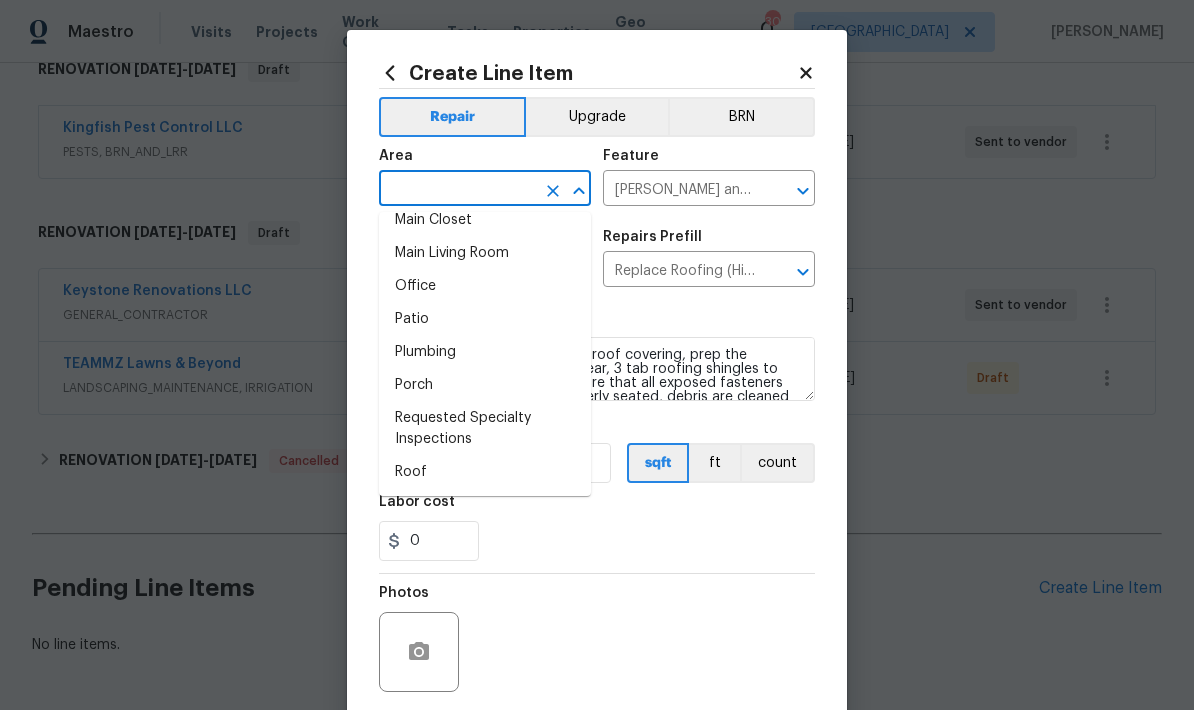 click on "Roof" at bounding box center [485, 472] 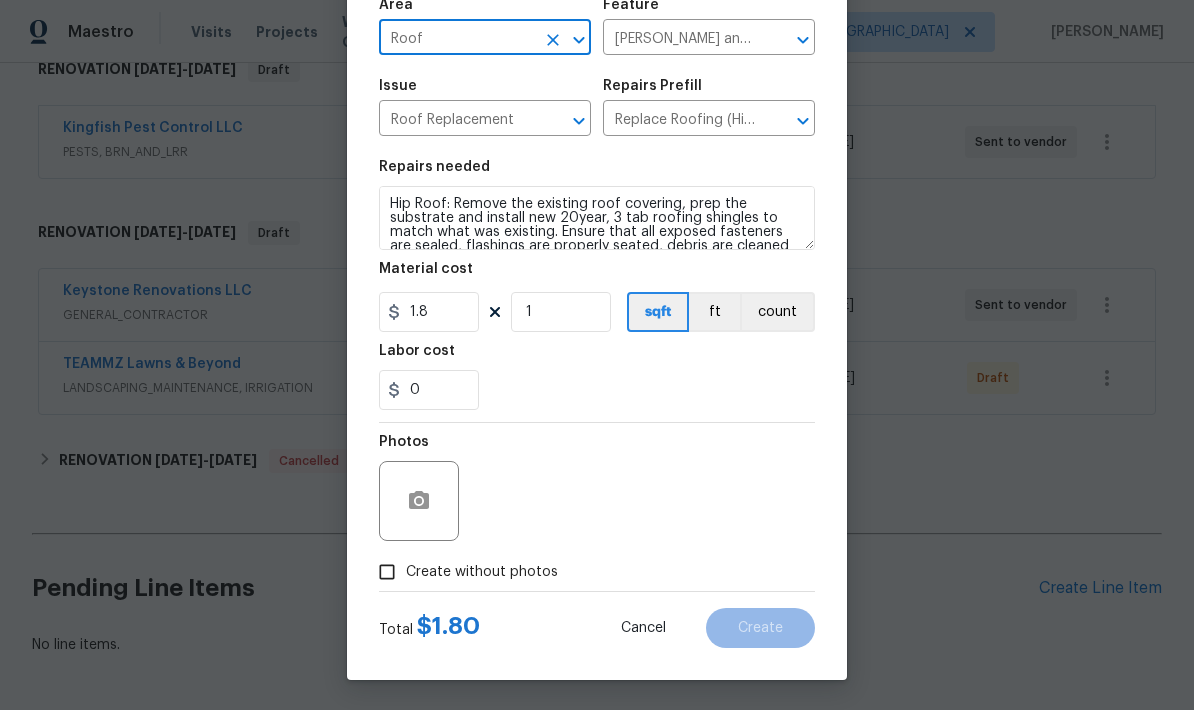 scroll, scrollTop: 155, scrollLeft: 0, axis: vertical 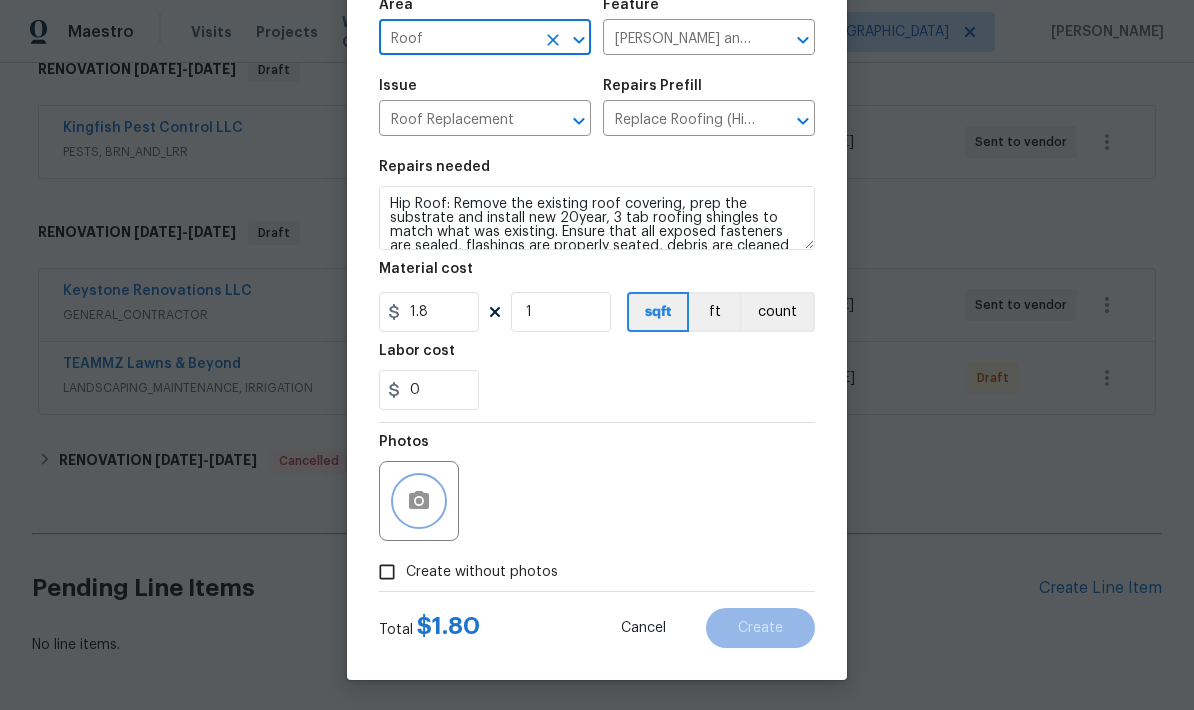 click 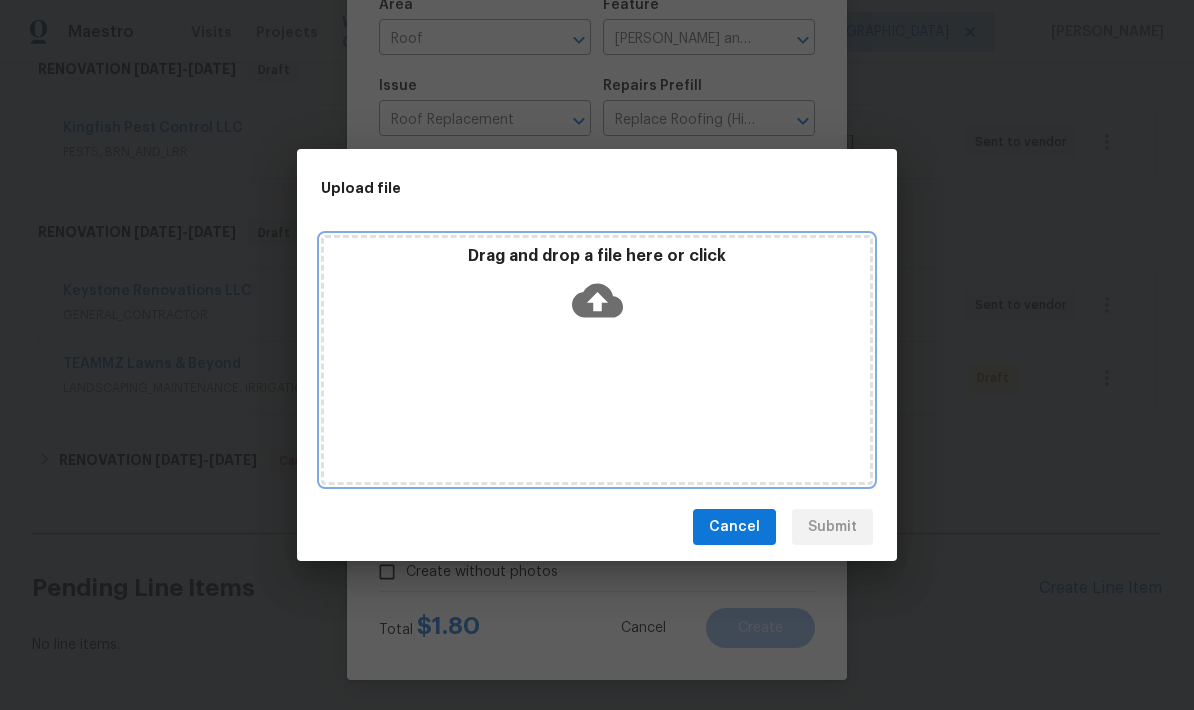 click 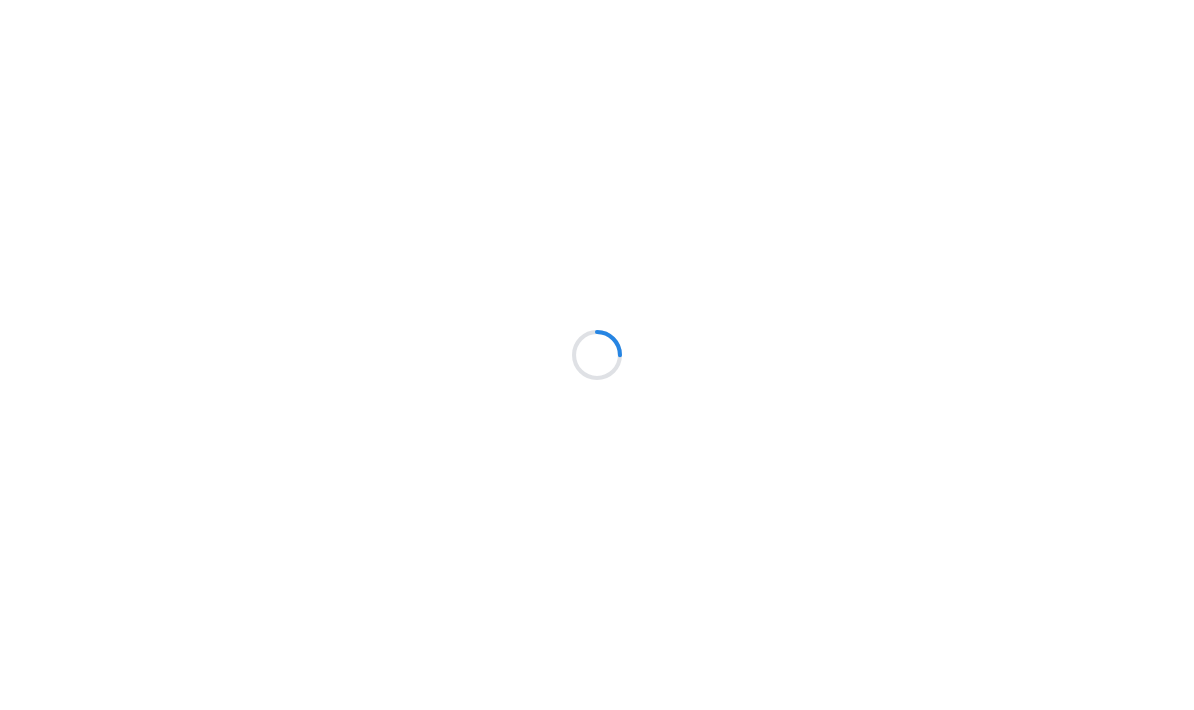 scroll, scrollTop: 0, scrollLeft: 0, axis: both 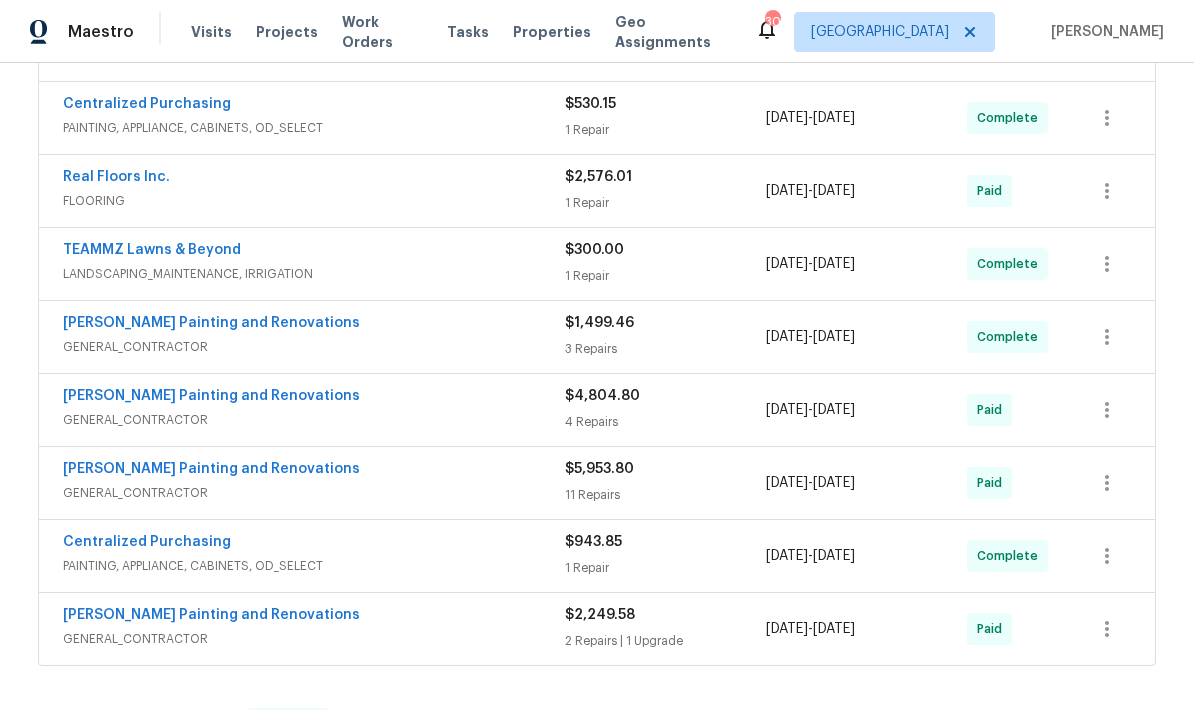 click on "[PERSON_NAME] Painting and Renovations" at bounding box center [314, 325] 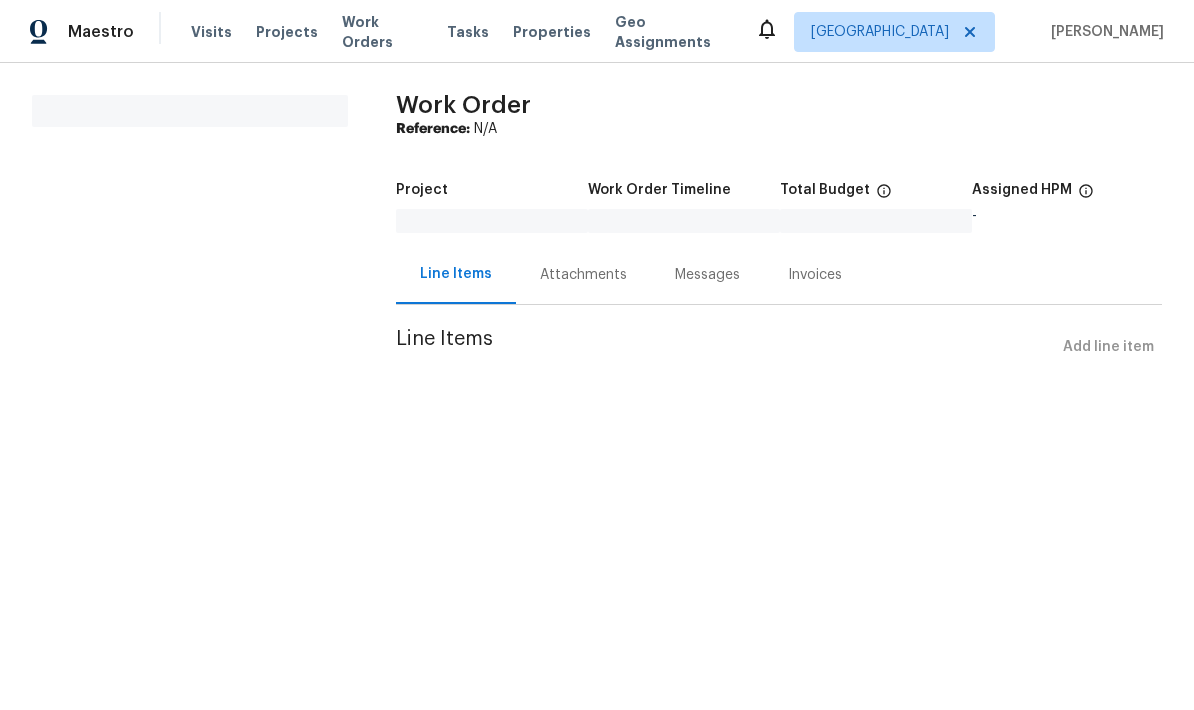 scroll, scrollTop: 0, scrollLeft: 0, axis: both 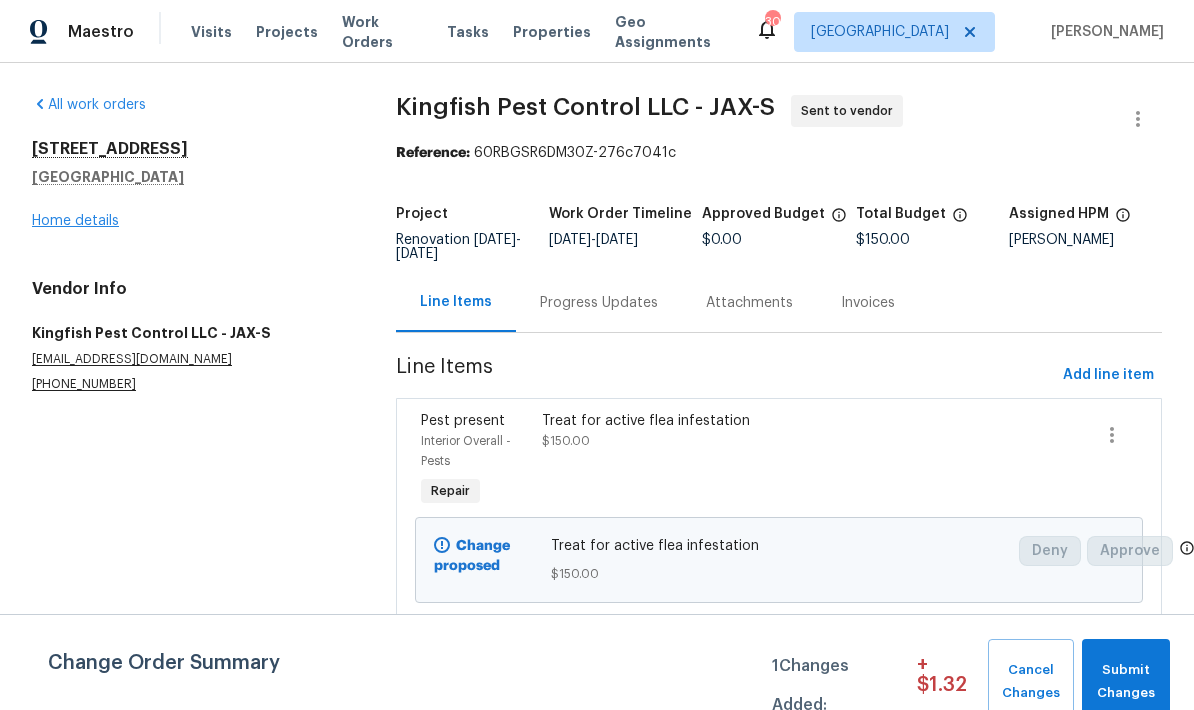 click on "Home details" at bounding box center (75, 221) 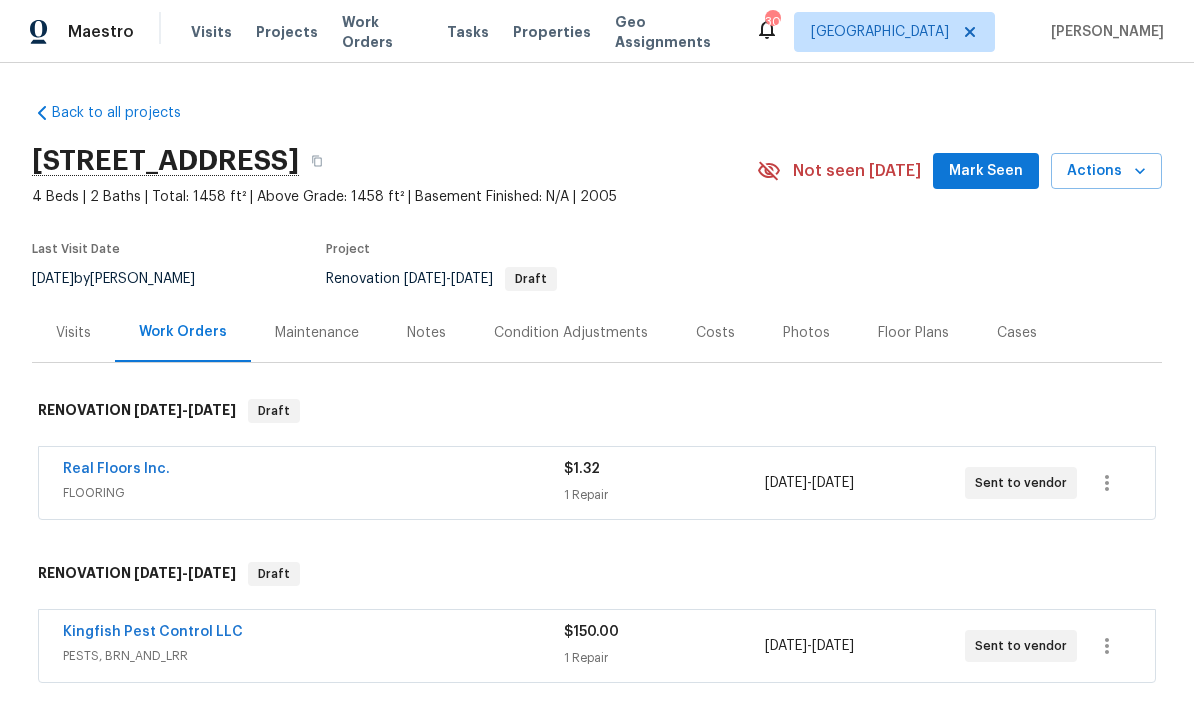 click on "Notes" at bounding box center (426, 333) 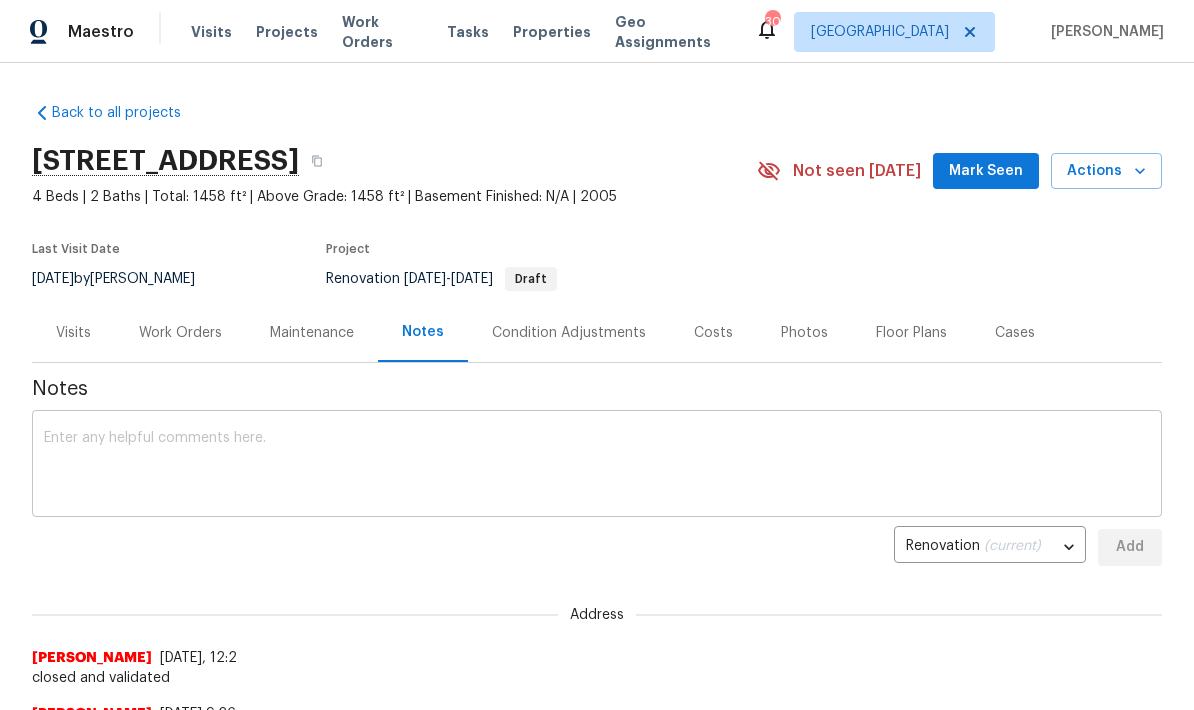 click at bounding box center (597, 466) 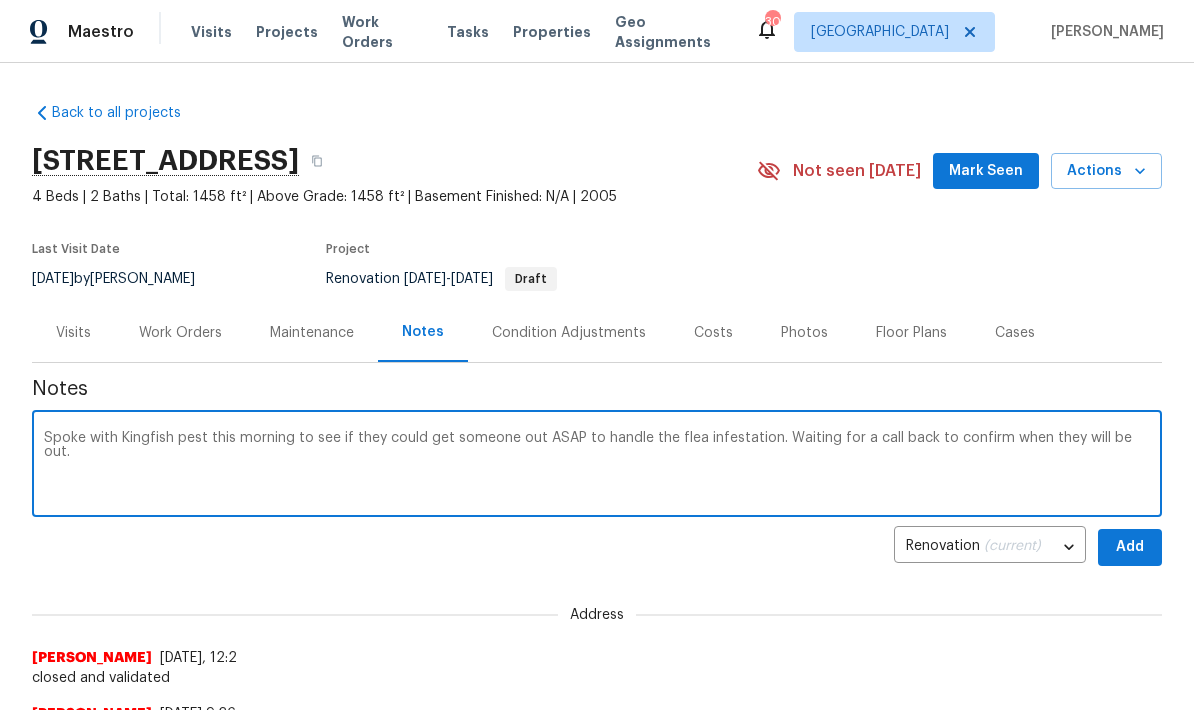 type on "Spoke with Kingfish pest this morning to see if they could get someone out ASAP to handle the flea infestation. Waiting for a call back to confirm when they will be out." 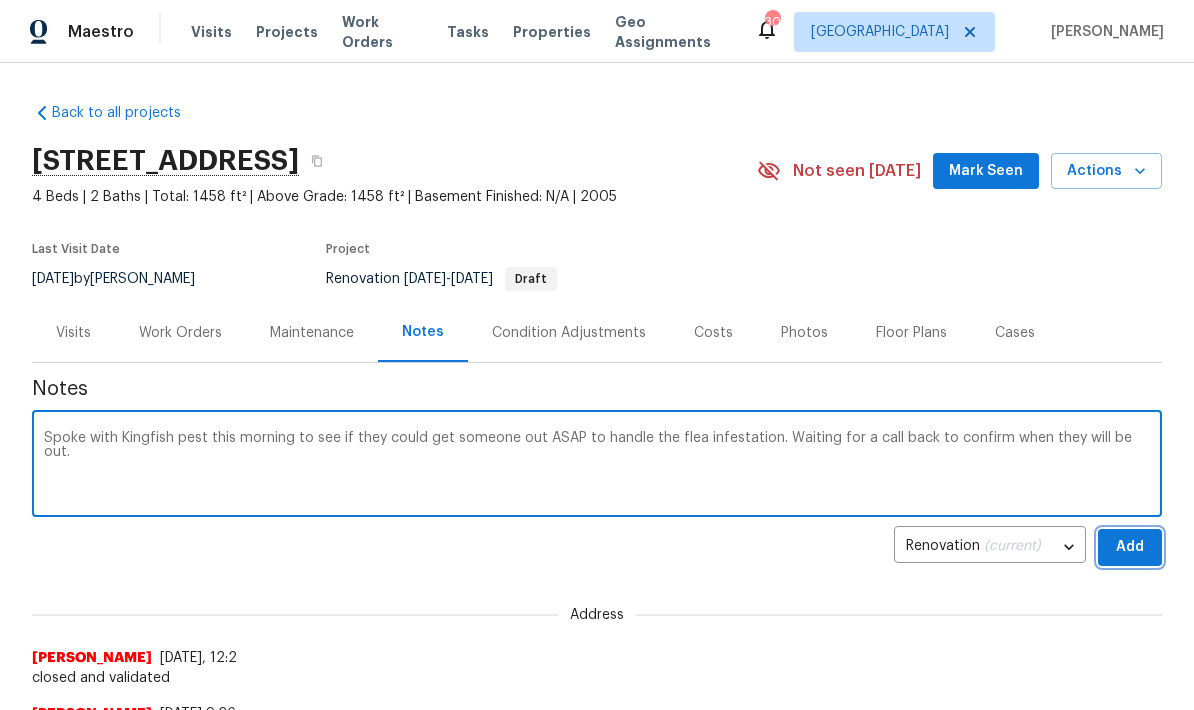 click on "Add" at bounding box center (1130, 547) 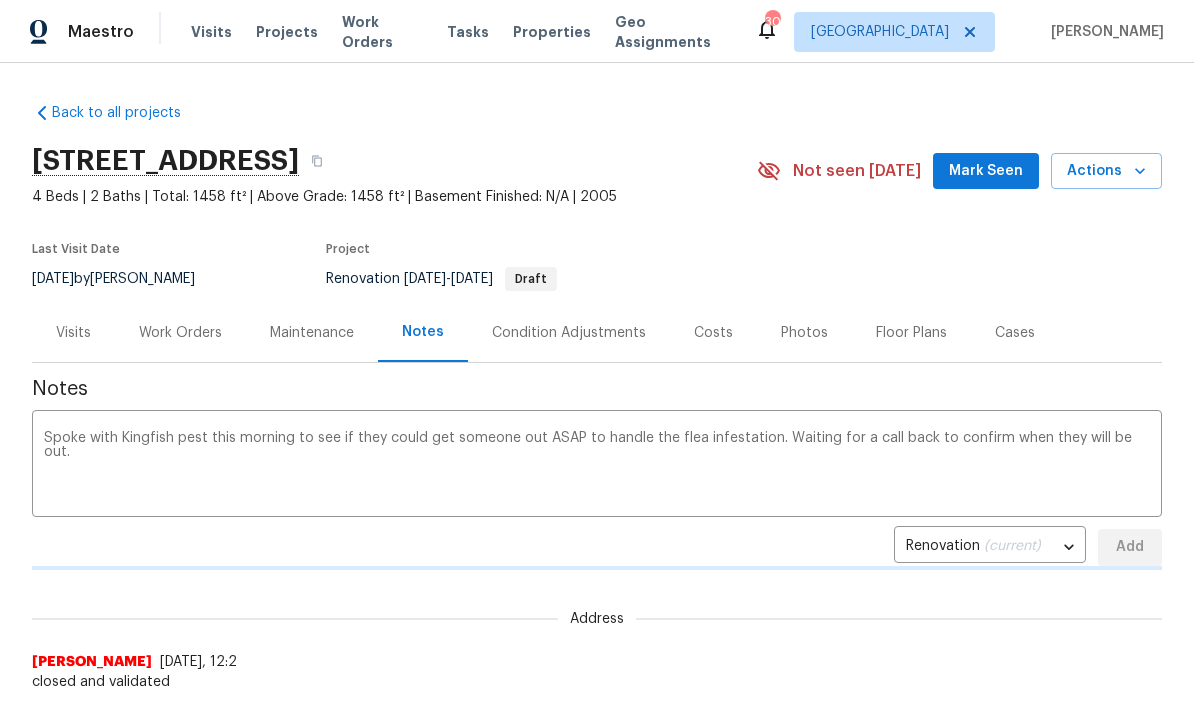type 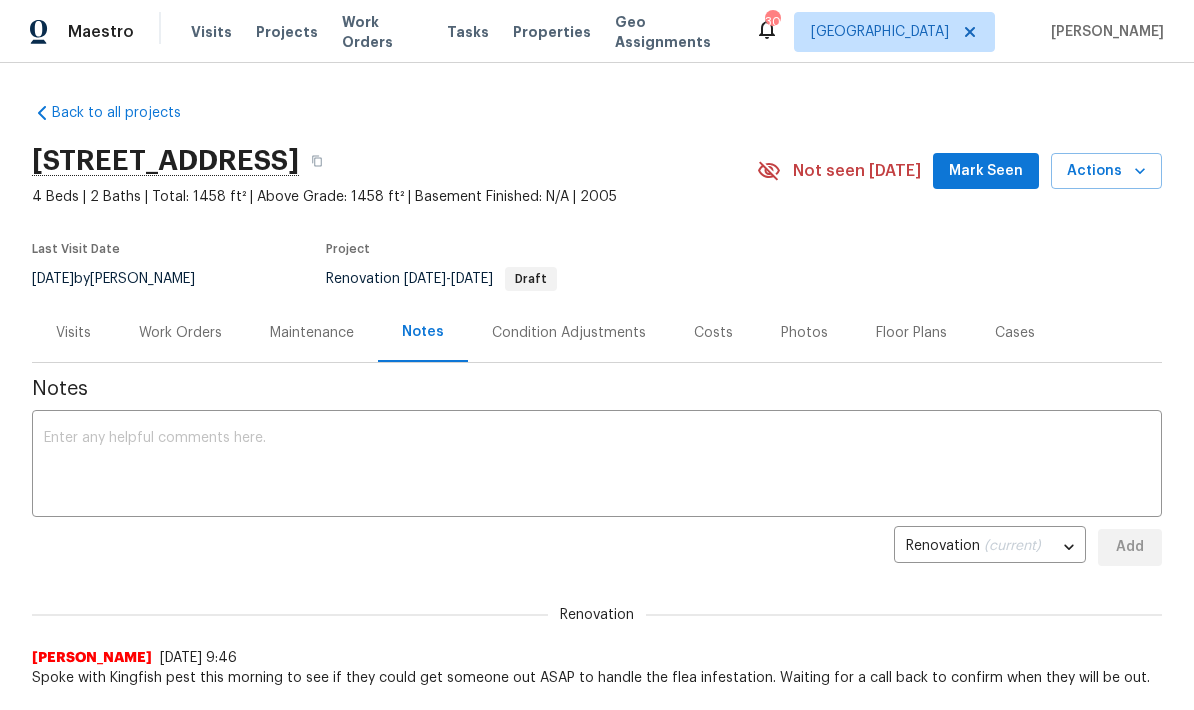 scroll, scrollTop: 0, scrollLeft: 0, axis: both 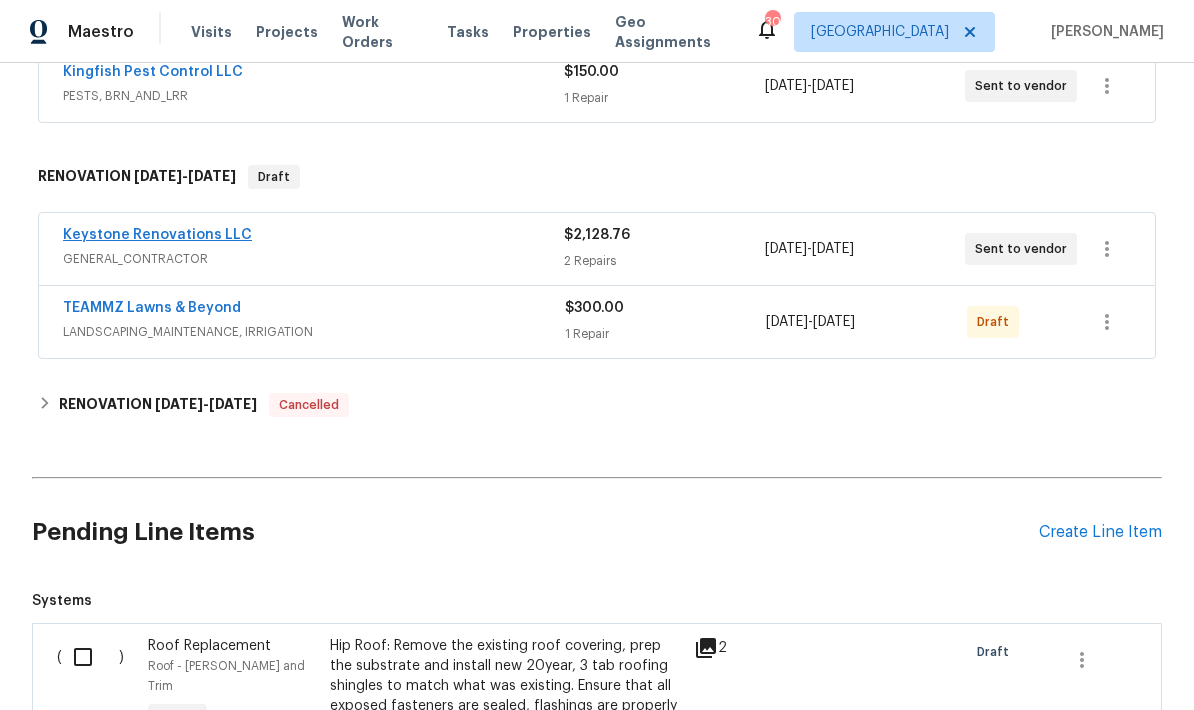 click on "Keystone Renovations LLC" at bounding box center [157, 235] 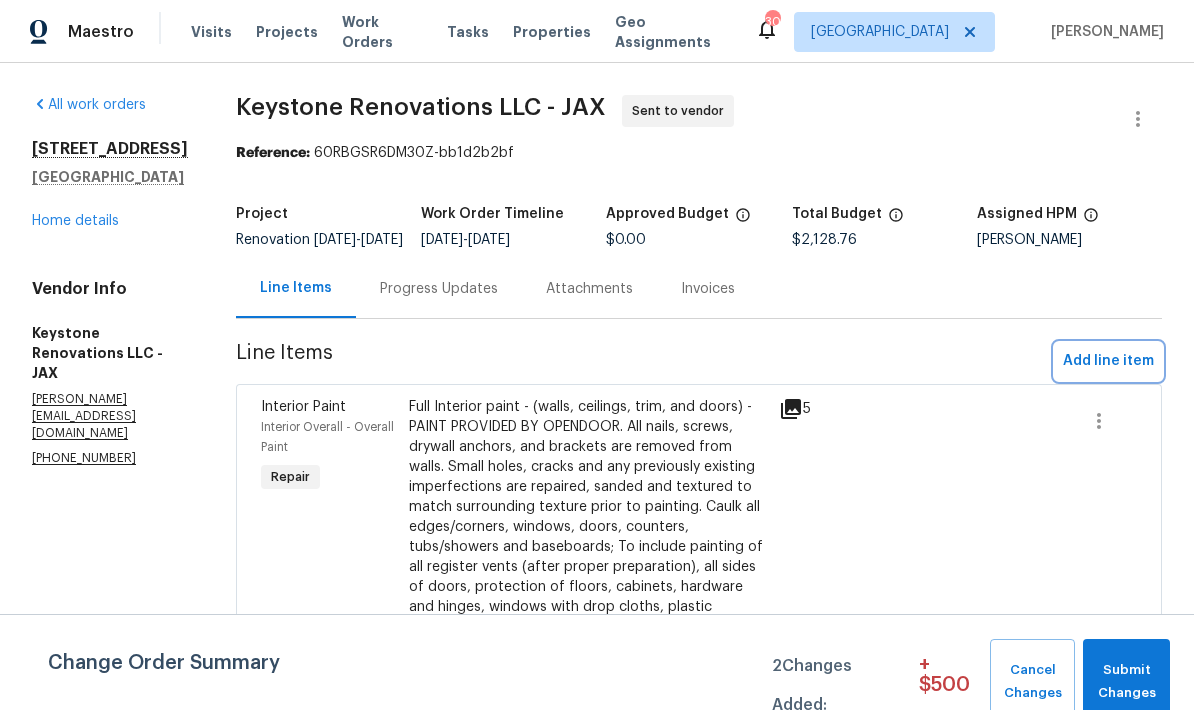 click on "Add line item" at bounding box center [1108, 361] 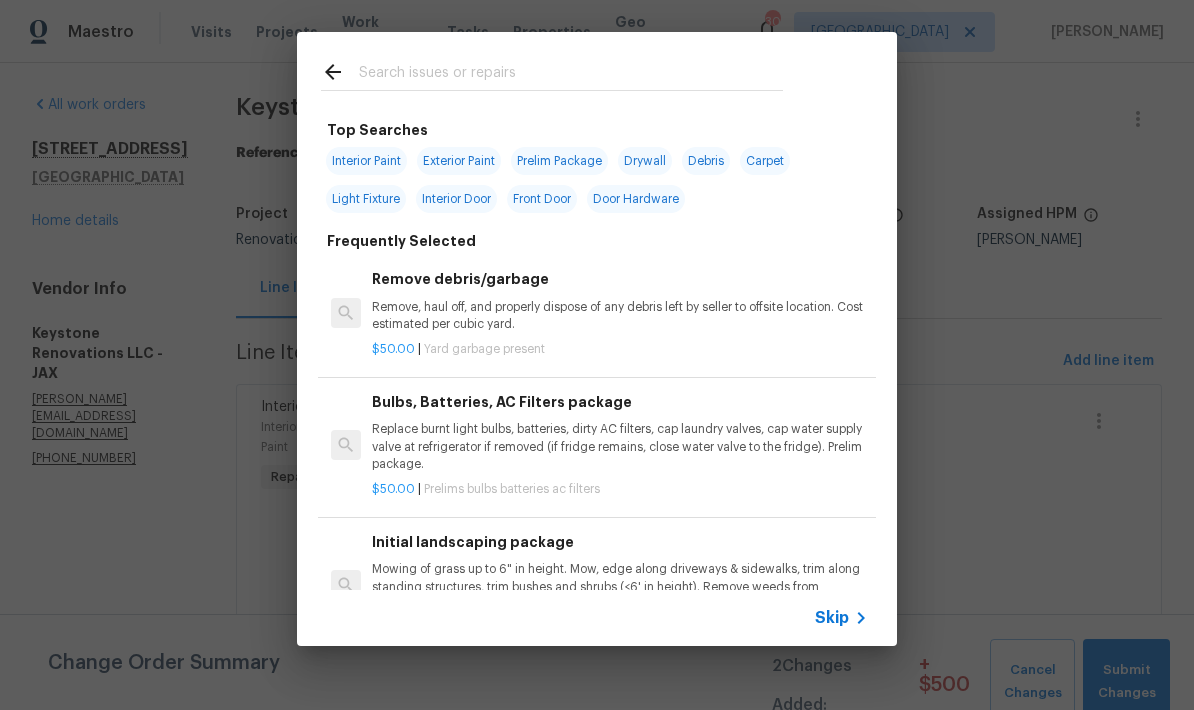 click at bounding box center [571, 75] 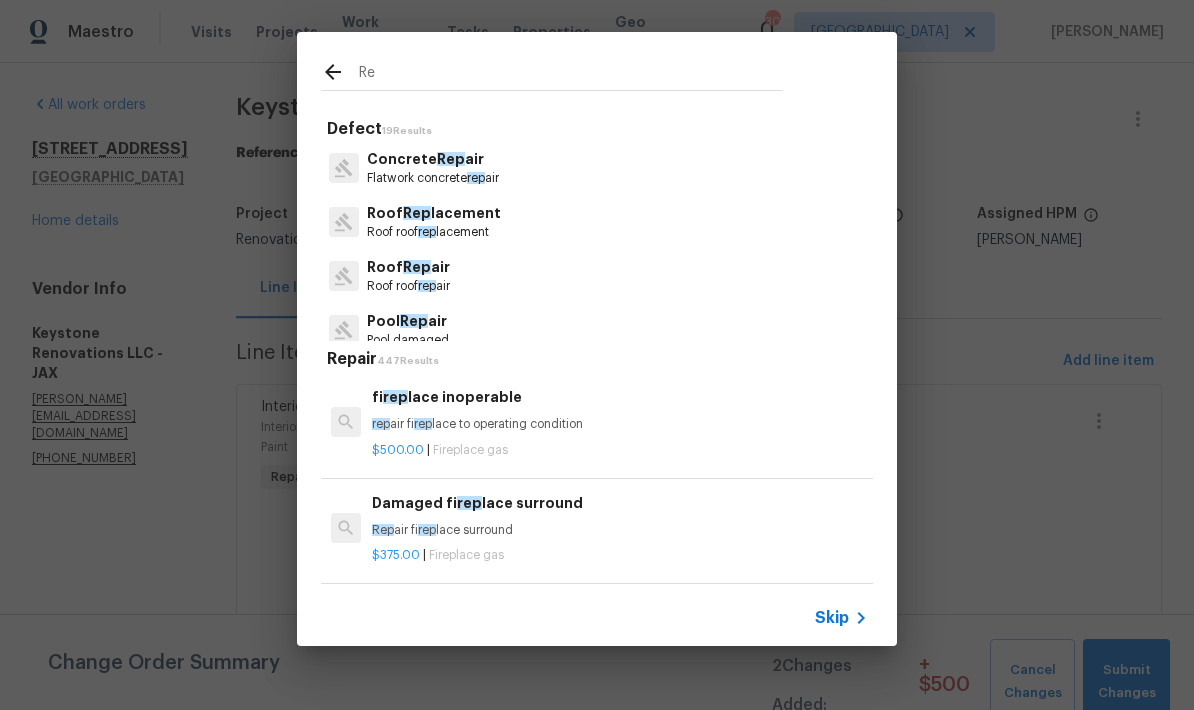 type on "R" 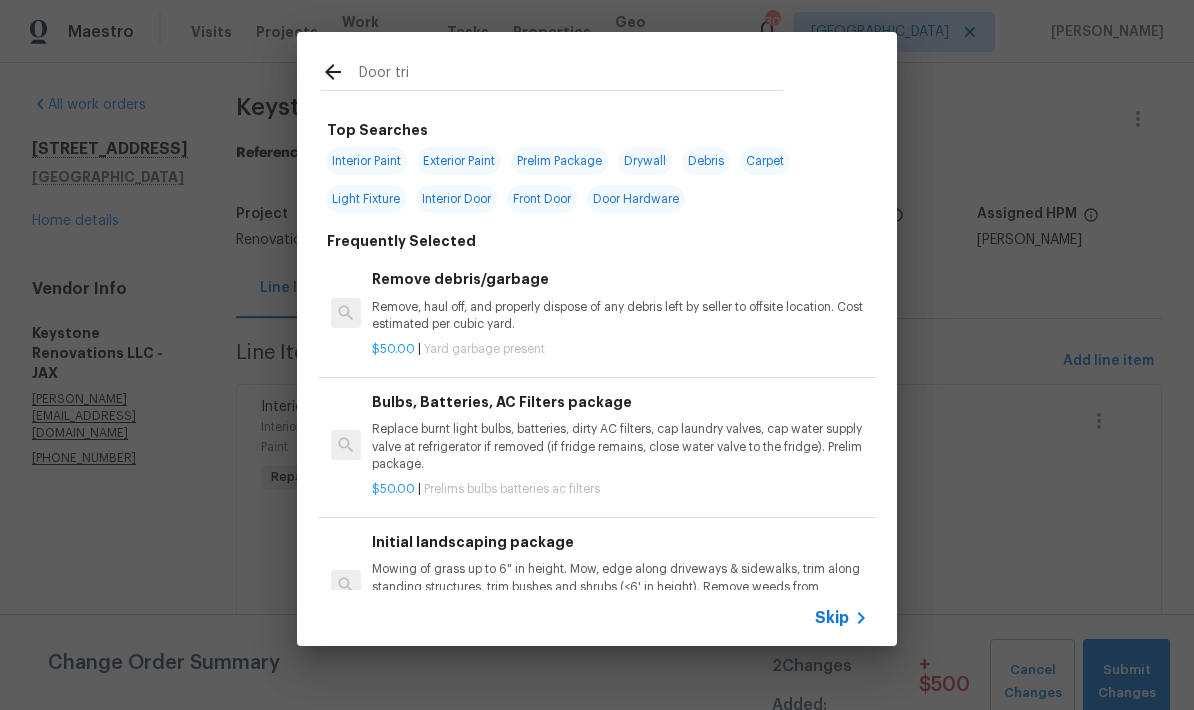 type on "Door trim" 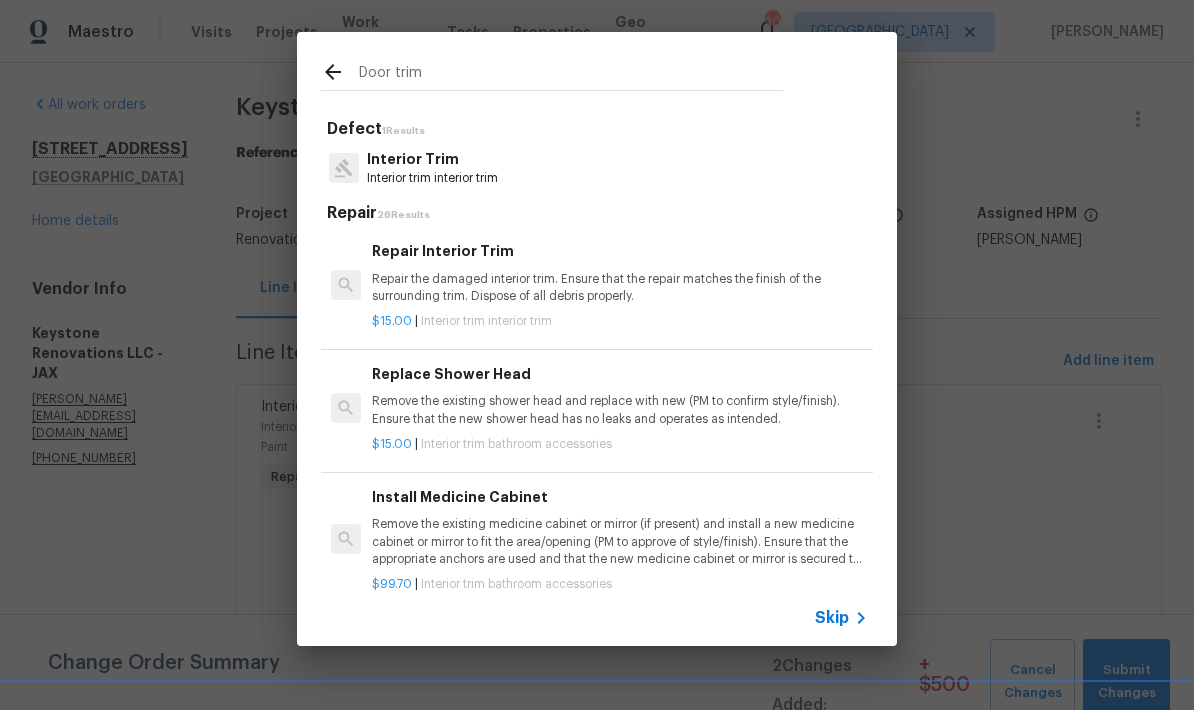 click on "Interior trim interior trim" at bounding box center [432, 178] 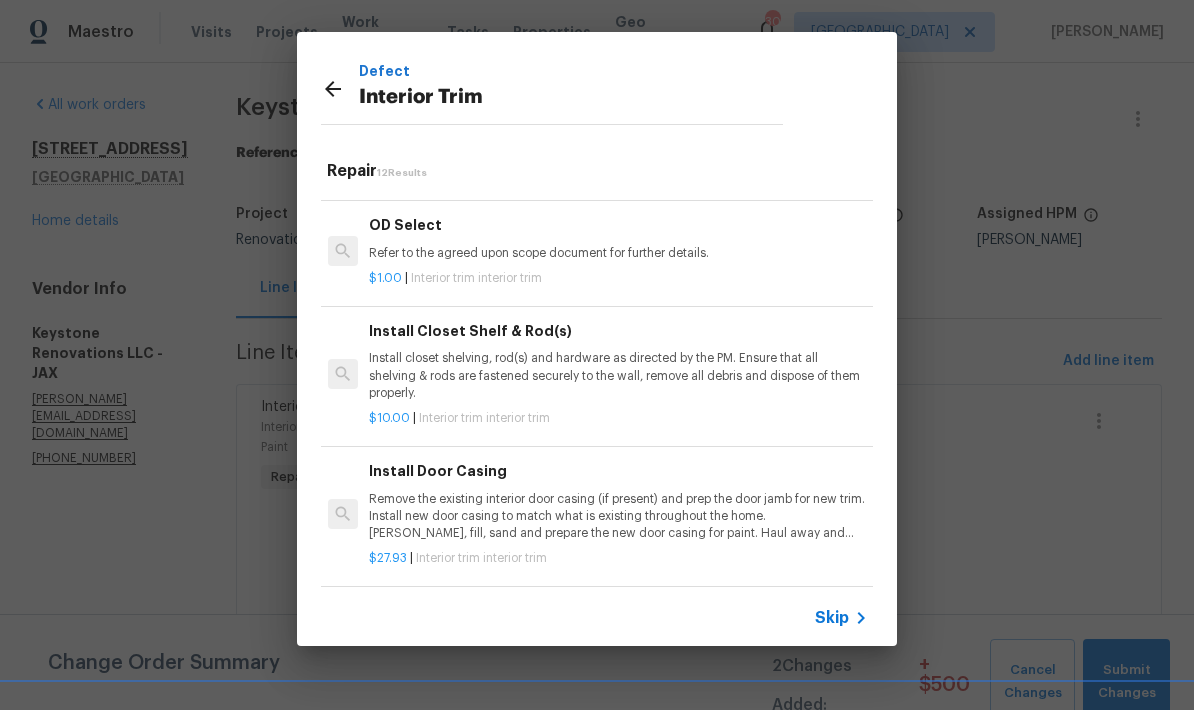 scroll, scrollTop: 1052, scrollLeft: 3, axis: both 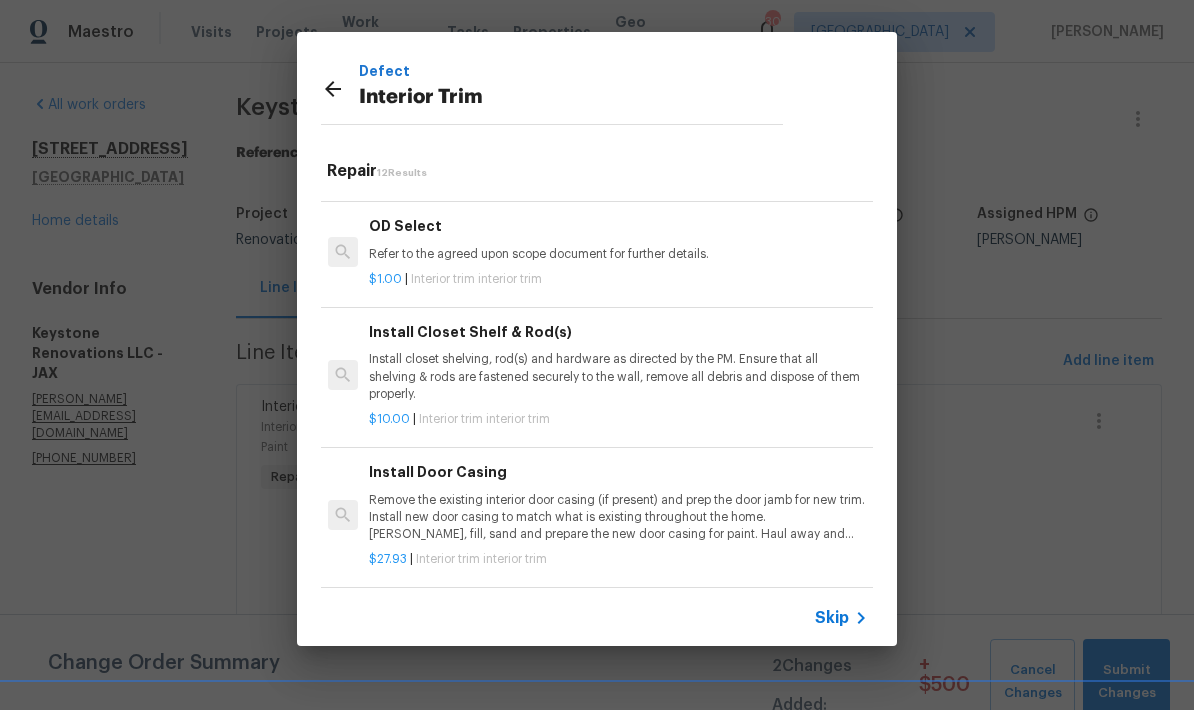 click on "Remove the existing interior door casing (if present) and prep the door jamb for new trim. Install new door casing to match what is existing throughout the home. [PERSON_NAME], fill, sand and prepare the new door casing for paint. Haul away and dispose of all debris." at bounding box center (617, 517) 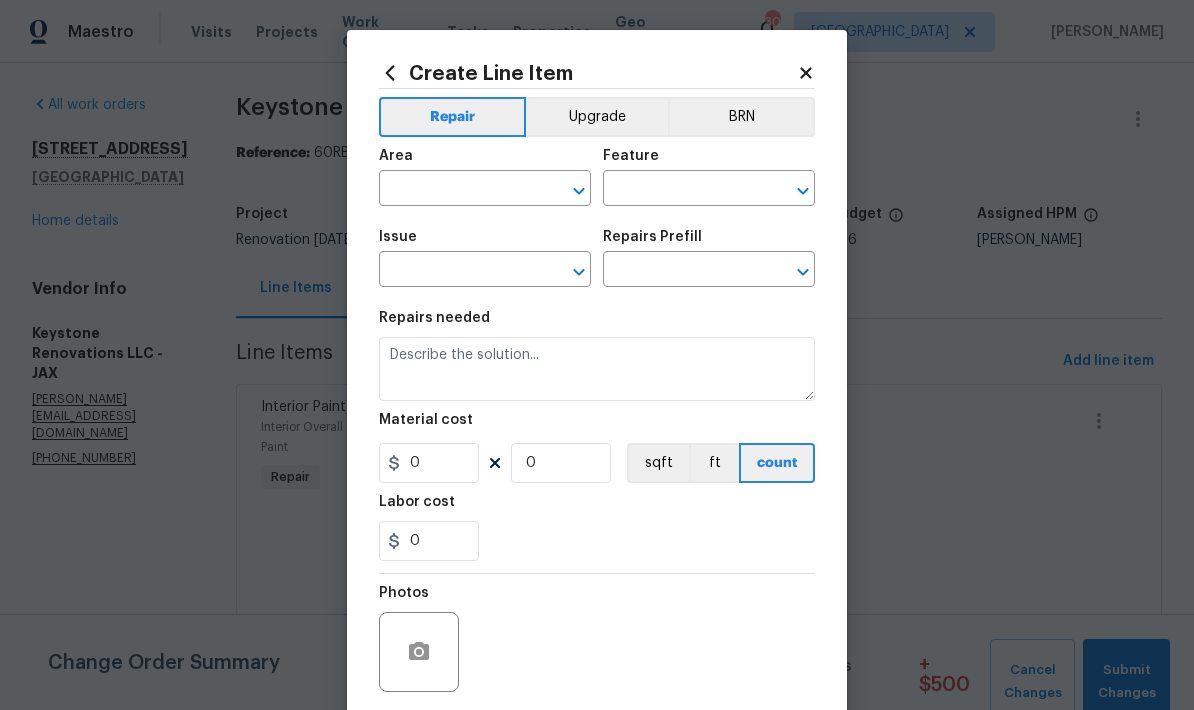 type on "Interior Trim" 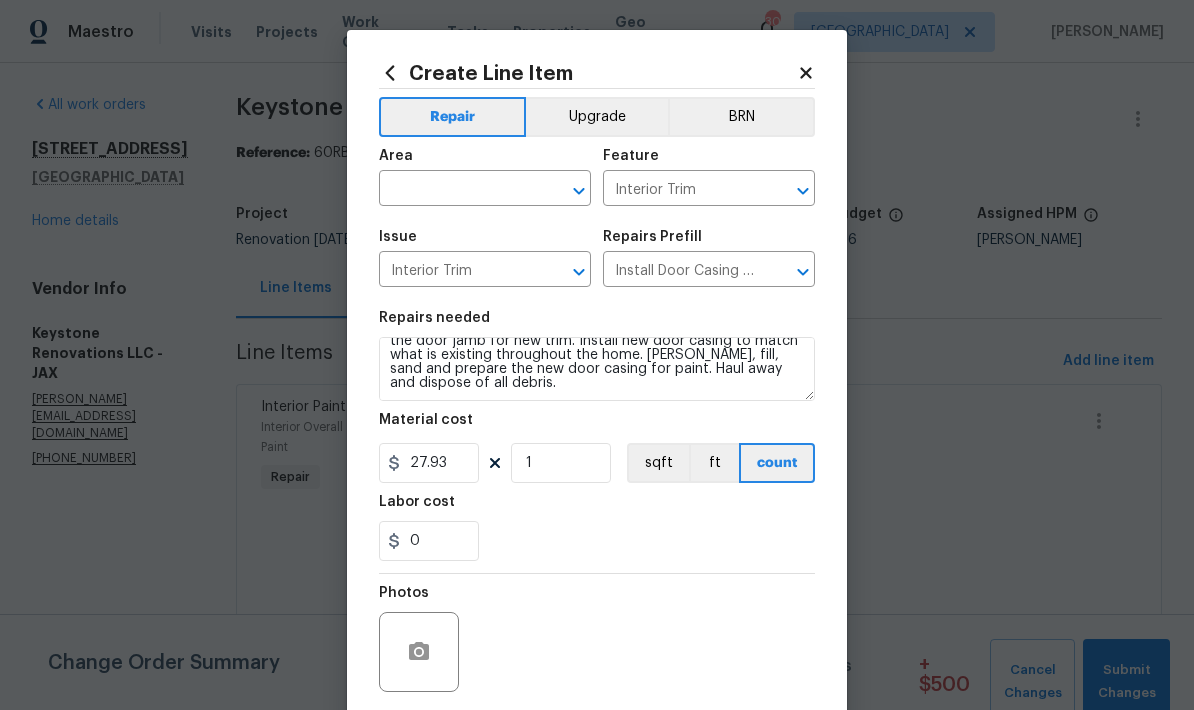 scroll, scrollTop: 28, scrollLeft: 0, axis: vertical 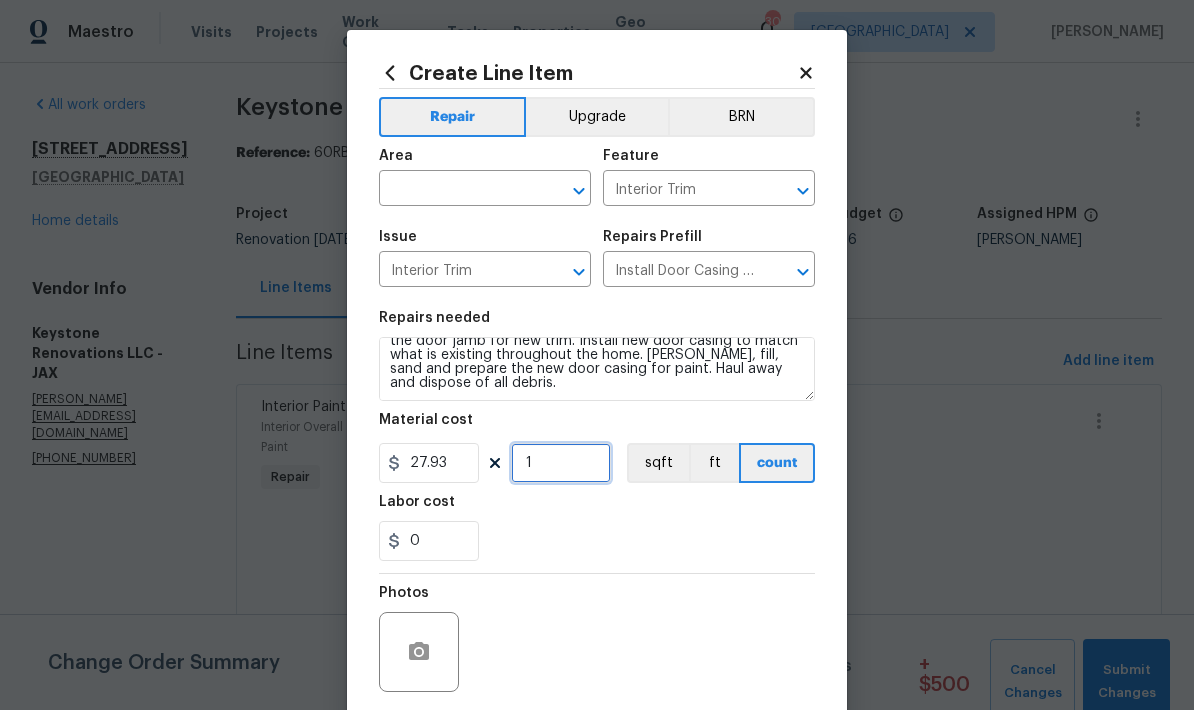 click on "1" at bounding box center [561, 463] 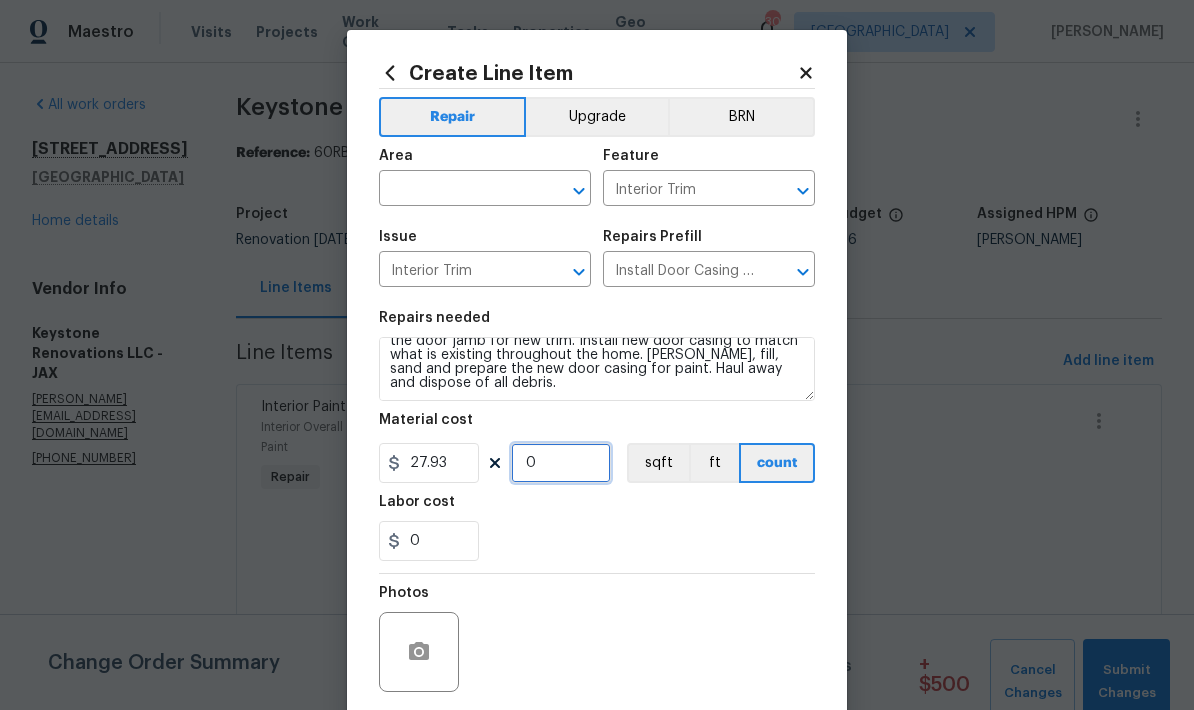 type on "4" 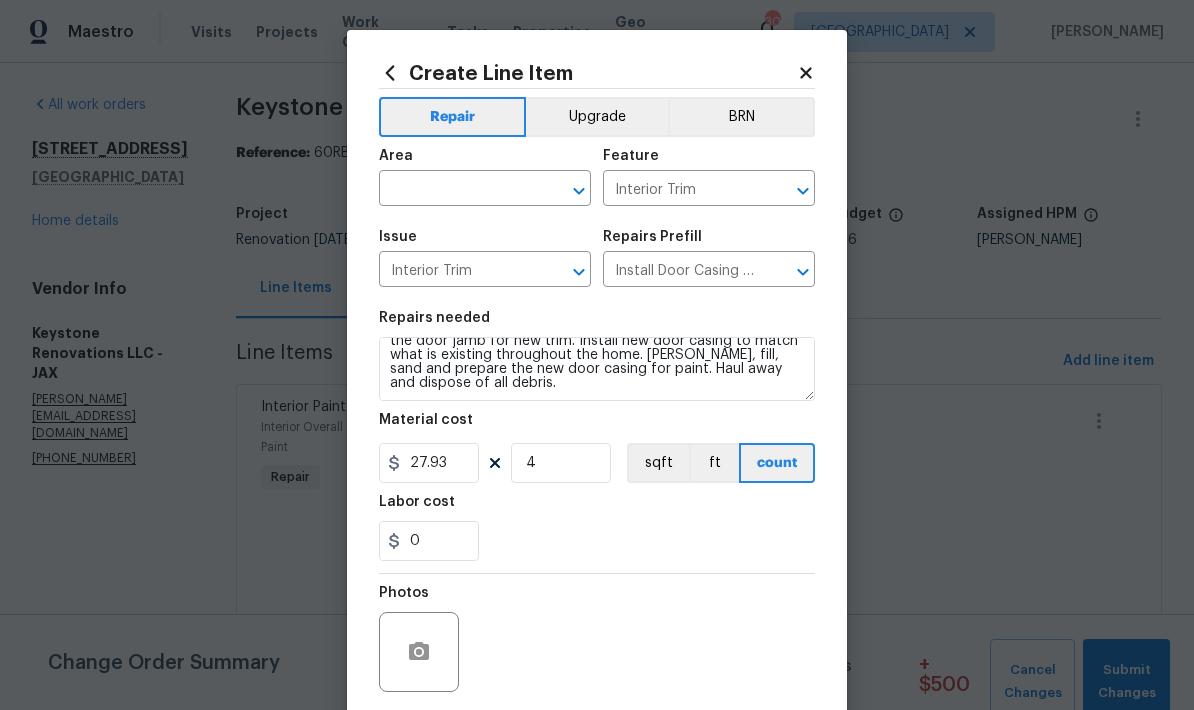 click on "0" at bounding box center [597, 541] 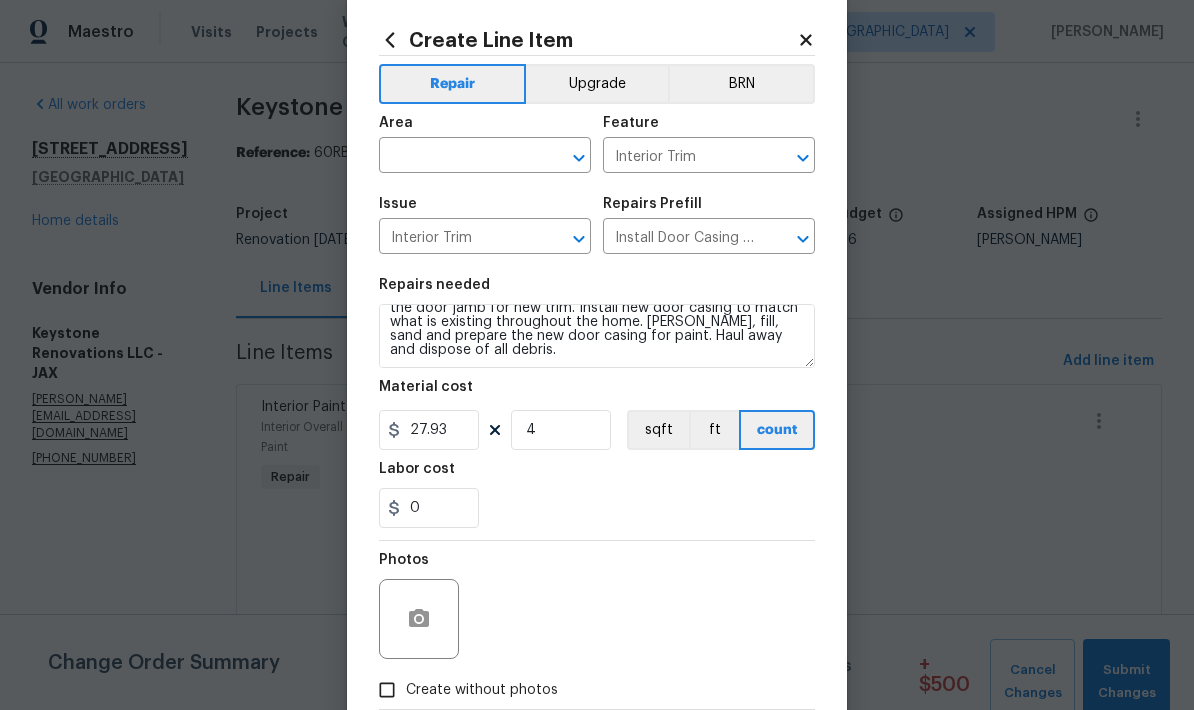 scroll, scrollTop: 41, scrollLeft: 0, axis: vertical 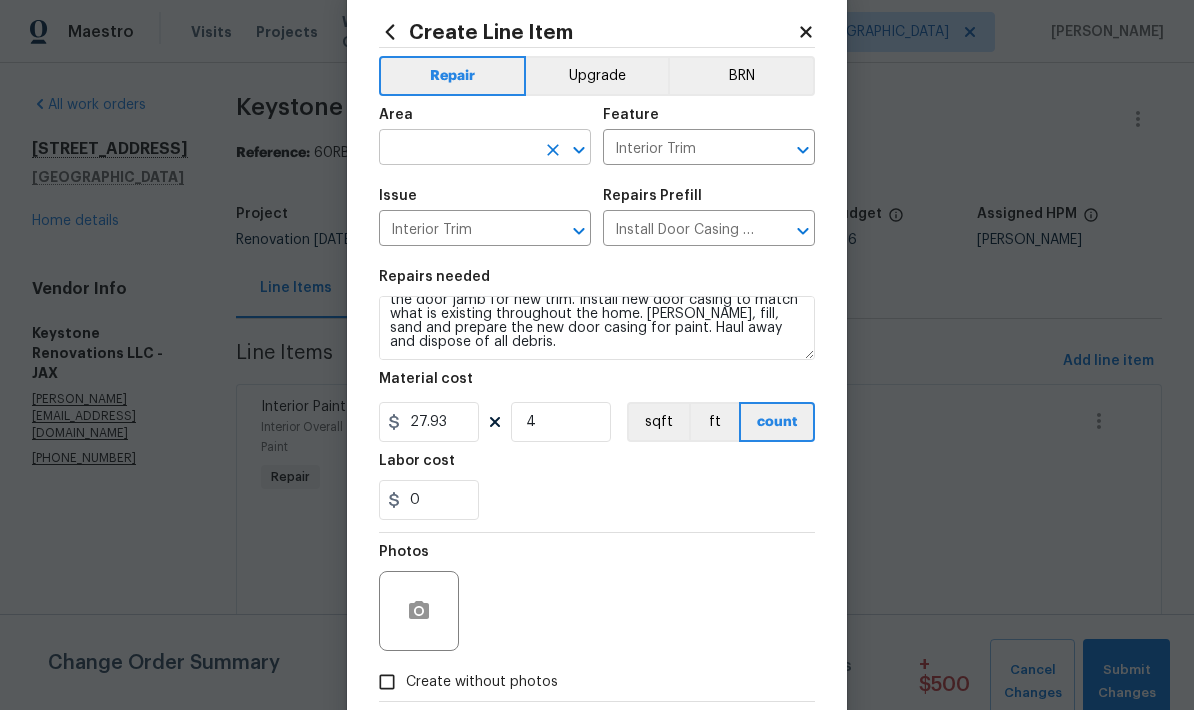 click at bounding box center (457, 149) 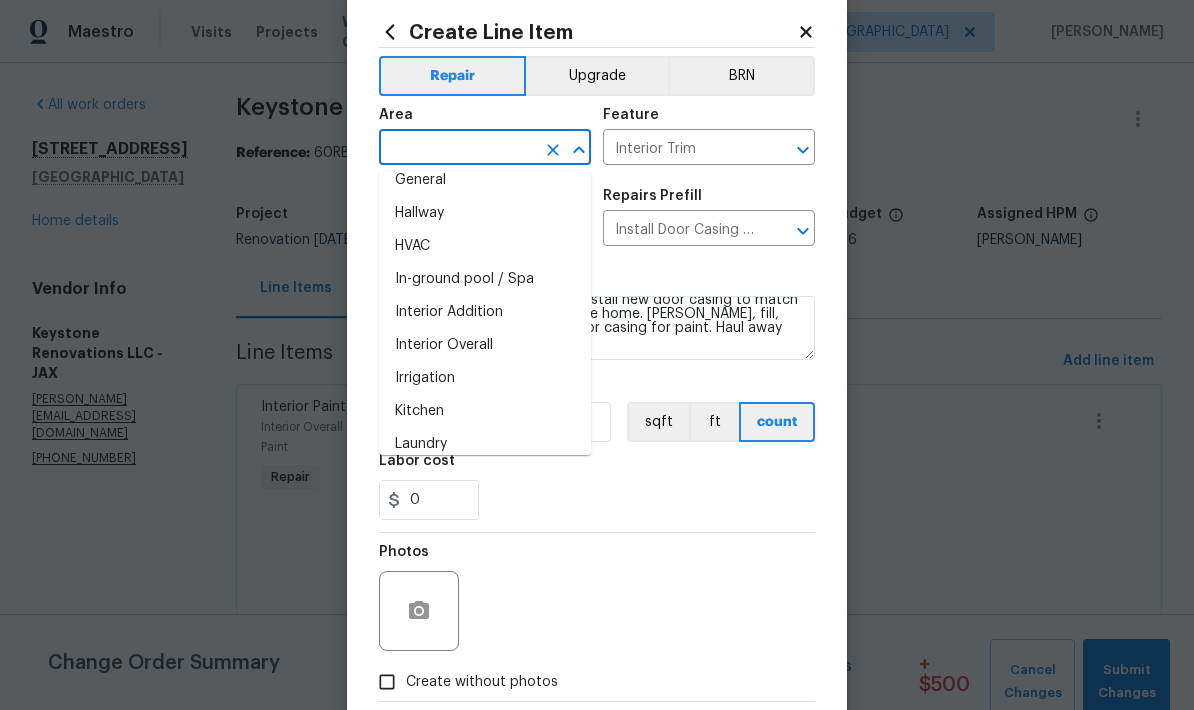 scroll, scrollTop: 674, scrollLeft: 0, axis: vertical 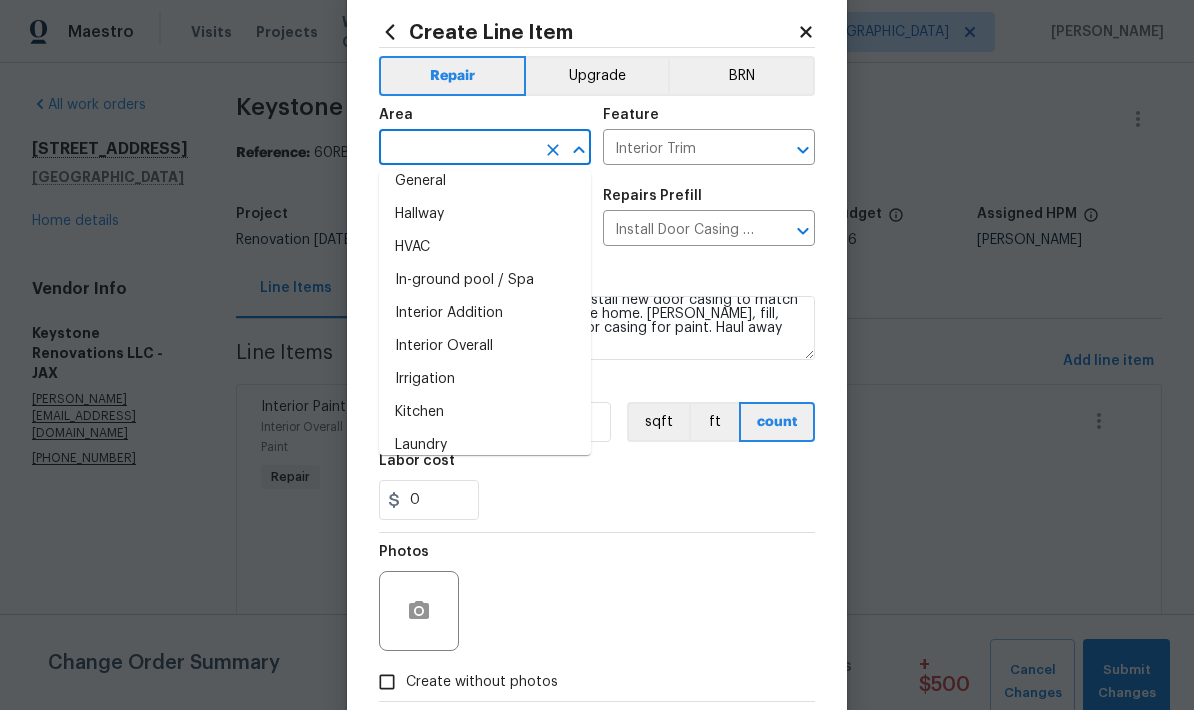 click on "Interior Overall" at bounding box center (485, 346) 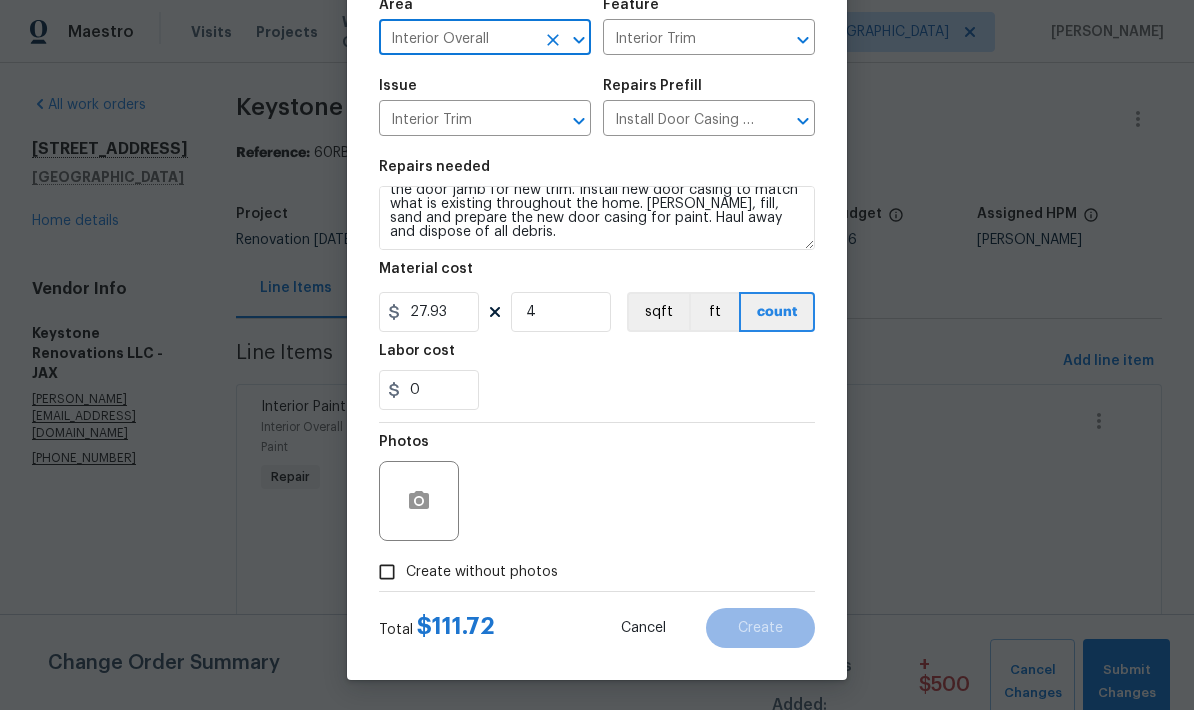 scroll, scrollTop: 155, scrollLeft: 0, axis: vertical 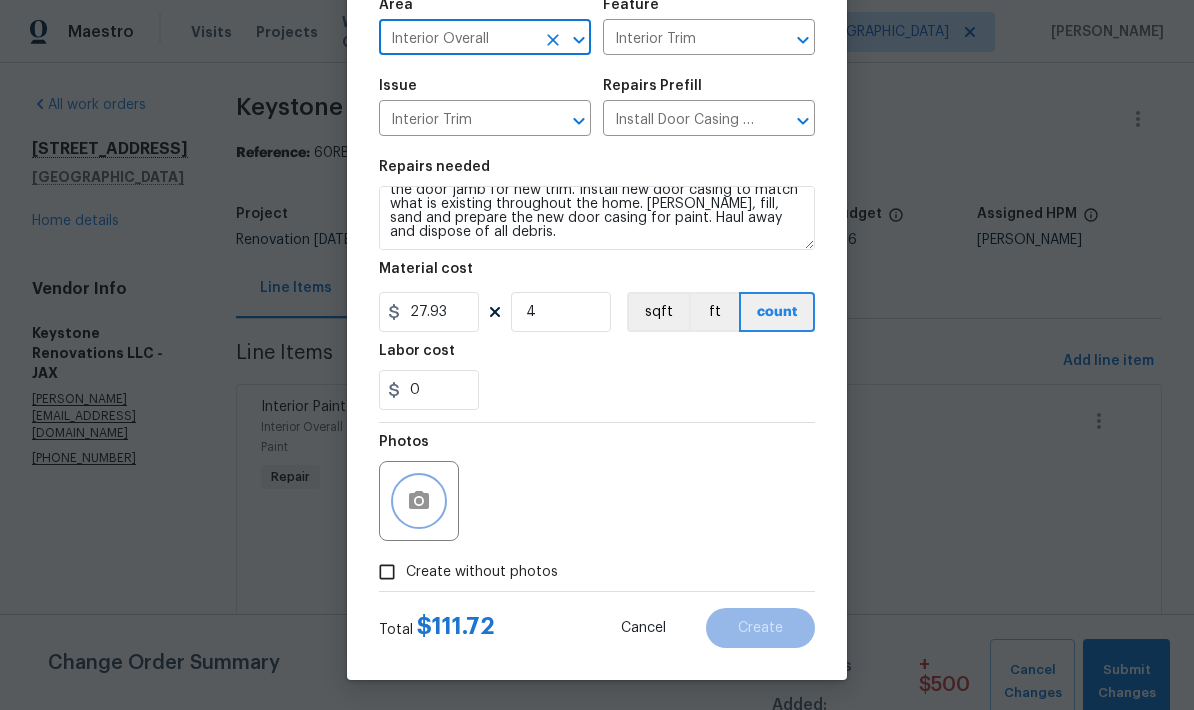 click 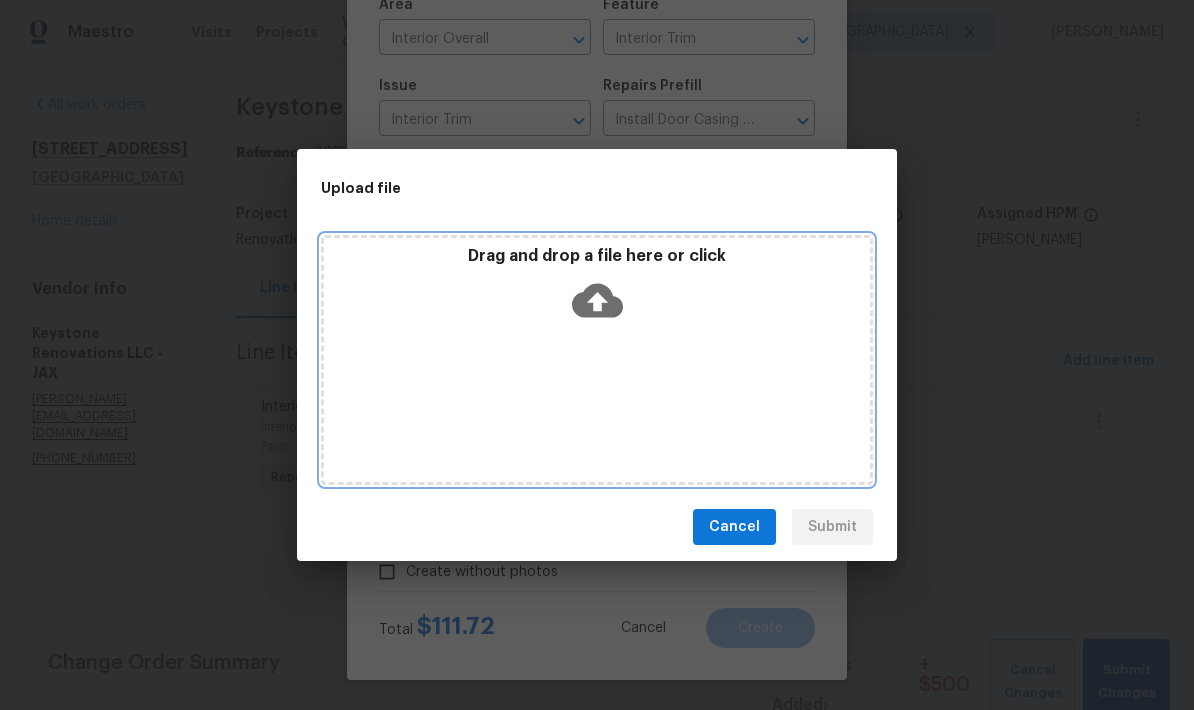 click 